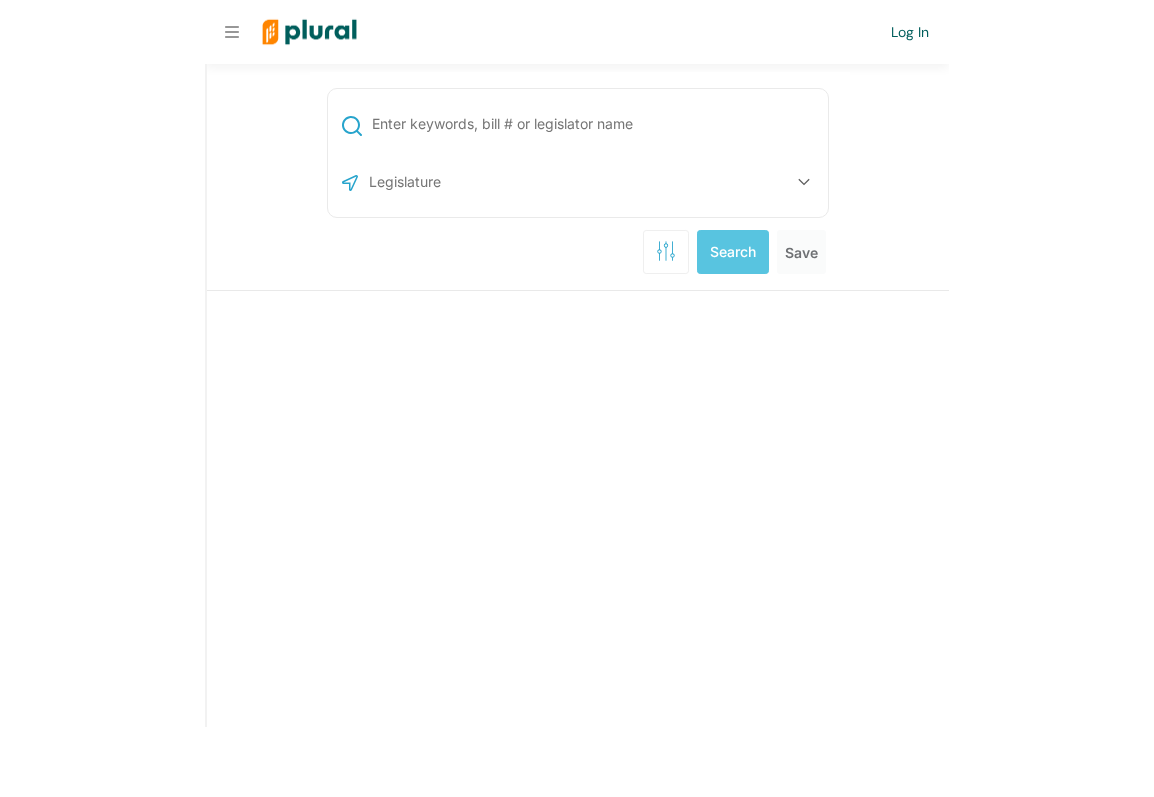 scroll, scrollTop: 0, scrollLeft: 0, axis: both 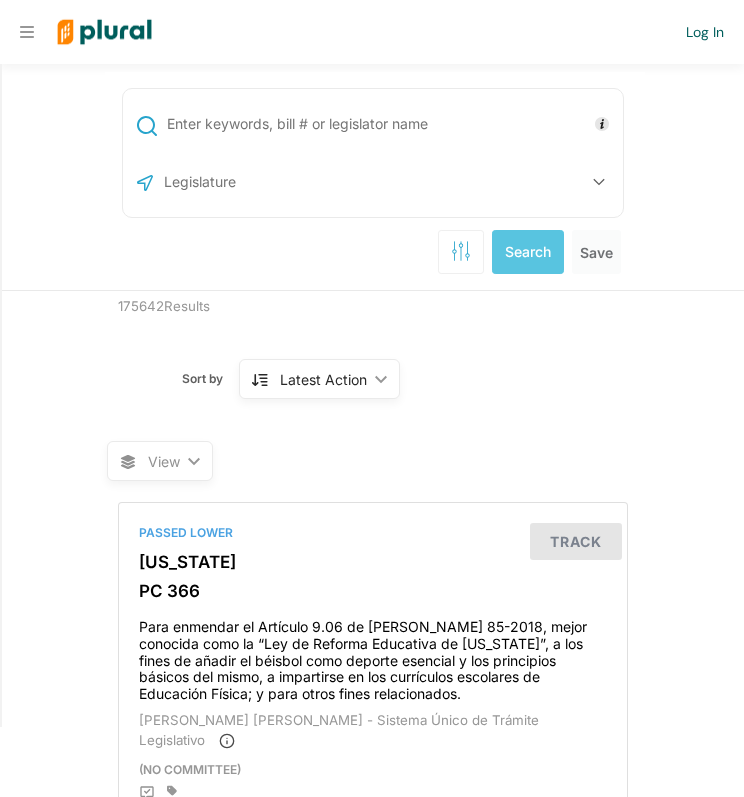 drag, startPoint x: 3, startPoint y: 32, endPoint x: -320, endPoint y: -24, distance: 327.81854 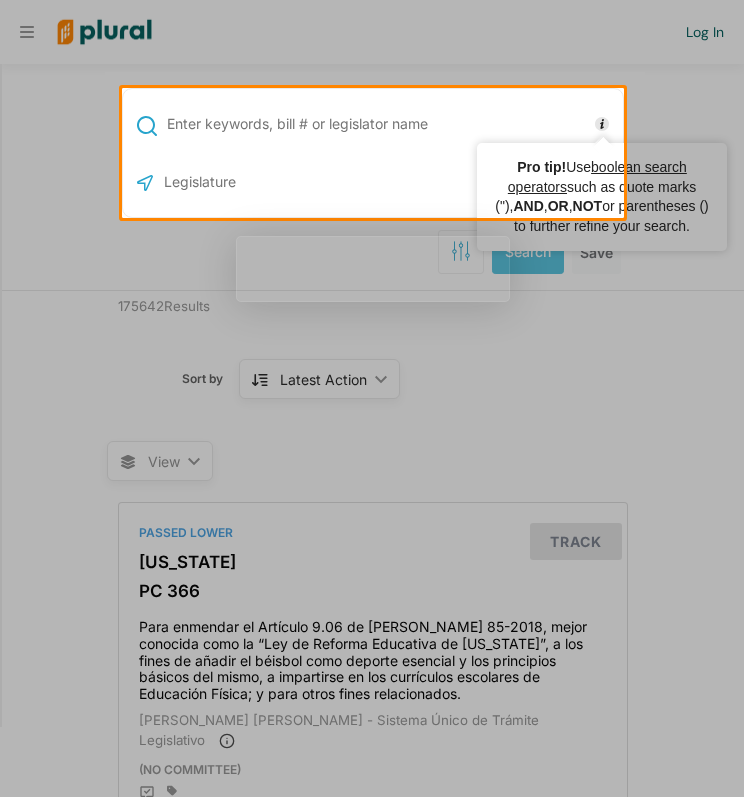click at bounding box center [684, 153] 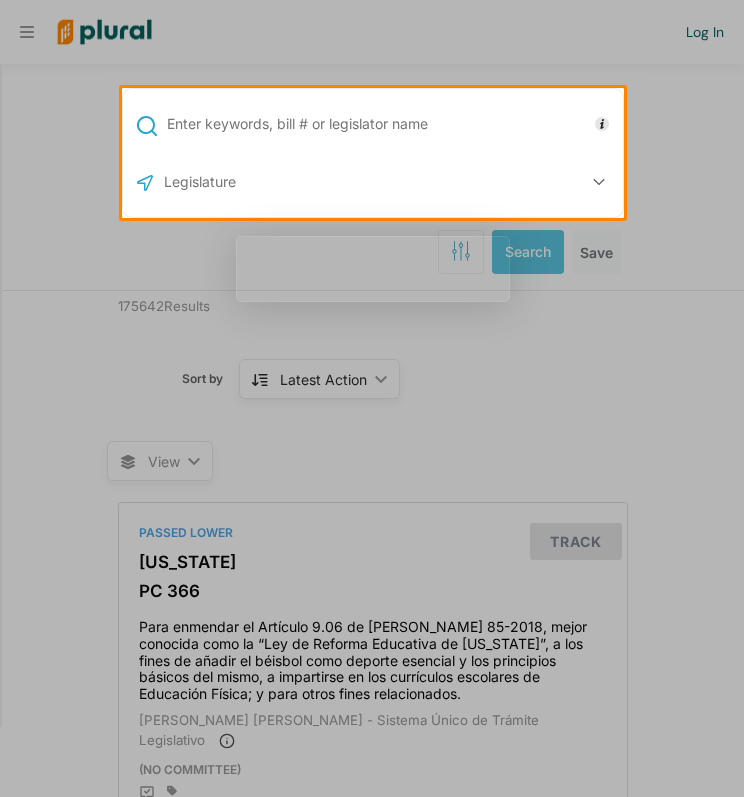 click at bounding box center [372, 44] 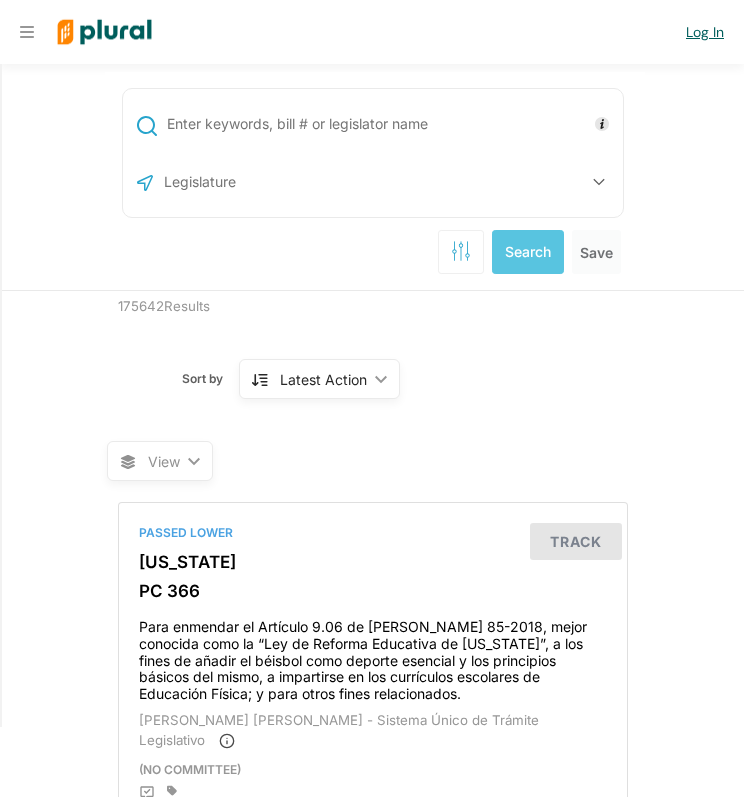 click on "Log In" at bounding box center (705, 32) 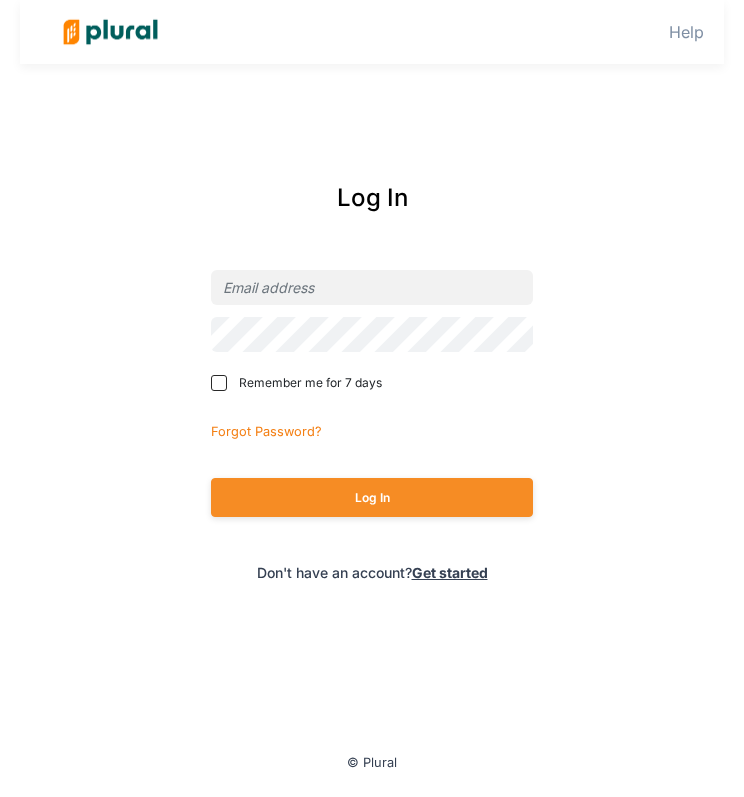 click at bounding box center [533, 264] 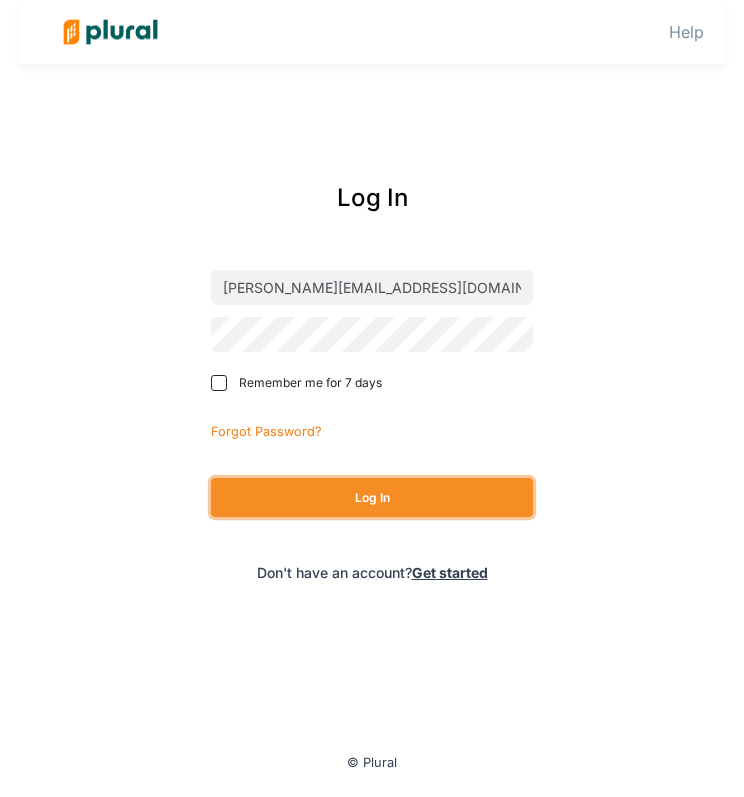 click on "Log In" at bounding box center [372, 497] 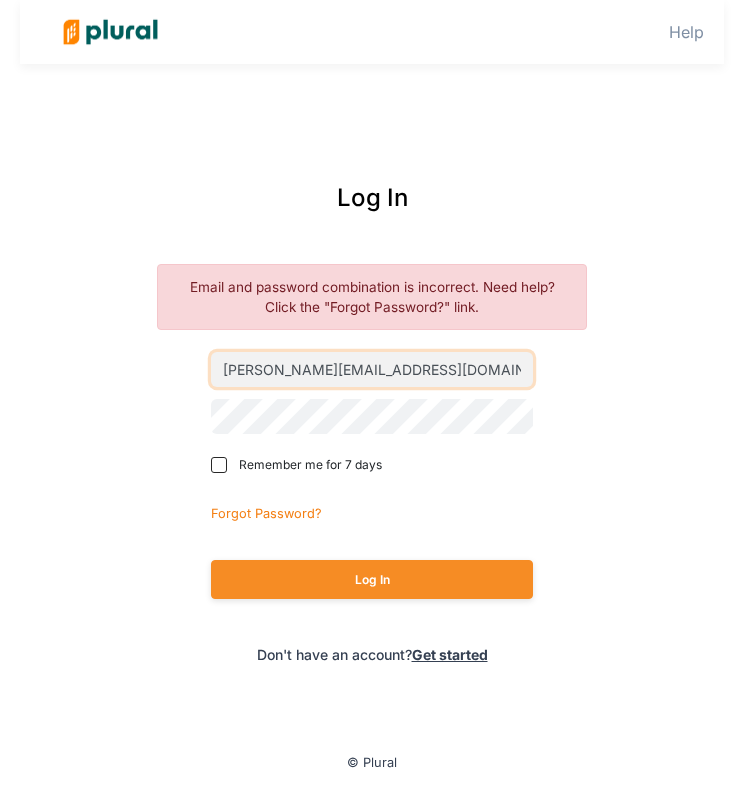 drag, startPoint x: 267, startPoint y: 368, endPoint x: 403, endPoint y: 366, distance: 136.01471 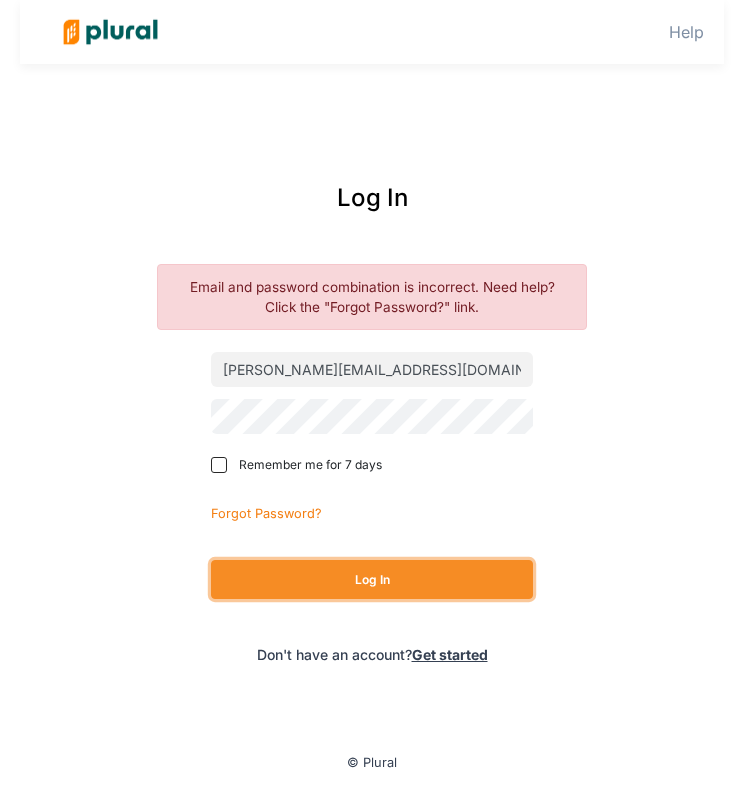 click on "Log In" at bounding box center [372, 579] 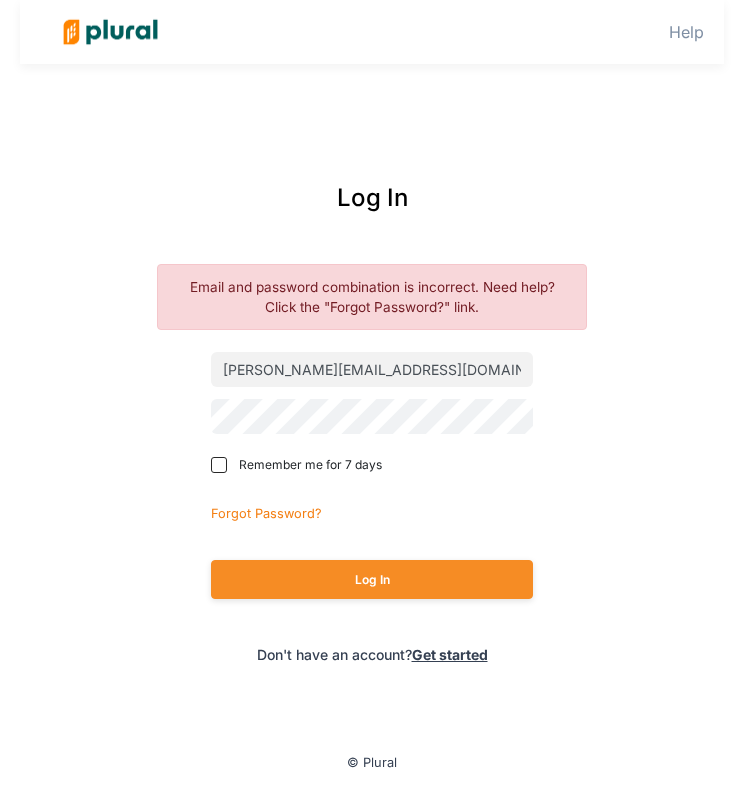 click on "Log In Email and password combination is incorrect. Need help? Click the "Forgot Password?" link. alex@kinfutures.org Remember me for 7 days Forgot Password? Log In Don't have an account?  Get started" at bounding box center [372, 423] 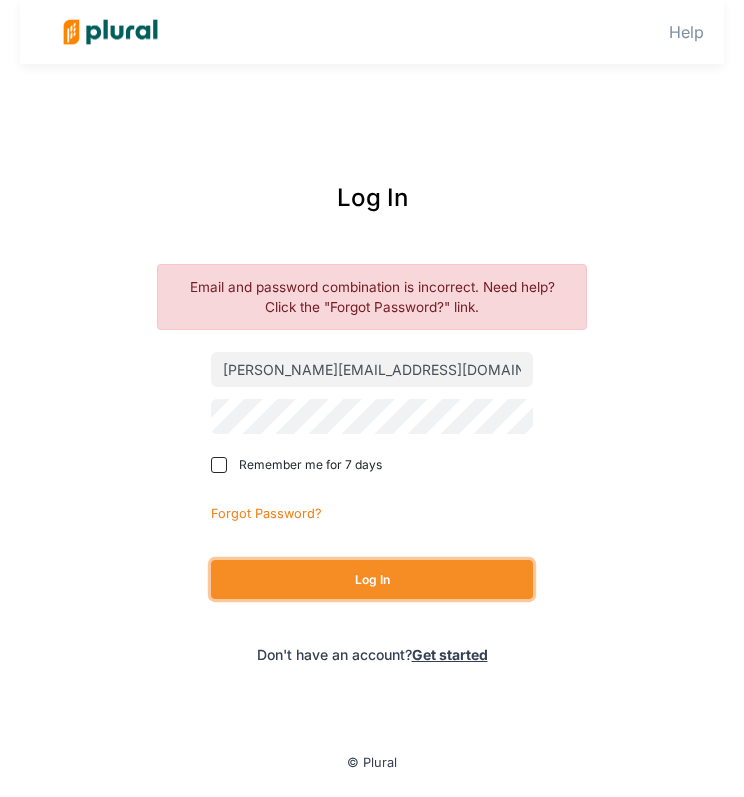 click on "Log In" at bounding box center (372, 579) 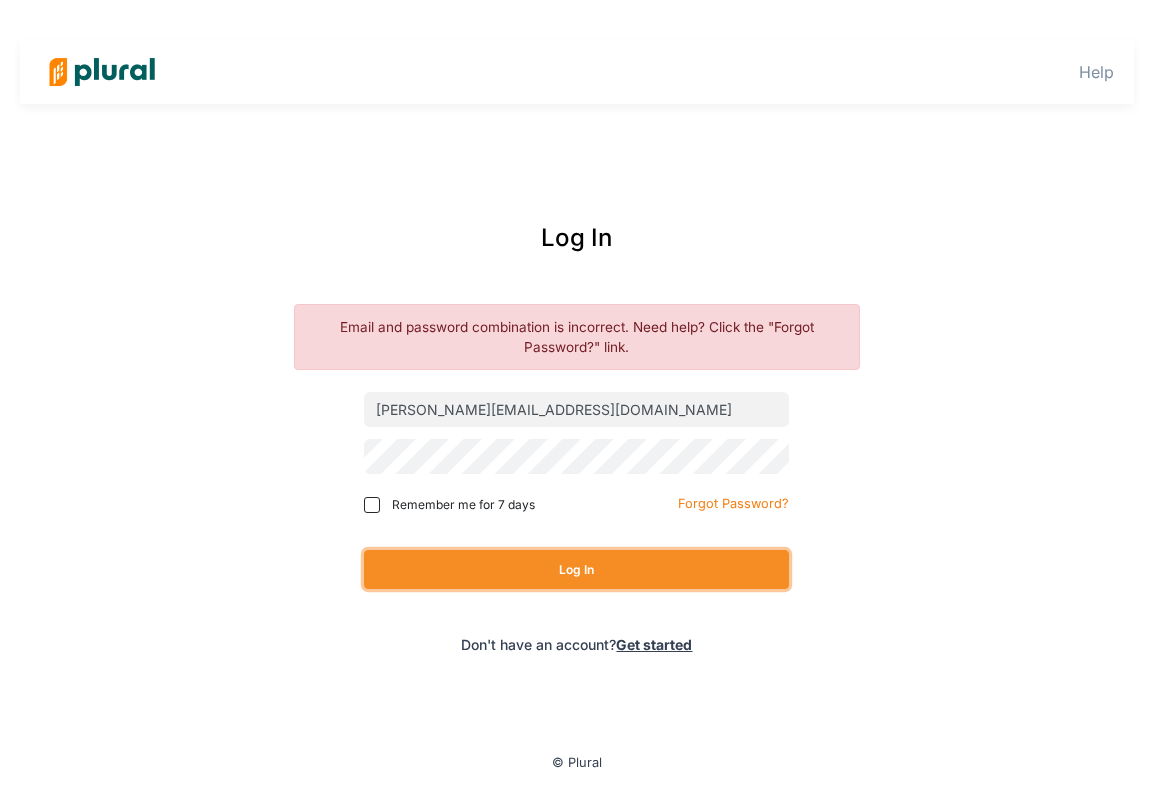 click on "Log In" at bounding box center [576, 569] 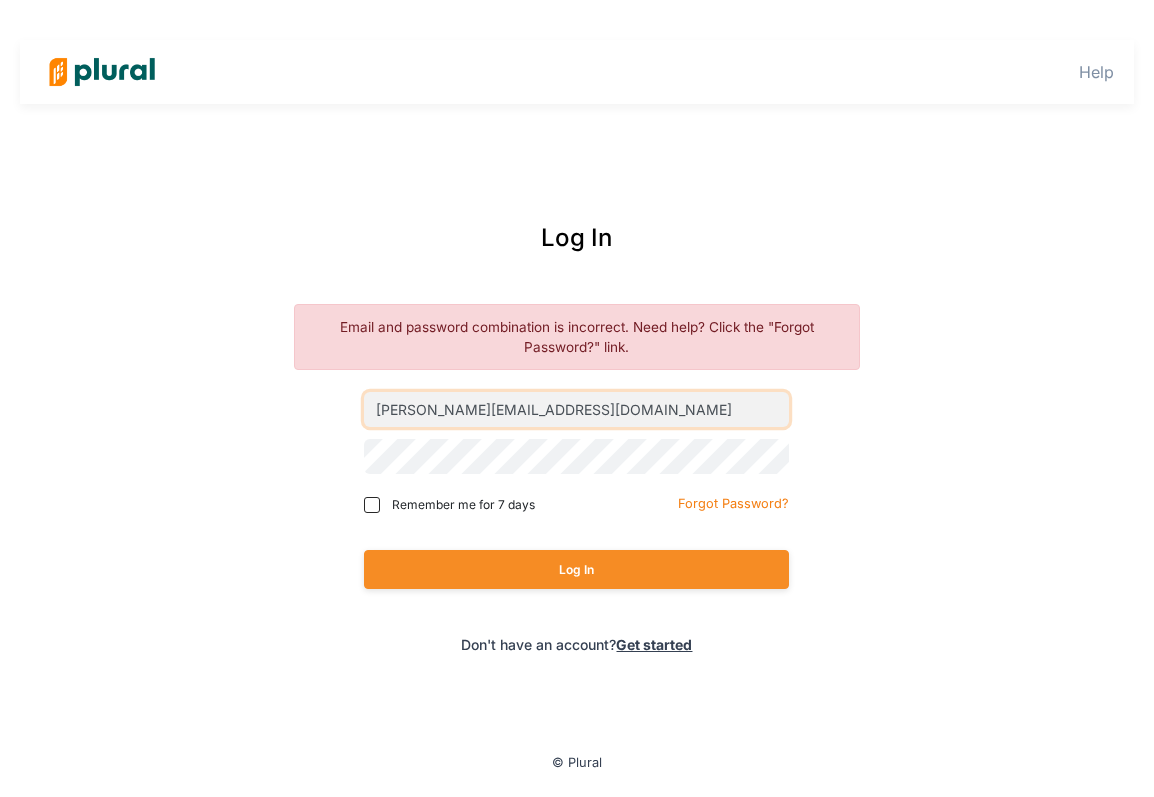 drag, startPoint x: 418, startPoint y: 408, endPoint x: 582, endPoint y: 417, distance: 164.24677 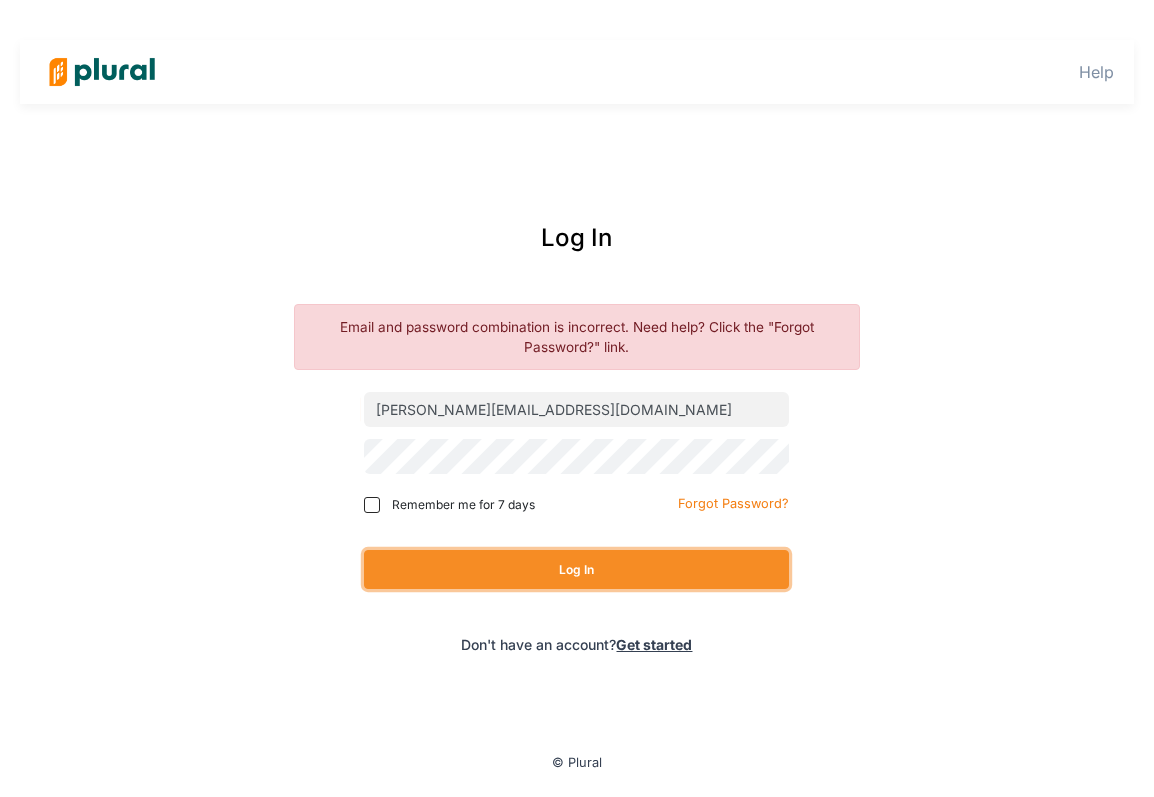 click on "Log In" at bounding box center [576, 569] 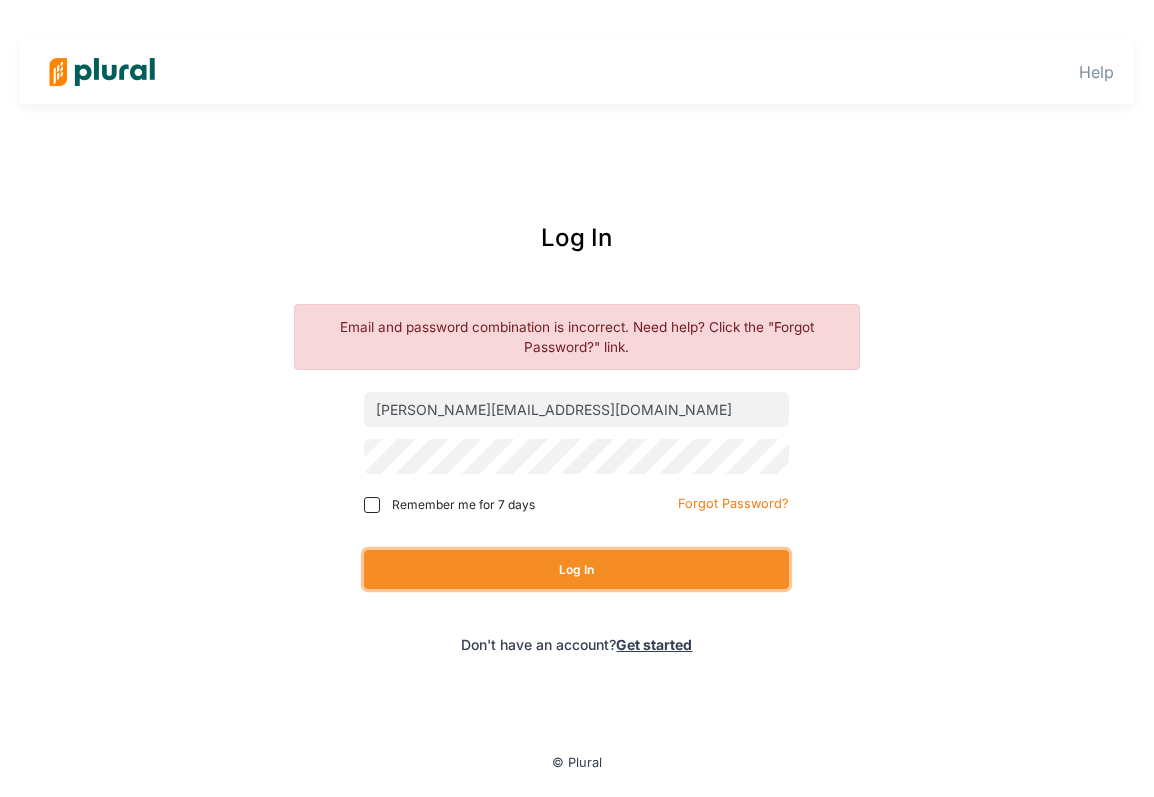 click on "Log In" at bounding box center [576, 569] 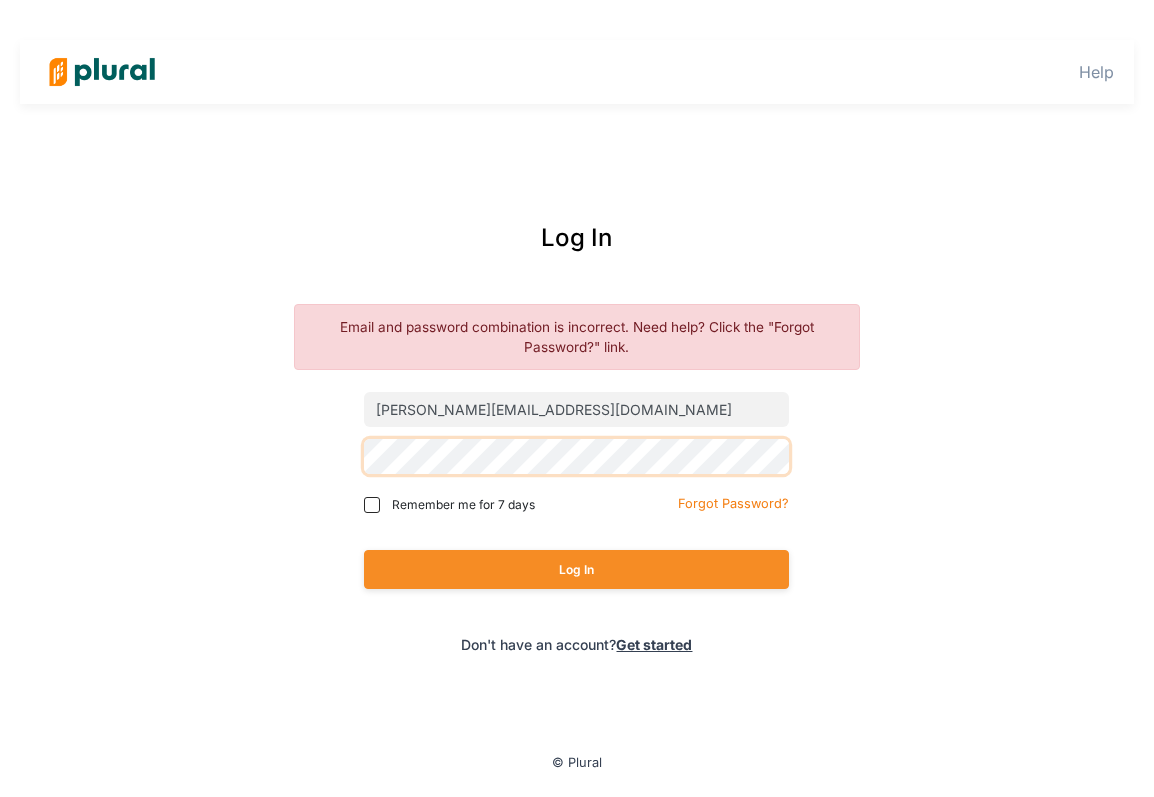 click on "Log In" at bounding box center [576, 569] 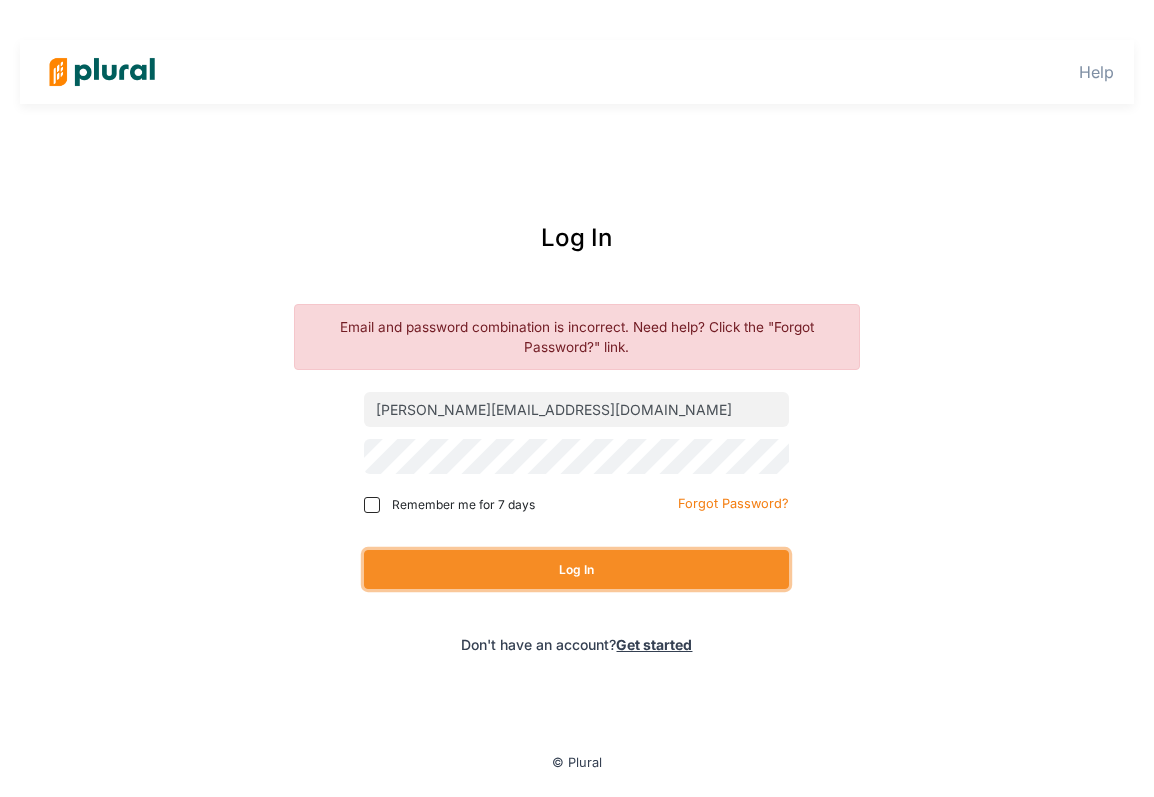 click on "Log In" at bounding box center [576, 569] 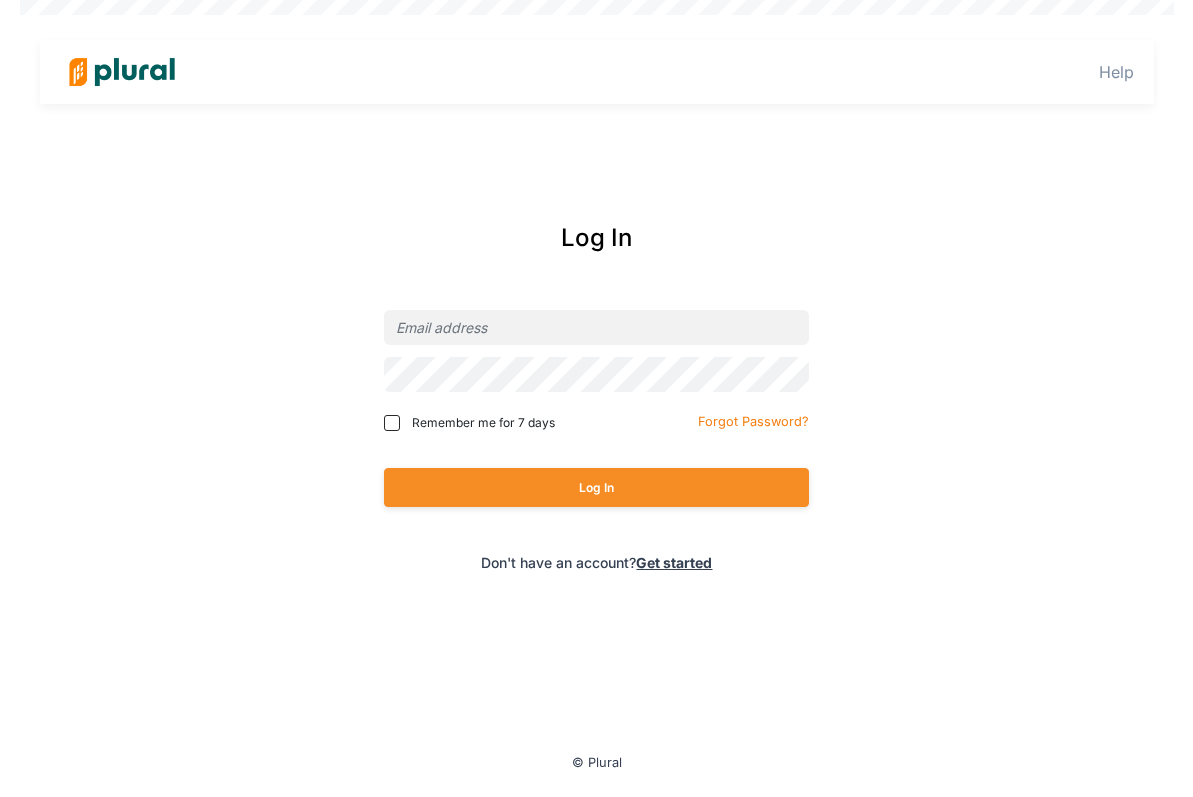 scroll, scrollTop: 0, scrollLeft: 0, axis: both 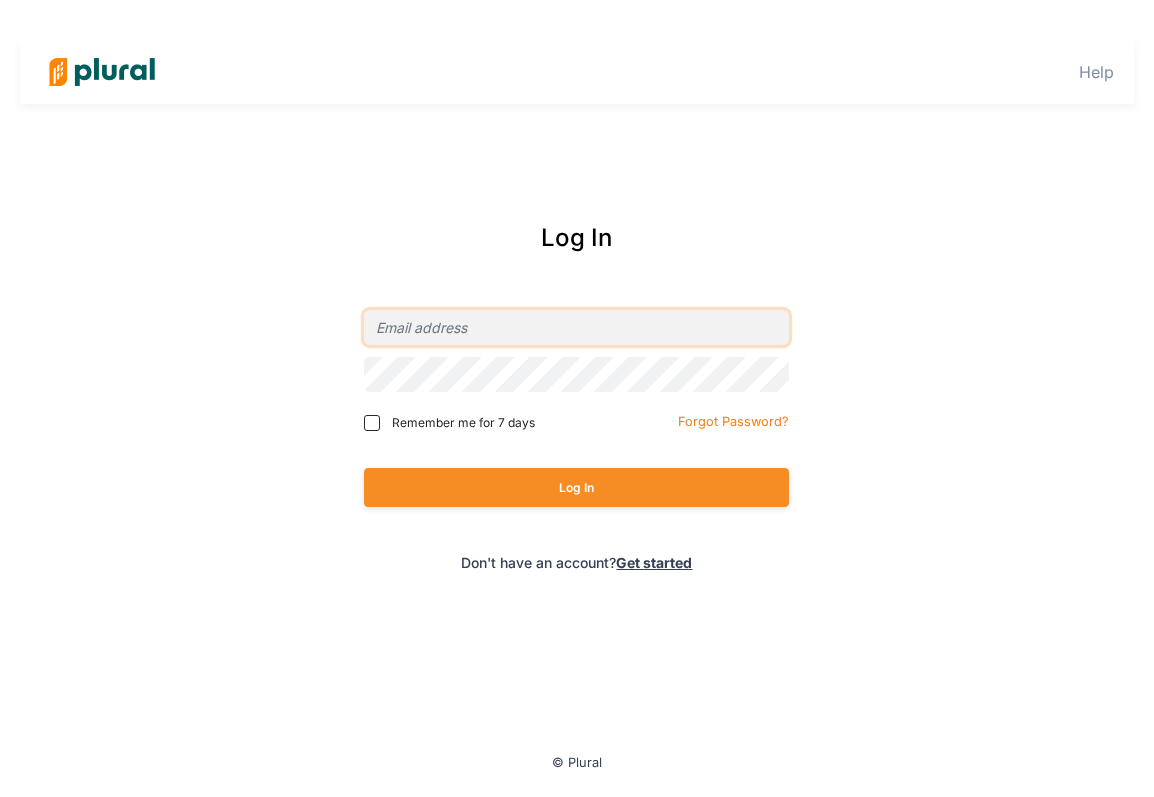 click at bounding box center (576, 327) 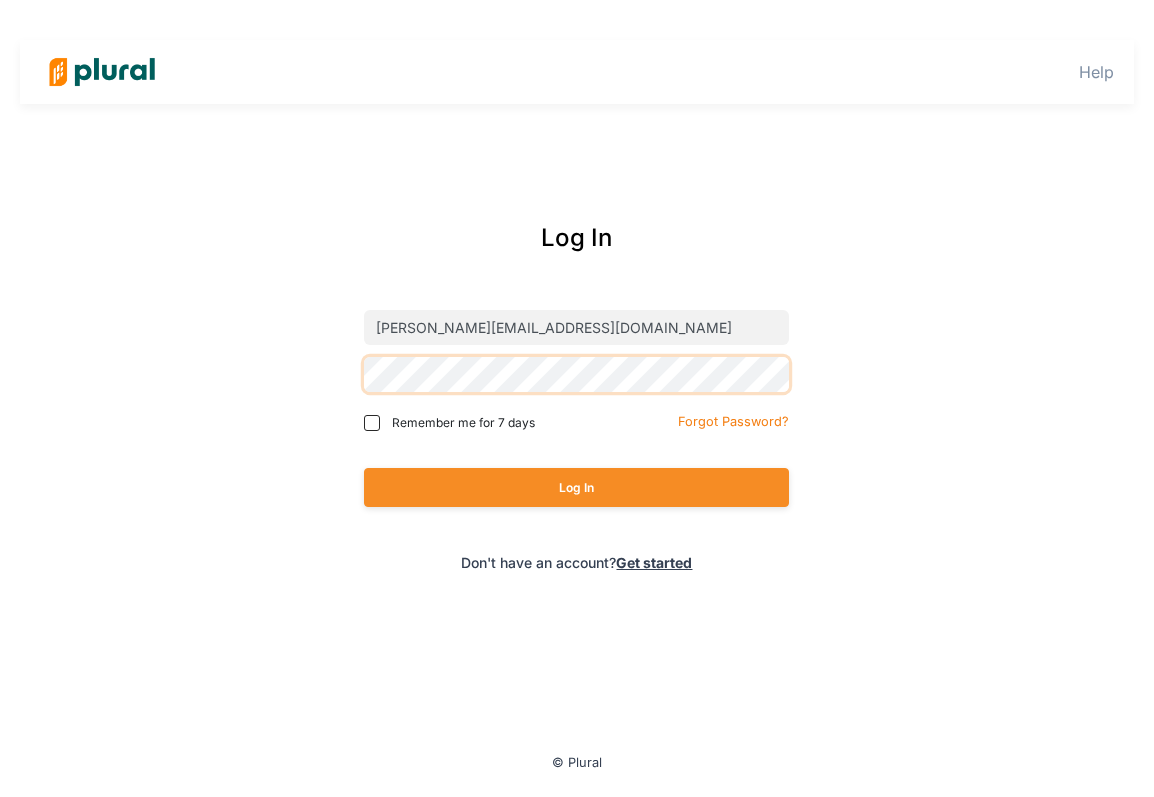 click at bounding box center (789, 351) 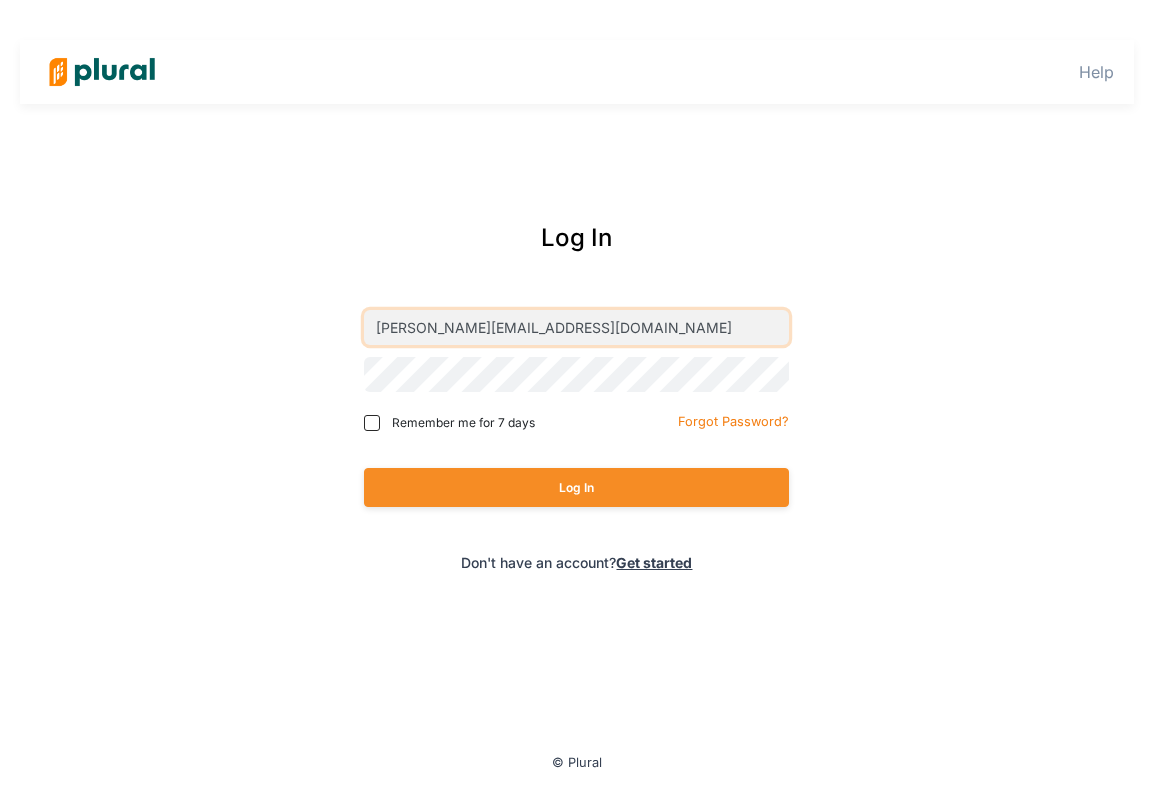drag, startPoint x: 421, startPoint y: 330, endPoint x: 557, endPoint y: 329, distance: 136.00368 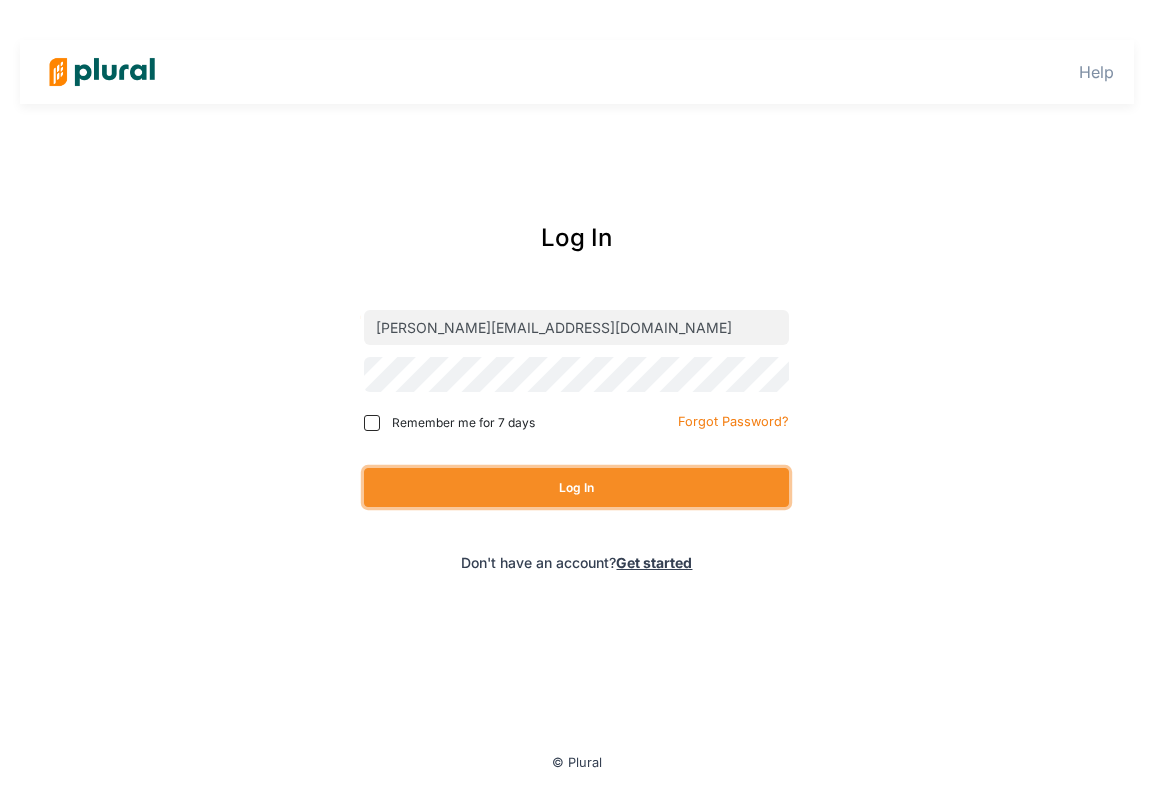 click on "Log In" at bounding box center [576, 487] 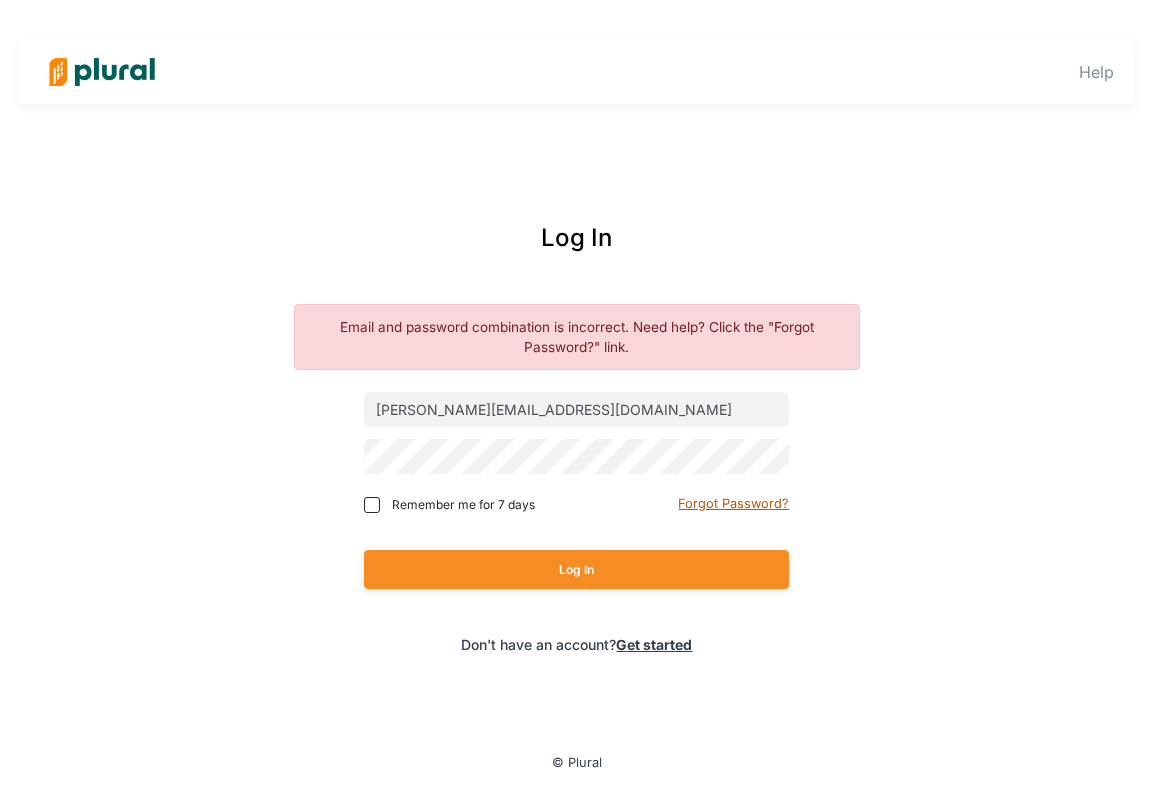 click on "Forgot Password?" at bounding box center (733, 503) 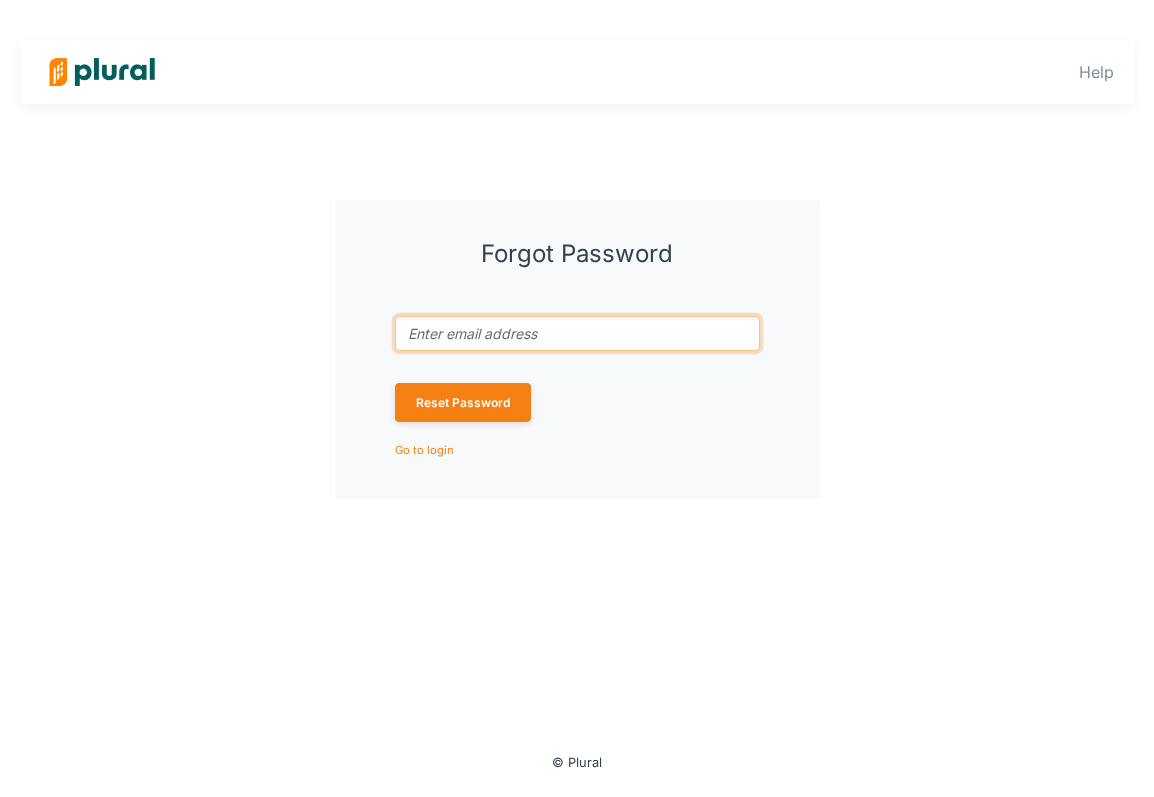 click on "Email address associated with account *" at bounding box center (577, 333) 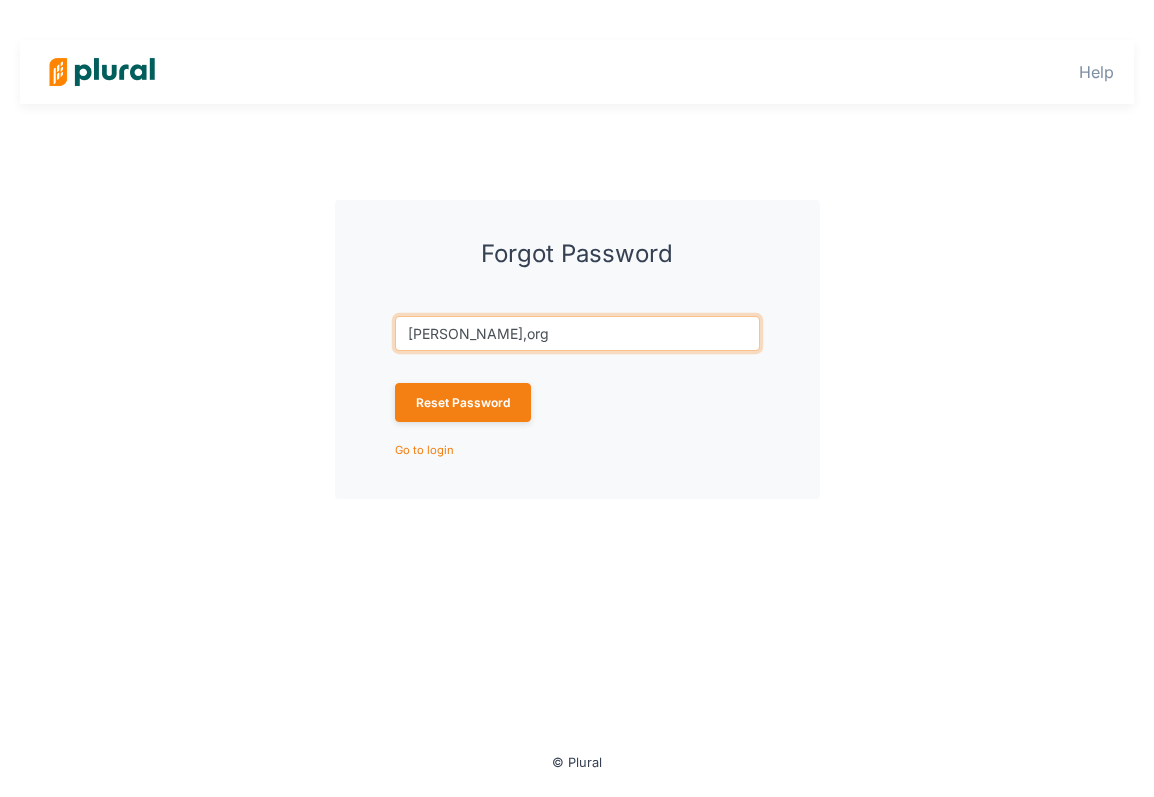 drag, startPoint x: 517, startPoint y: 333, endPoint x: 552, endPoint y: 370, distance: 50.931328 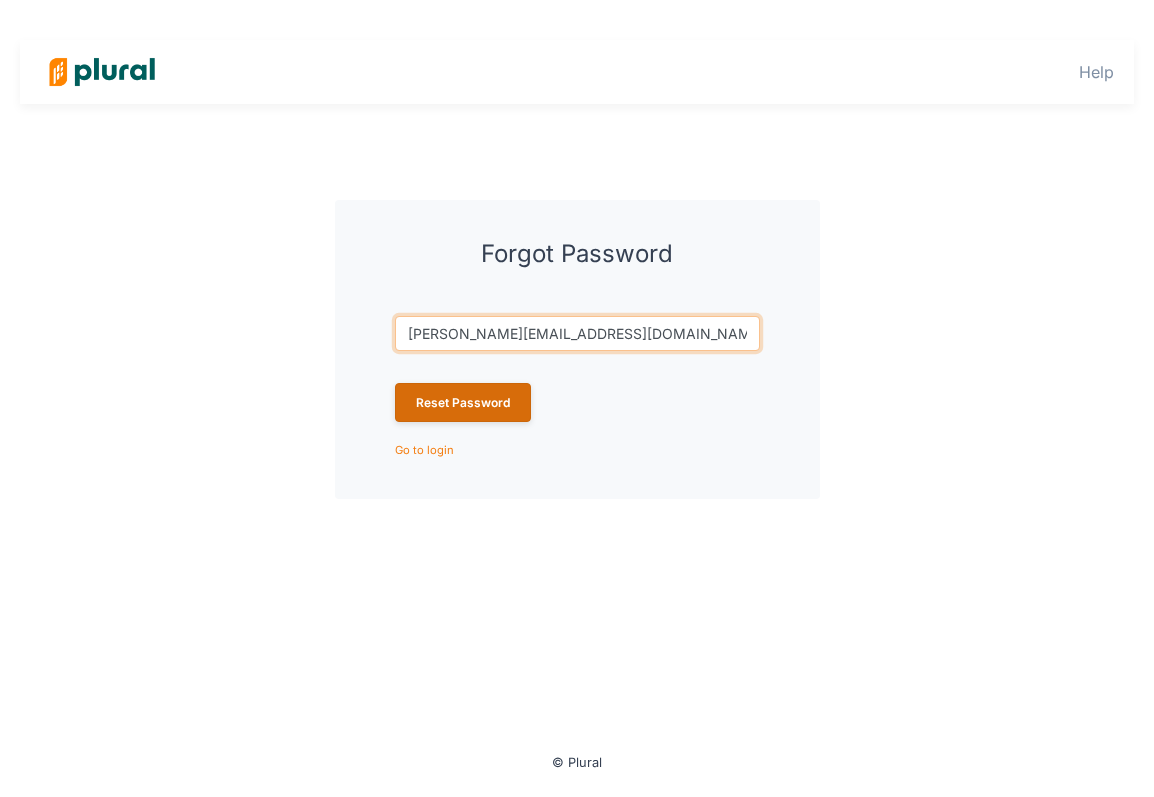 type on "alex@kinfutures.org" 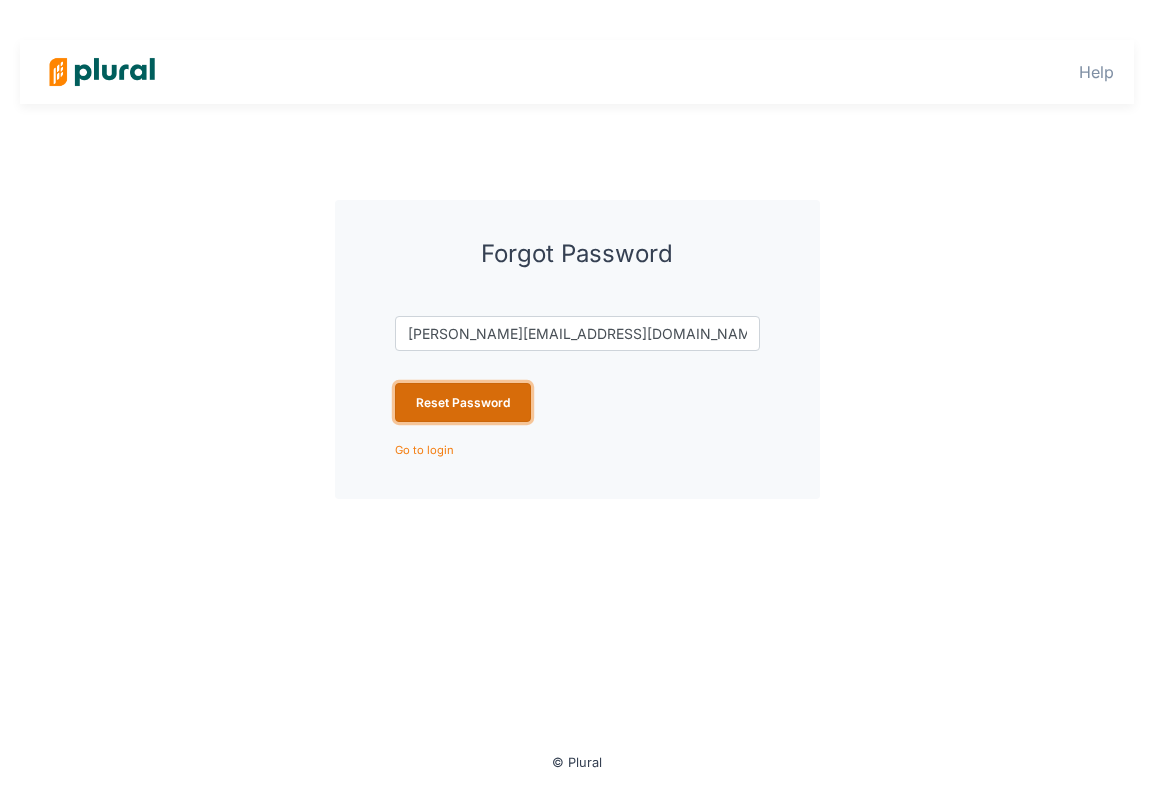 click on "Reset Password" at bounding box center (463, 402) 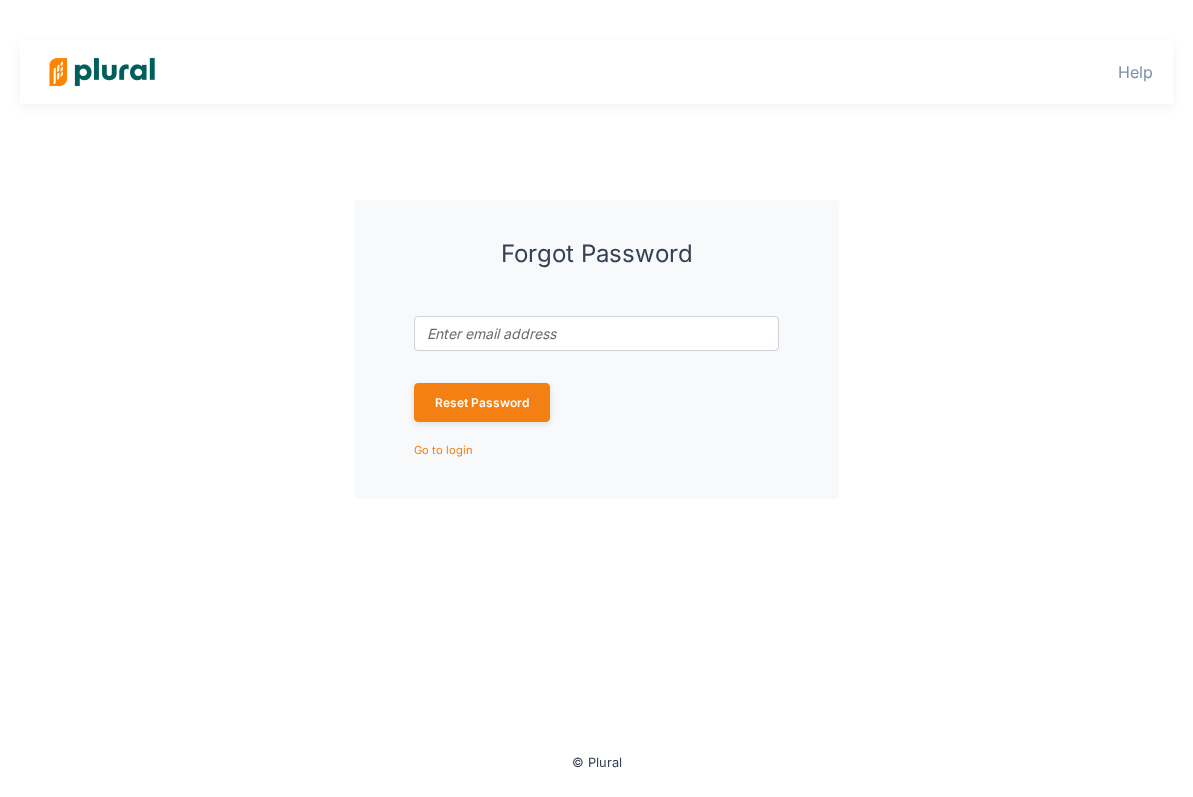 click at bounding box center [102, 72] 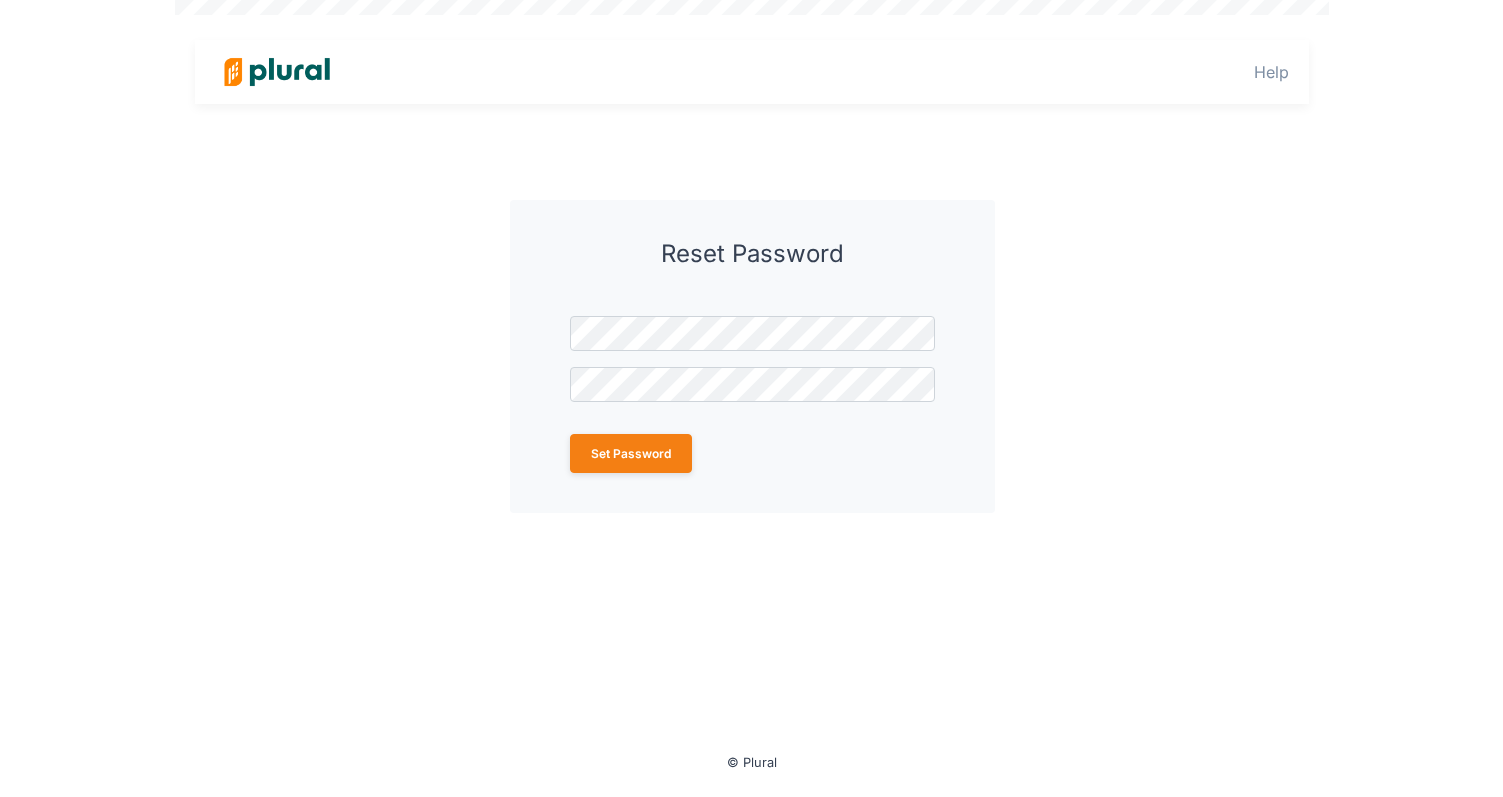 scroll, scrollTop: 0, scrollLeft: 0, axis: both 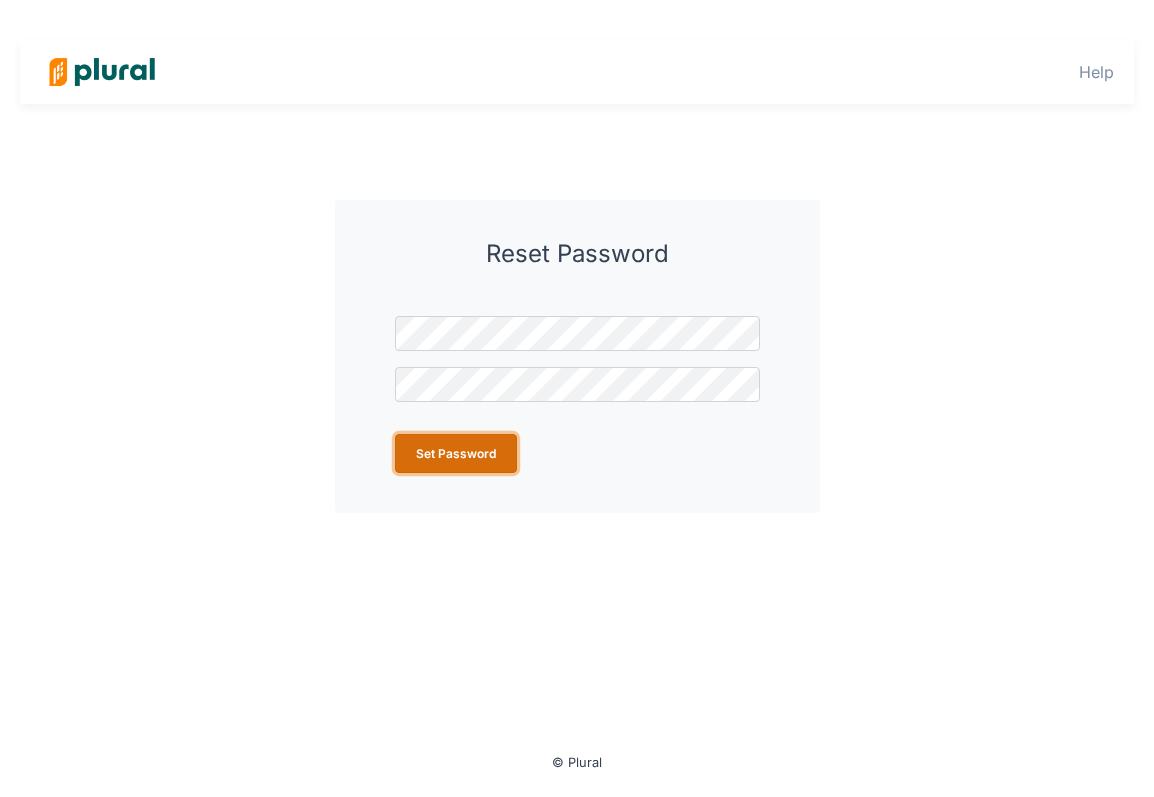 click on "Set Password" at bounding box center (456, 453) 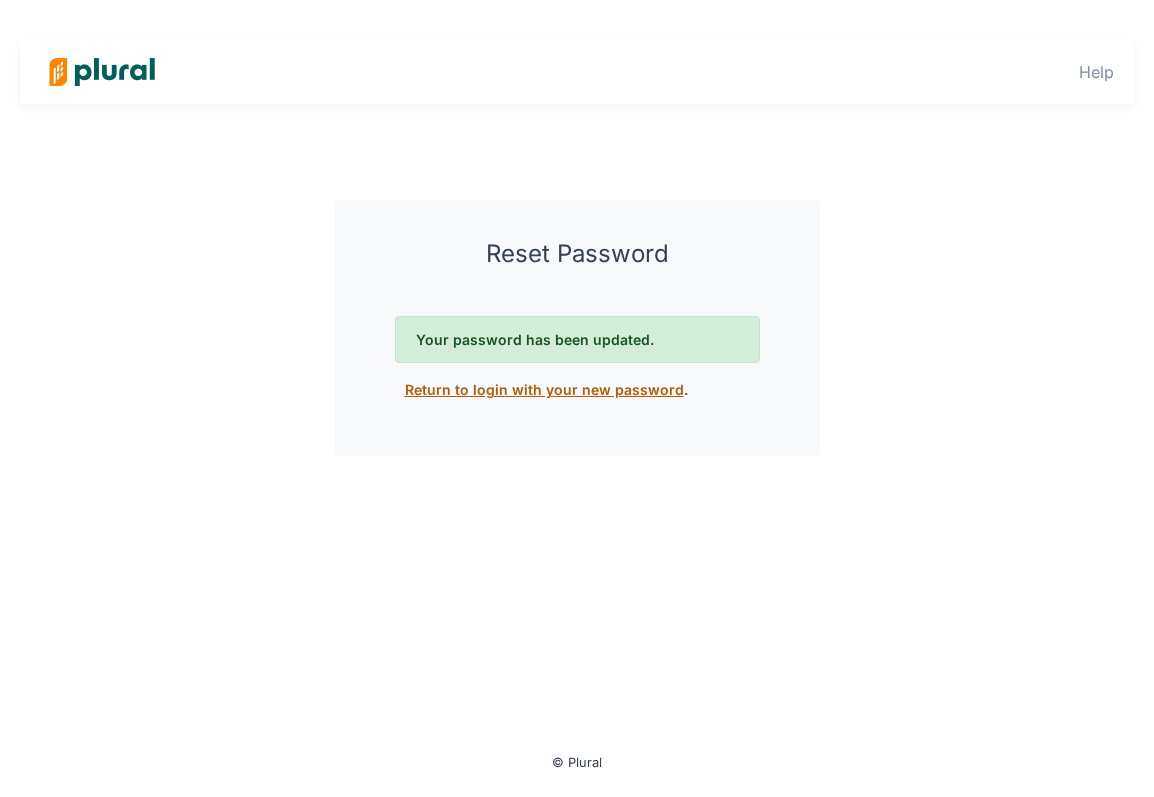 click on "Return to login with your new password" at bounding box center (544, 389) 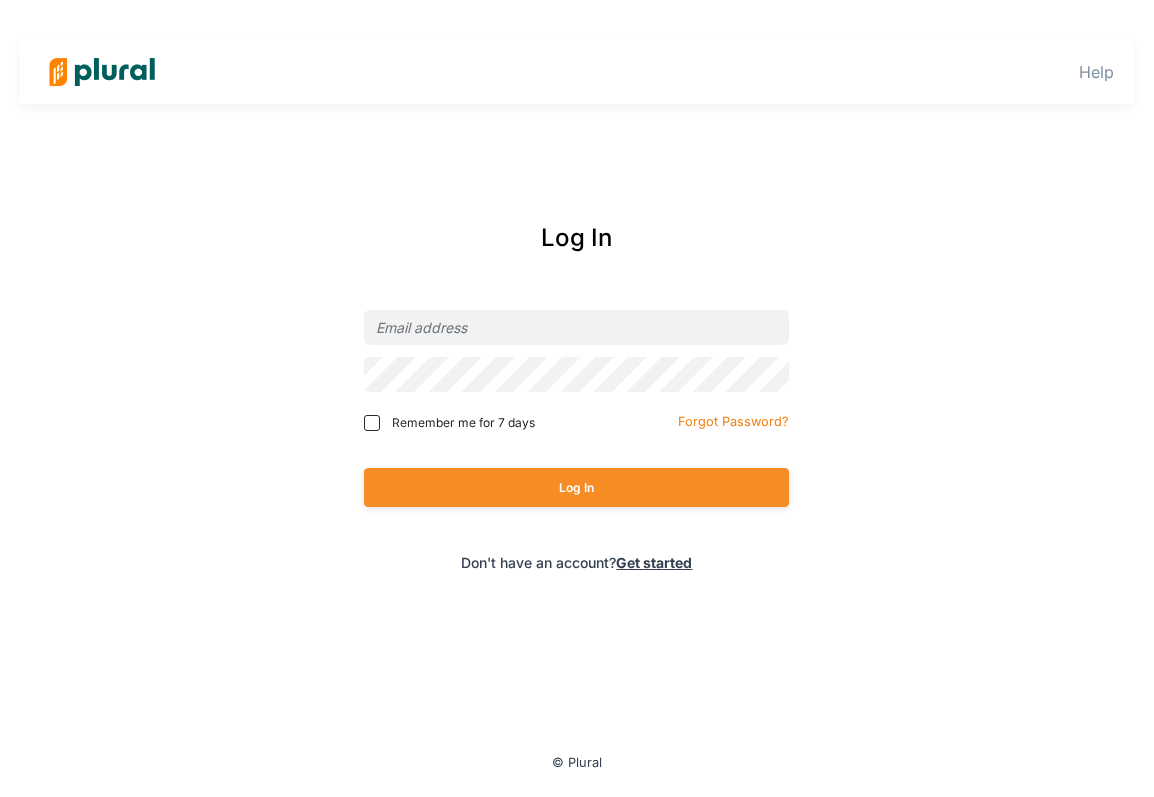 click at bounding box center (789, 304) 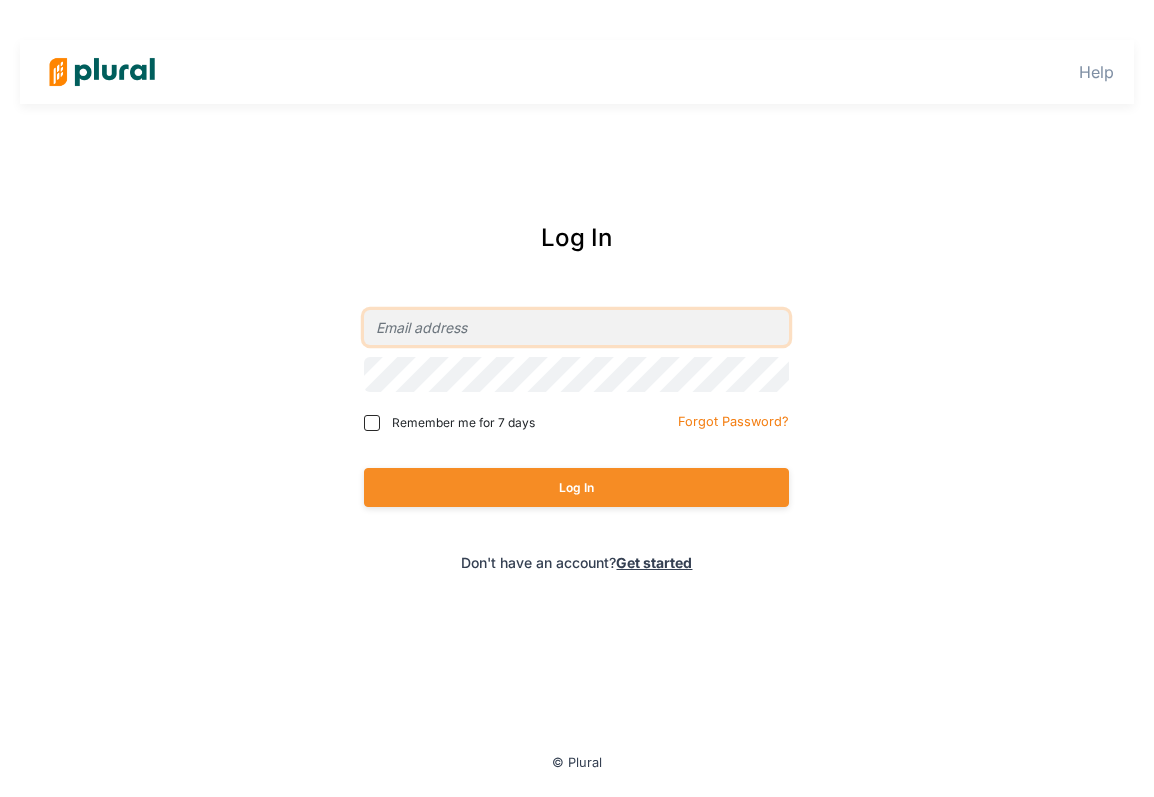 type on "alex@kinfutures.org" 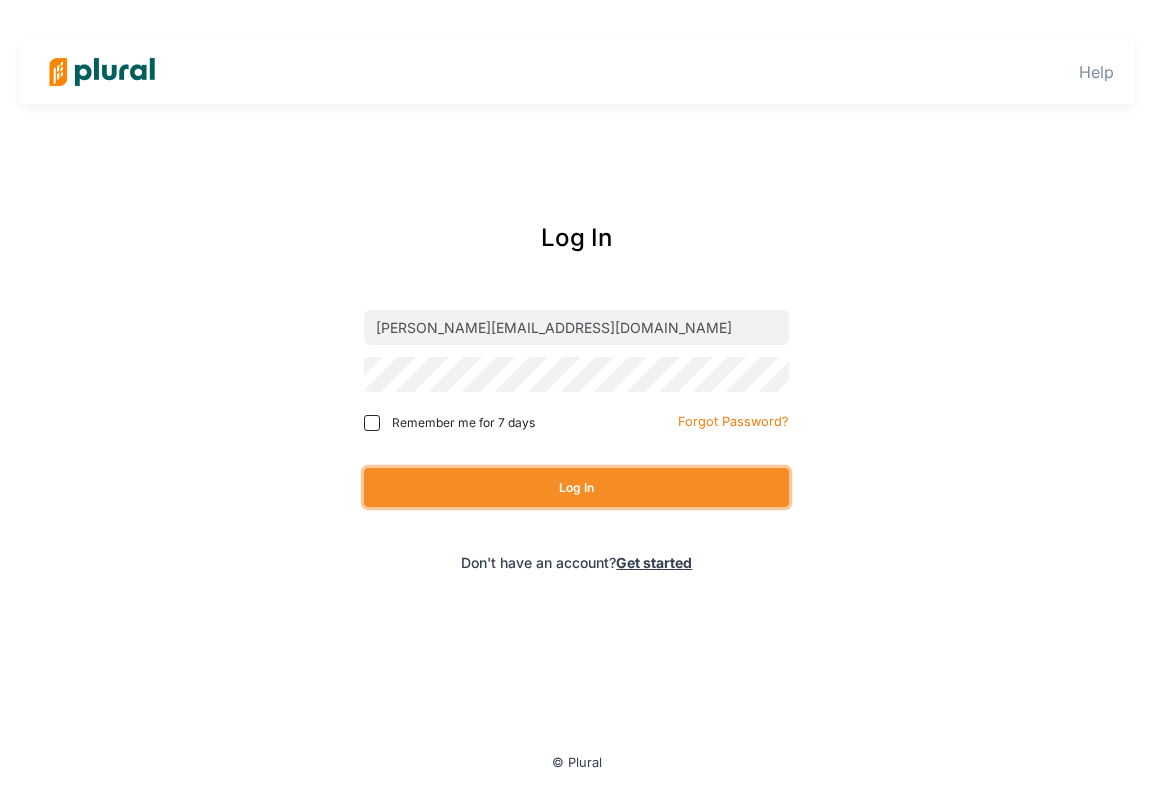 click on "Log In" at bounding box center (576, 487) 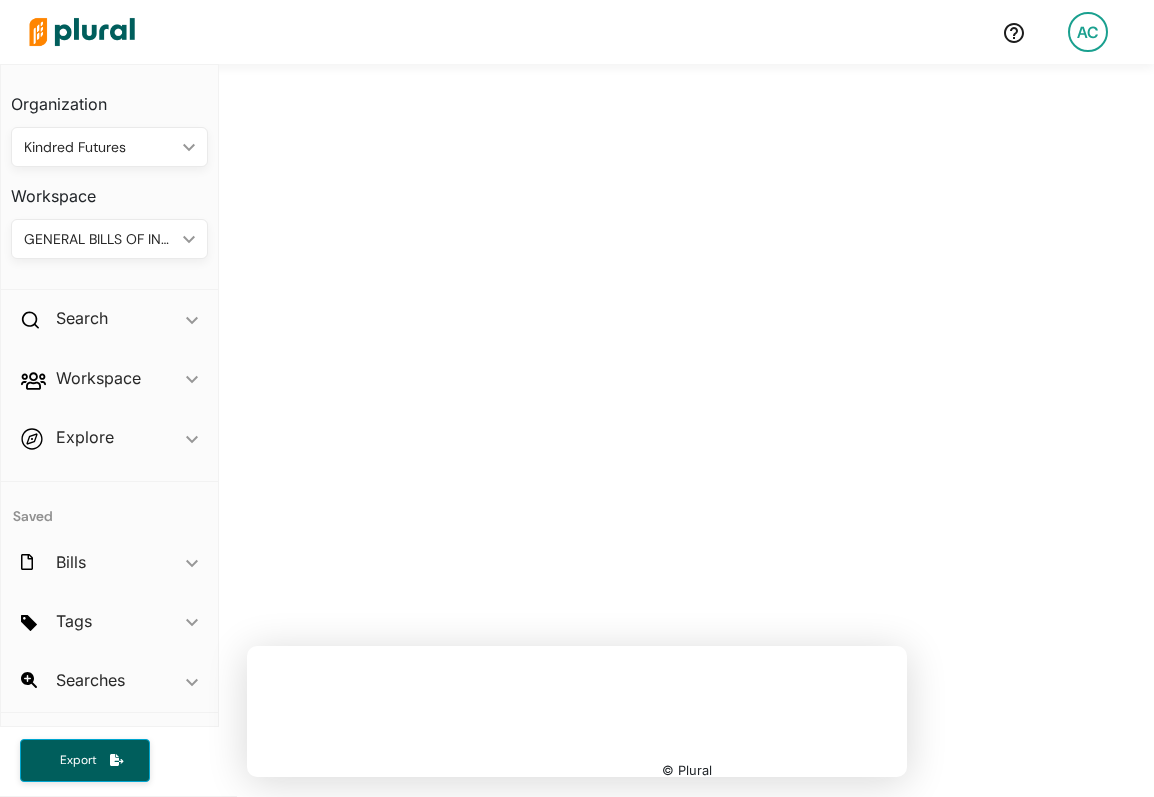 click on "Organization Kindred Futures ic_keyboard_arrow_down Personal Kindred Futures Workspace GENERAL BILLS OF INTEREST IN 2025 ic_keyboard_arrow_down BABY BONDS (AWBI + GRO) GENERAL BILLS OF INTEREST IN 2025 HEIRS PROPERTY POLICIES PREDATORY LENDING PREDATORY LENDING NEW WORKSPACE" at bounding box center (109, 177) 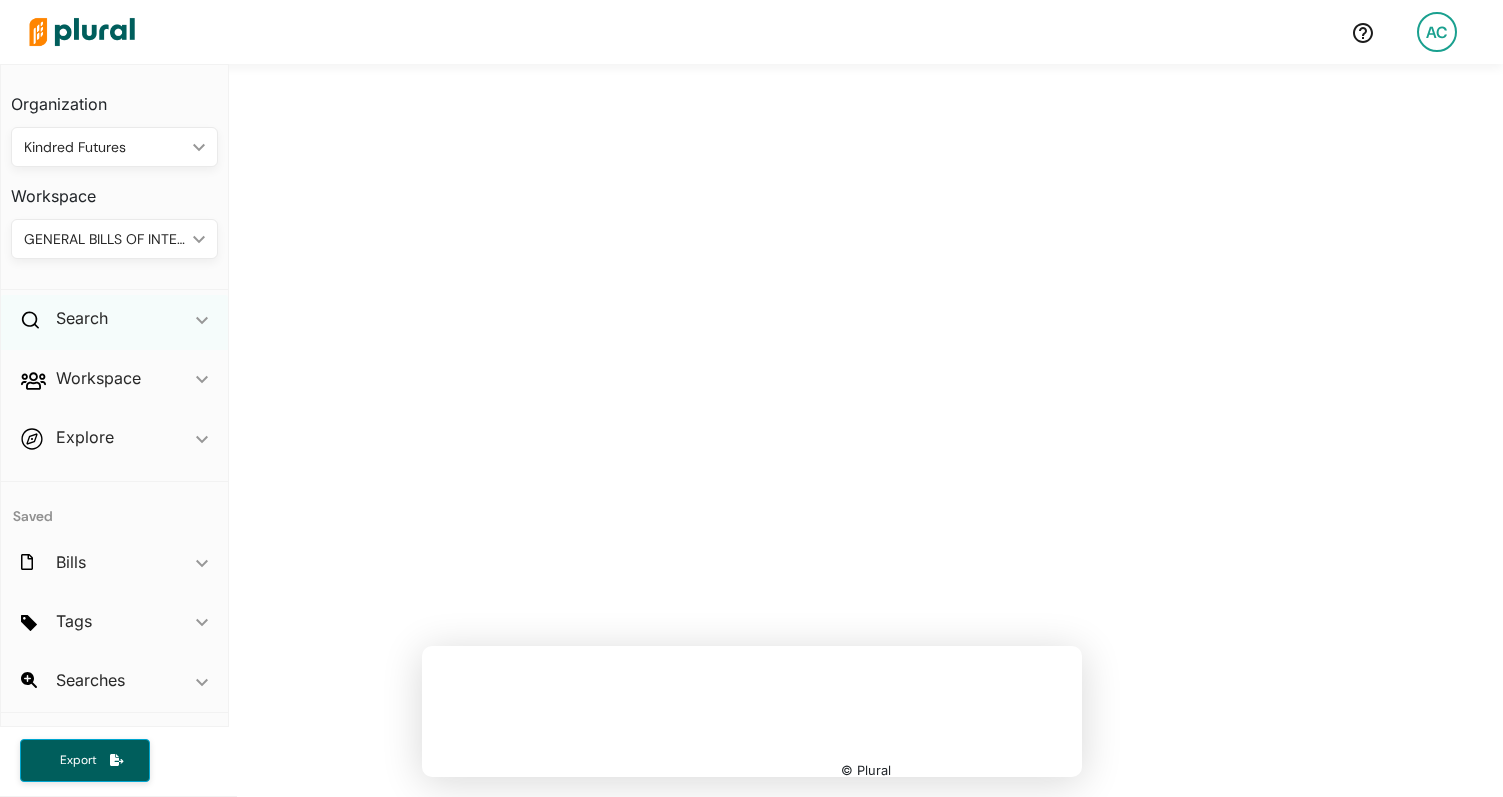 click on "Search ic_keyboard_arrow_down" at bounding box center (114, 322) 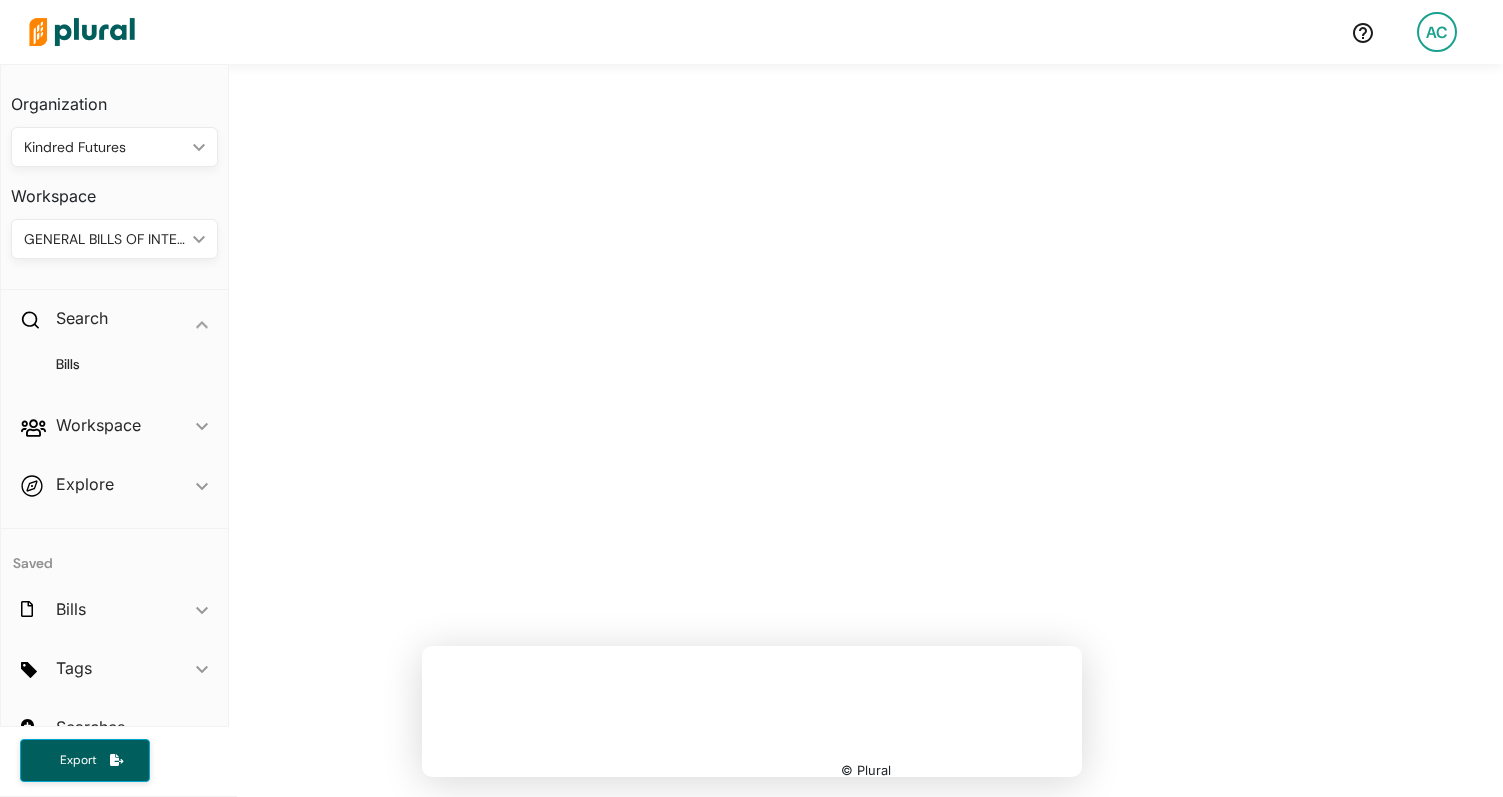 click at bounding box center (82, 32) 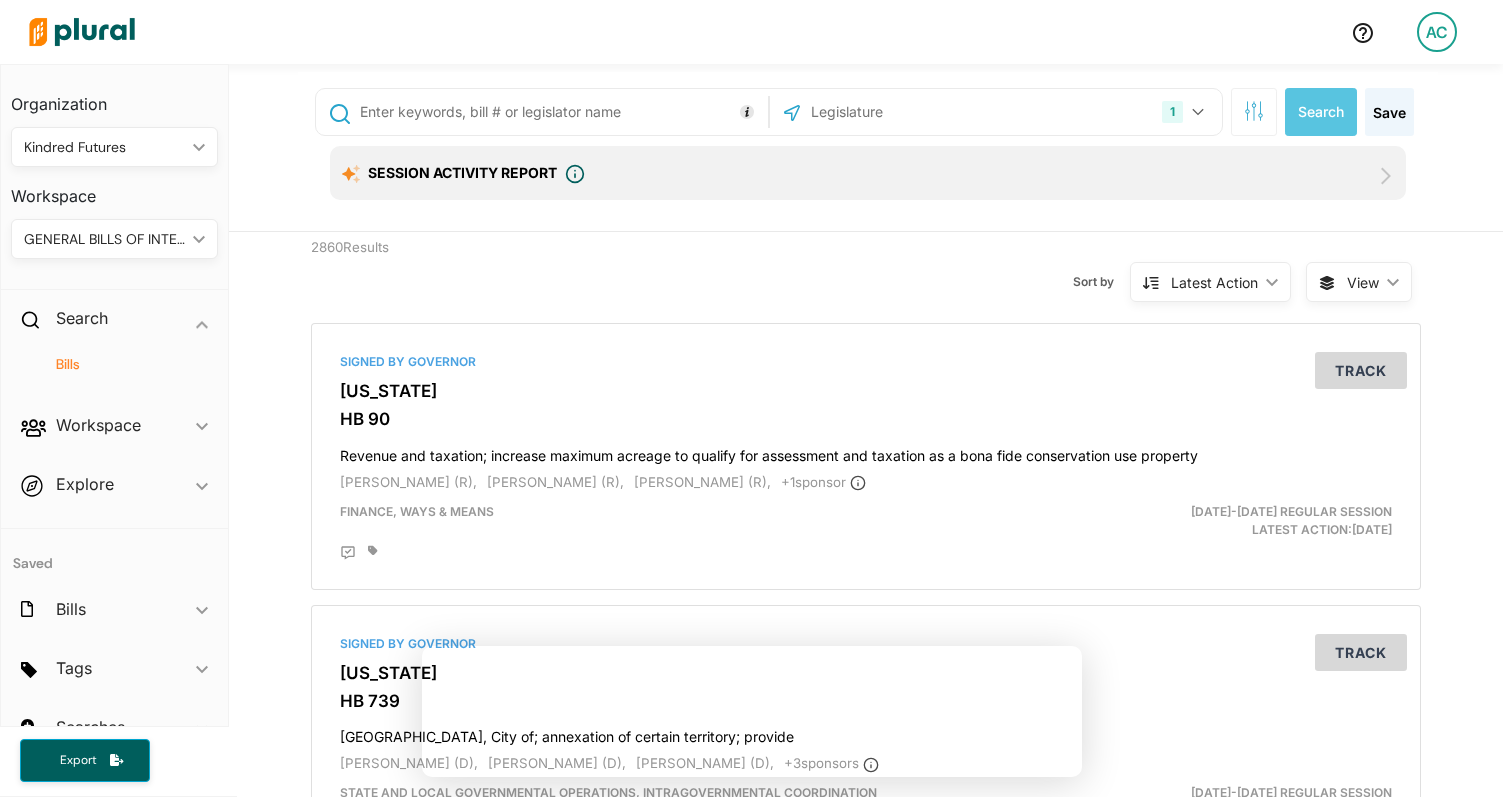 click at bounding box center (560, 112) 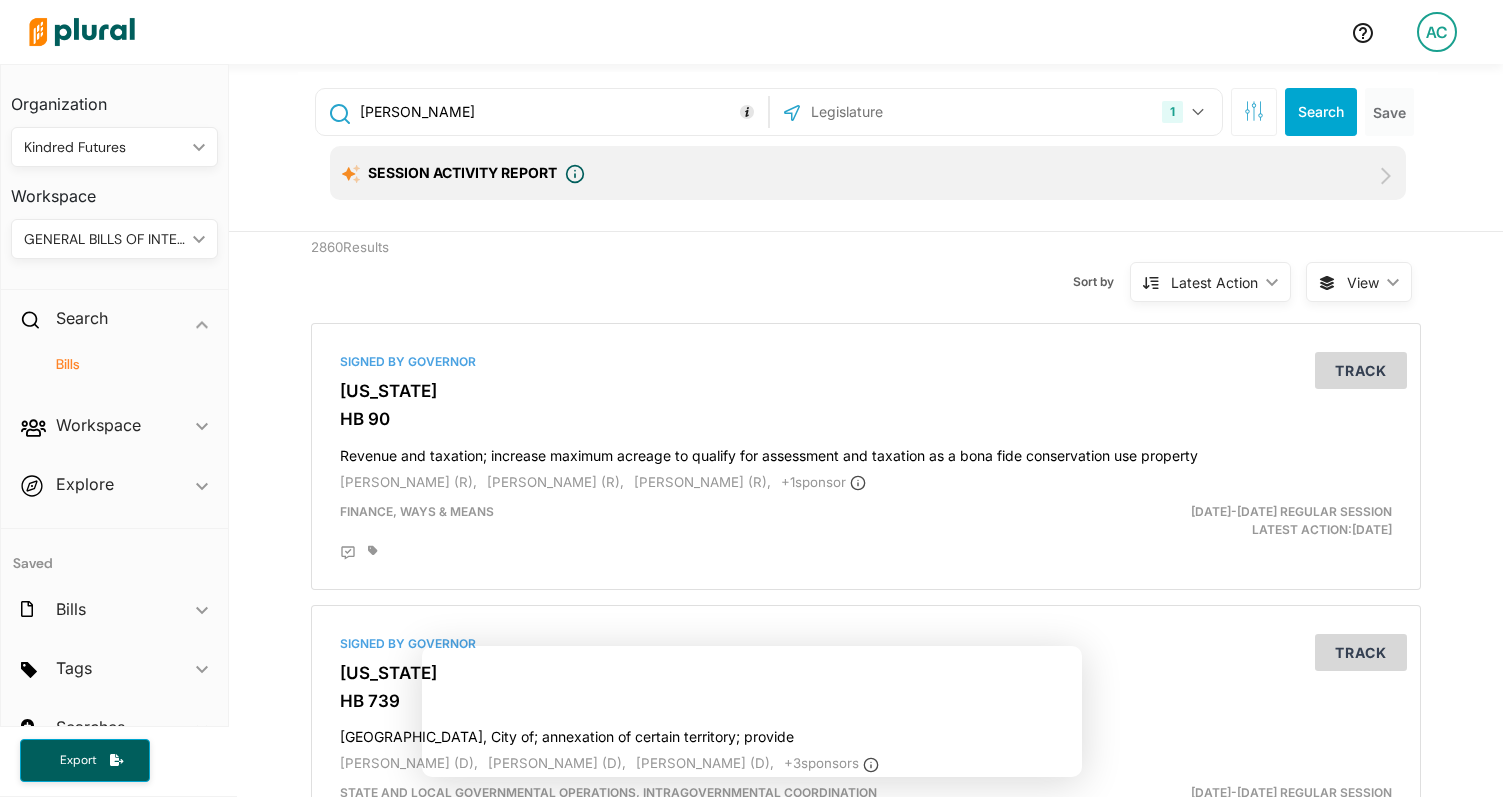 type on "Bennie Thompson" 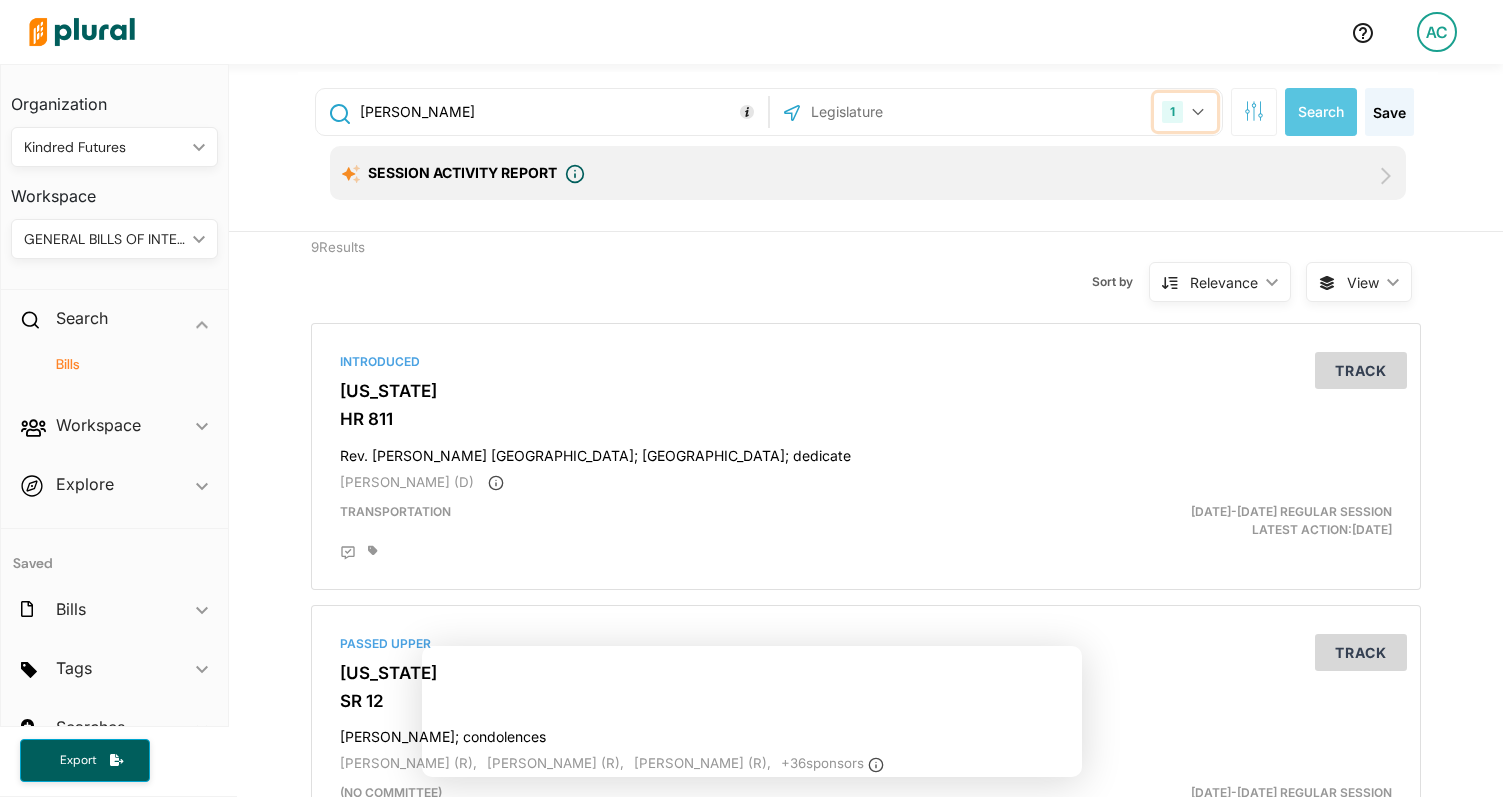 click 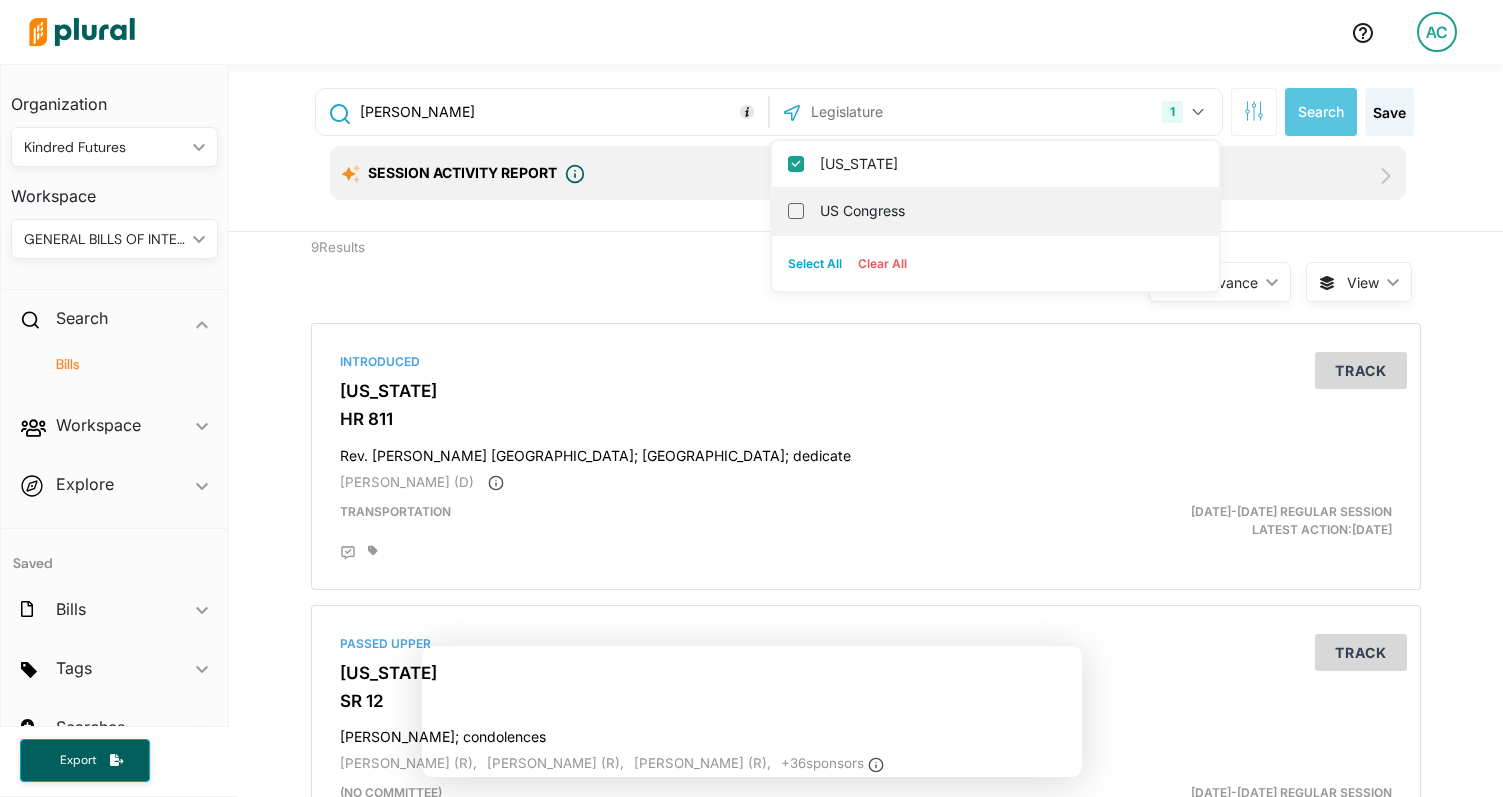 click on "US Congress" at bounding box center [1009, 211] 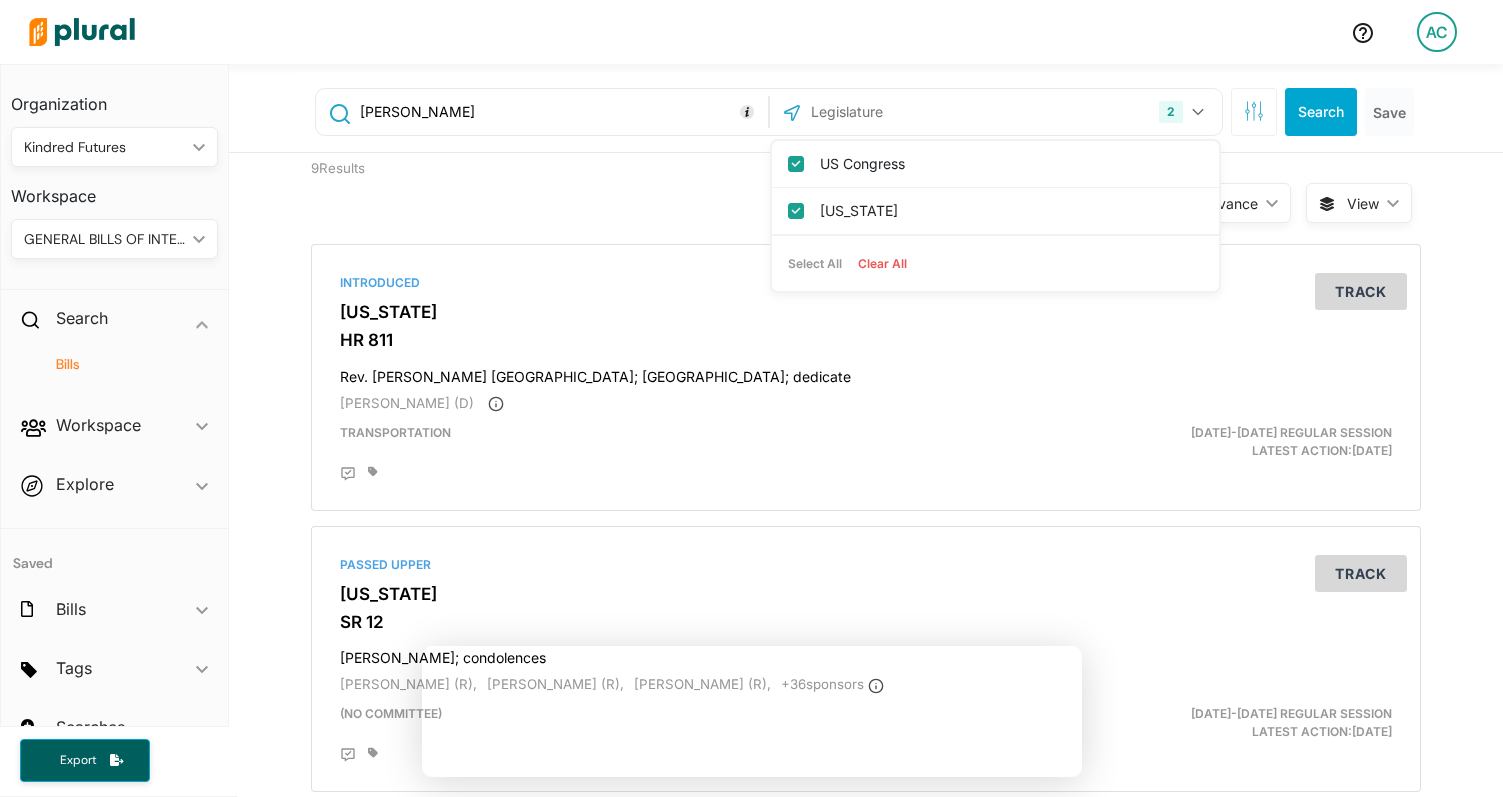 click on "Bennie Thompson 2 US Congress Georgia Select All Clear All   Search Save" at bounding box center [868, 112] 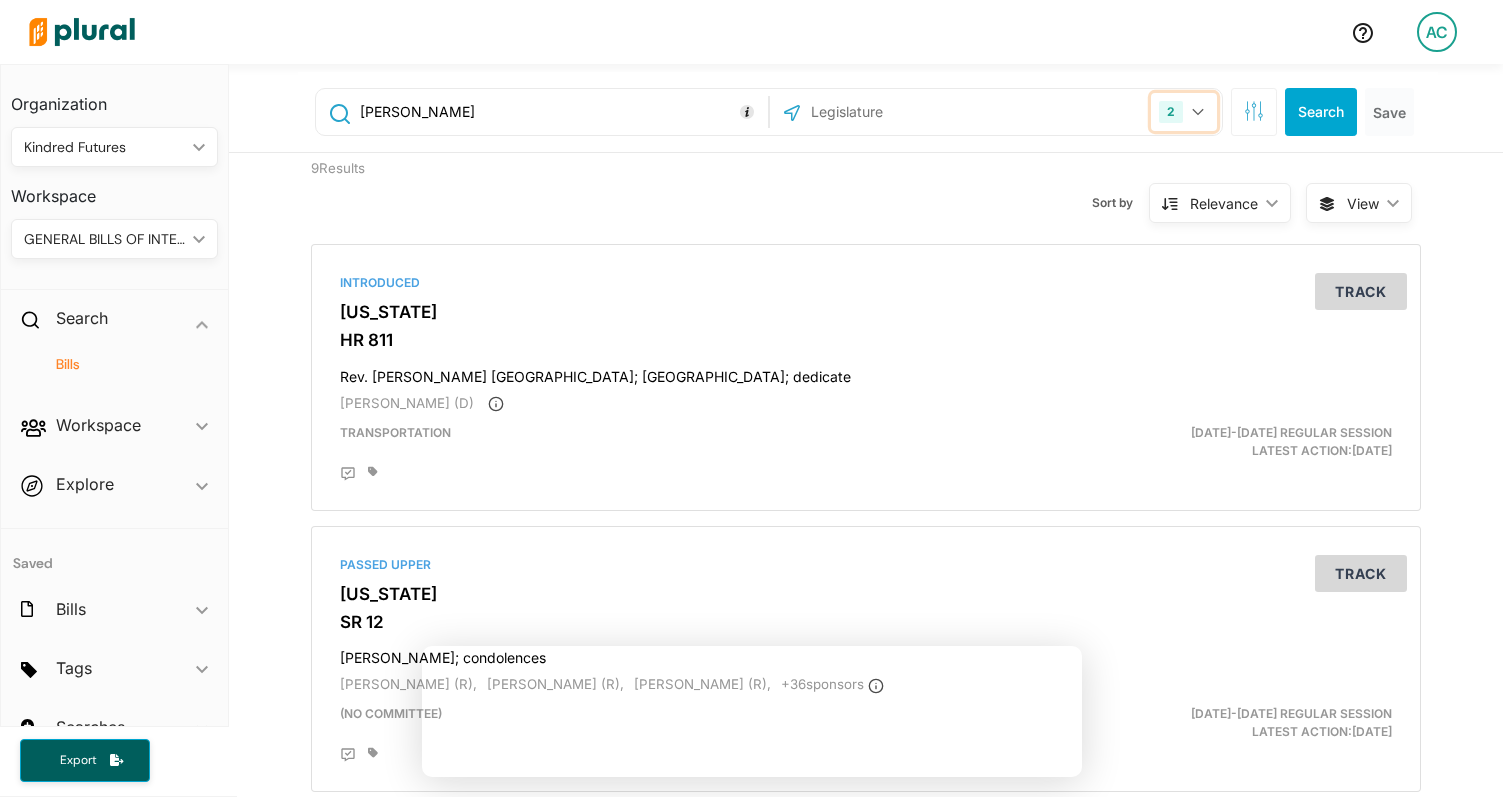 click on "2" at bounding box center [1171, 112] 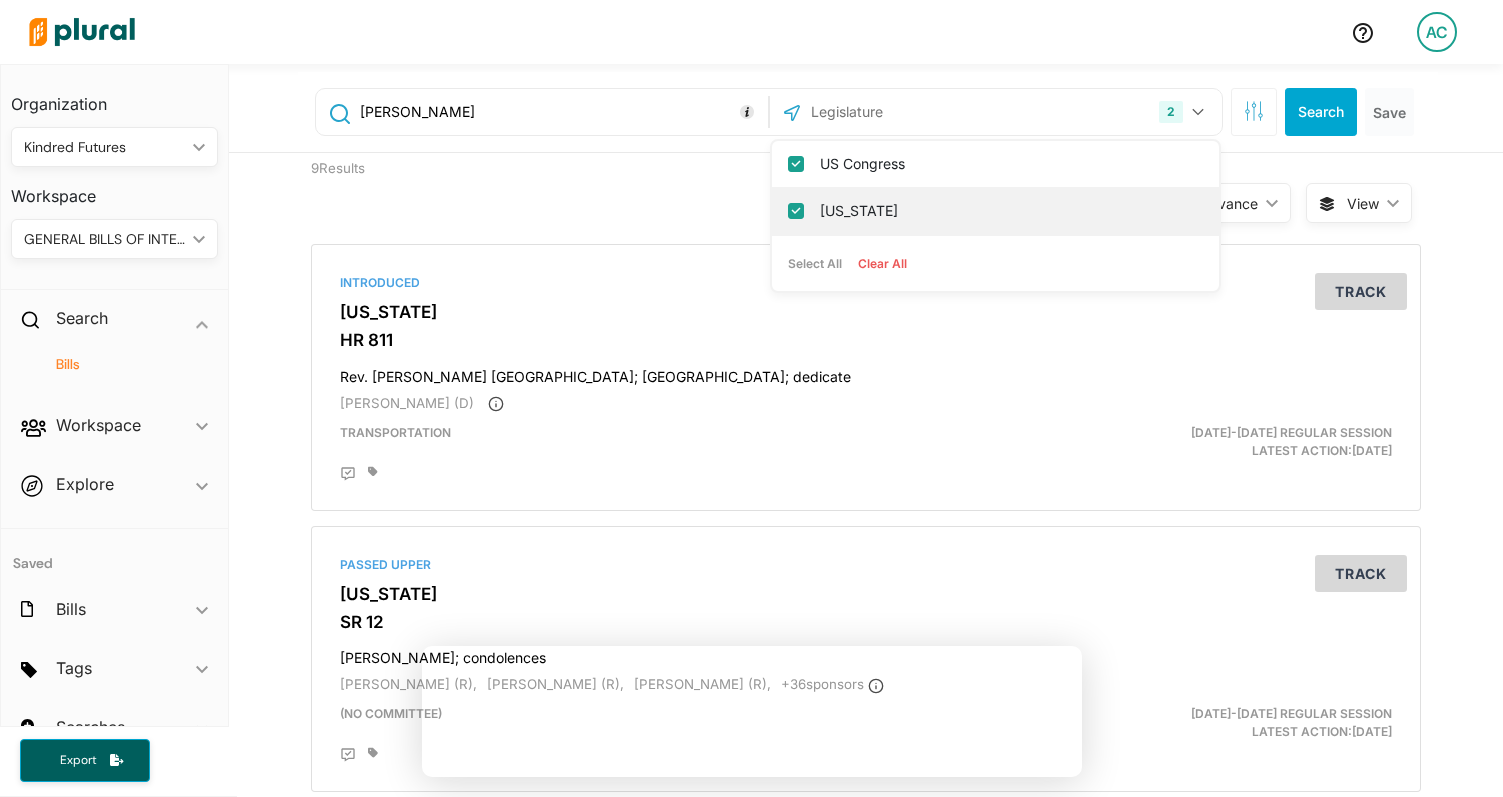 click on "Georgia" at bounding box center [1009, 211] 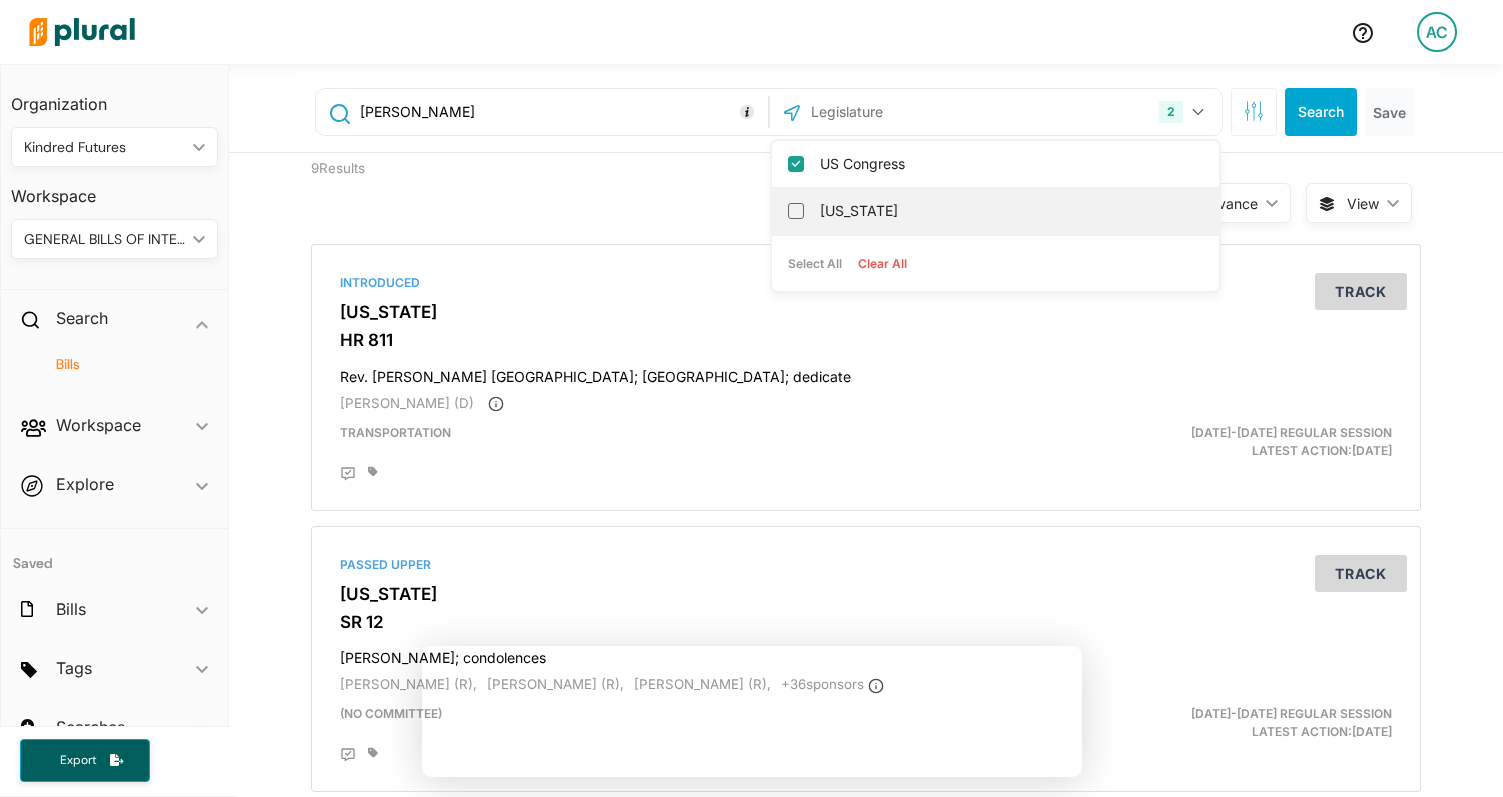 checkbox on "false" 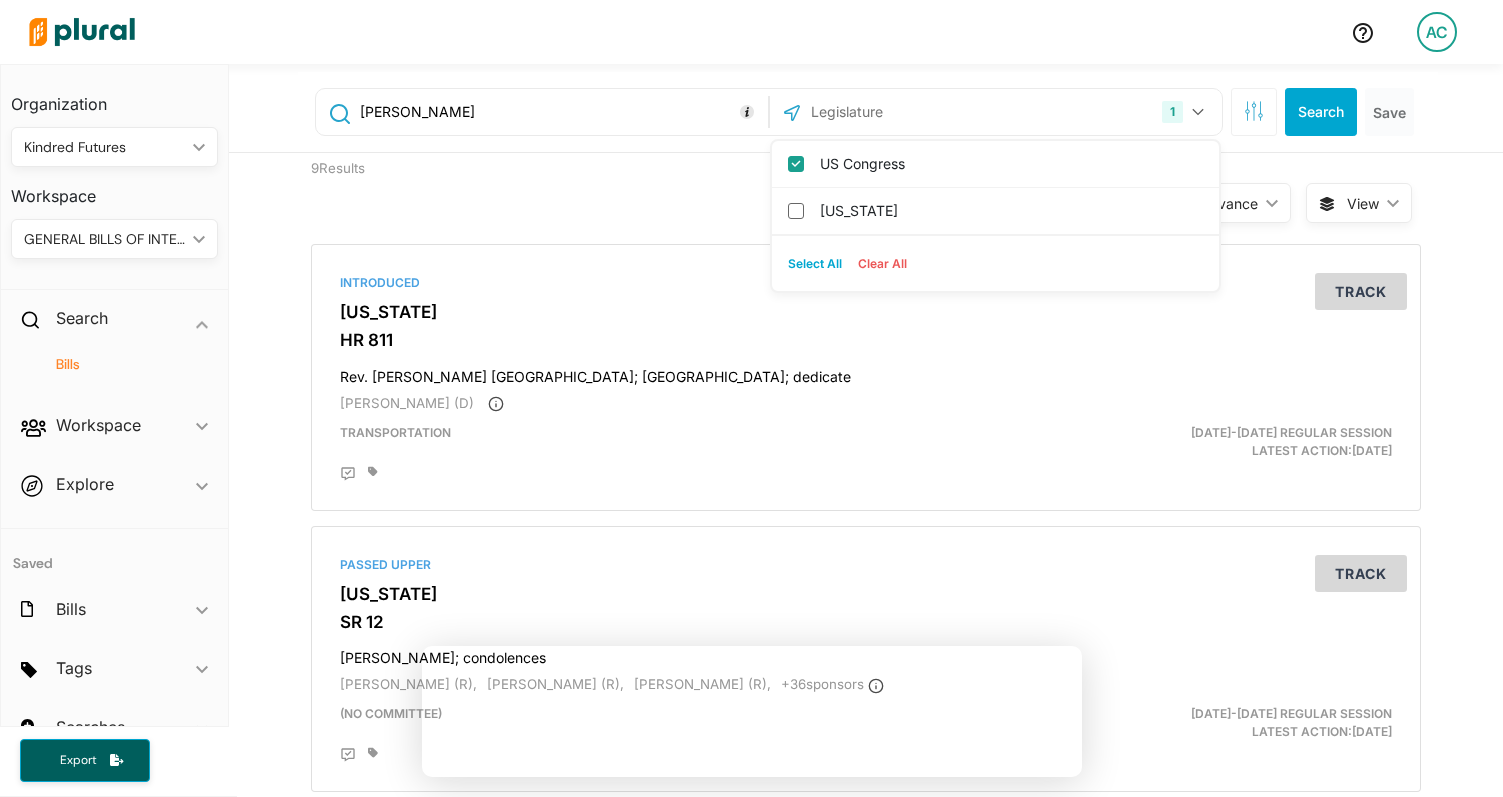 click at bounding box center [677, 32] 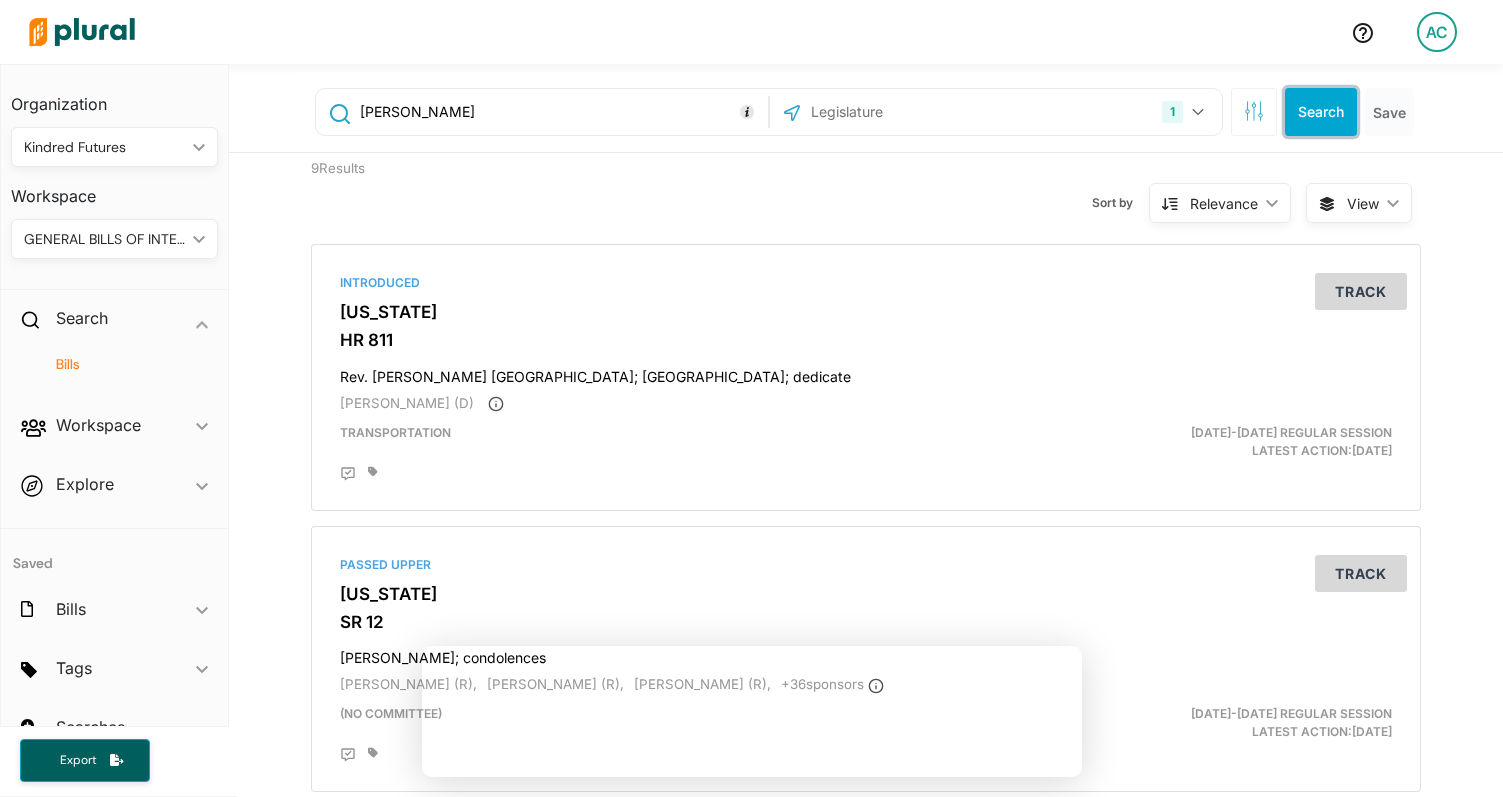 click on "Search" at bounding box center (1321, 112) 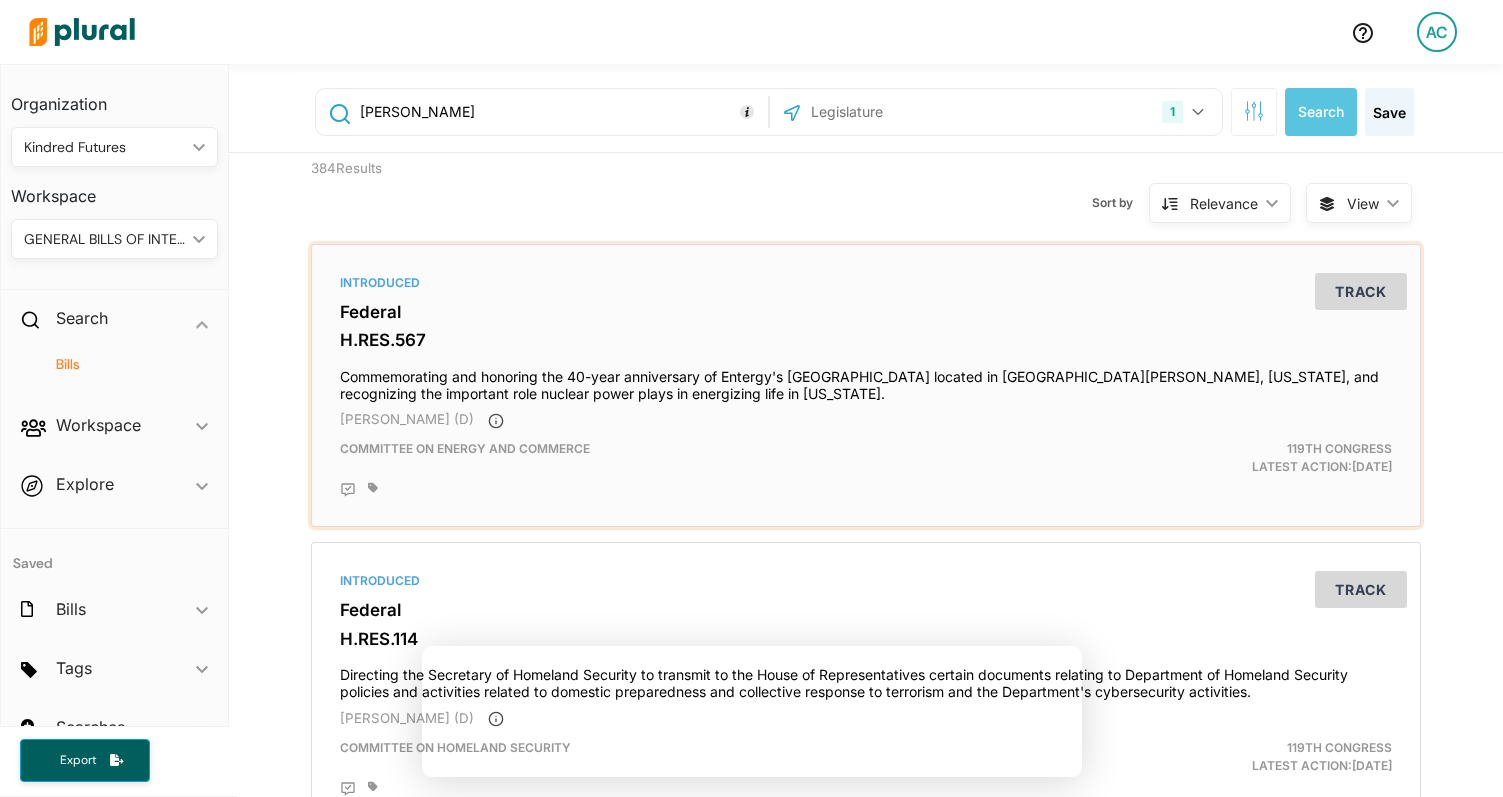 click on "Bennie Thompson (D)" at bounding box center [407, 419] 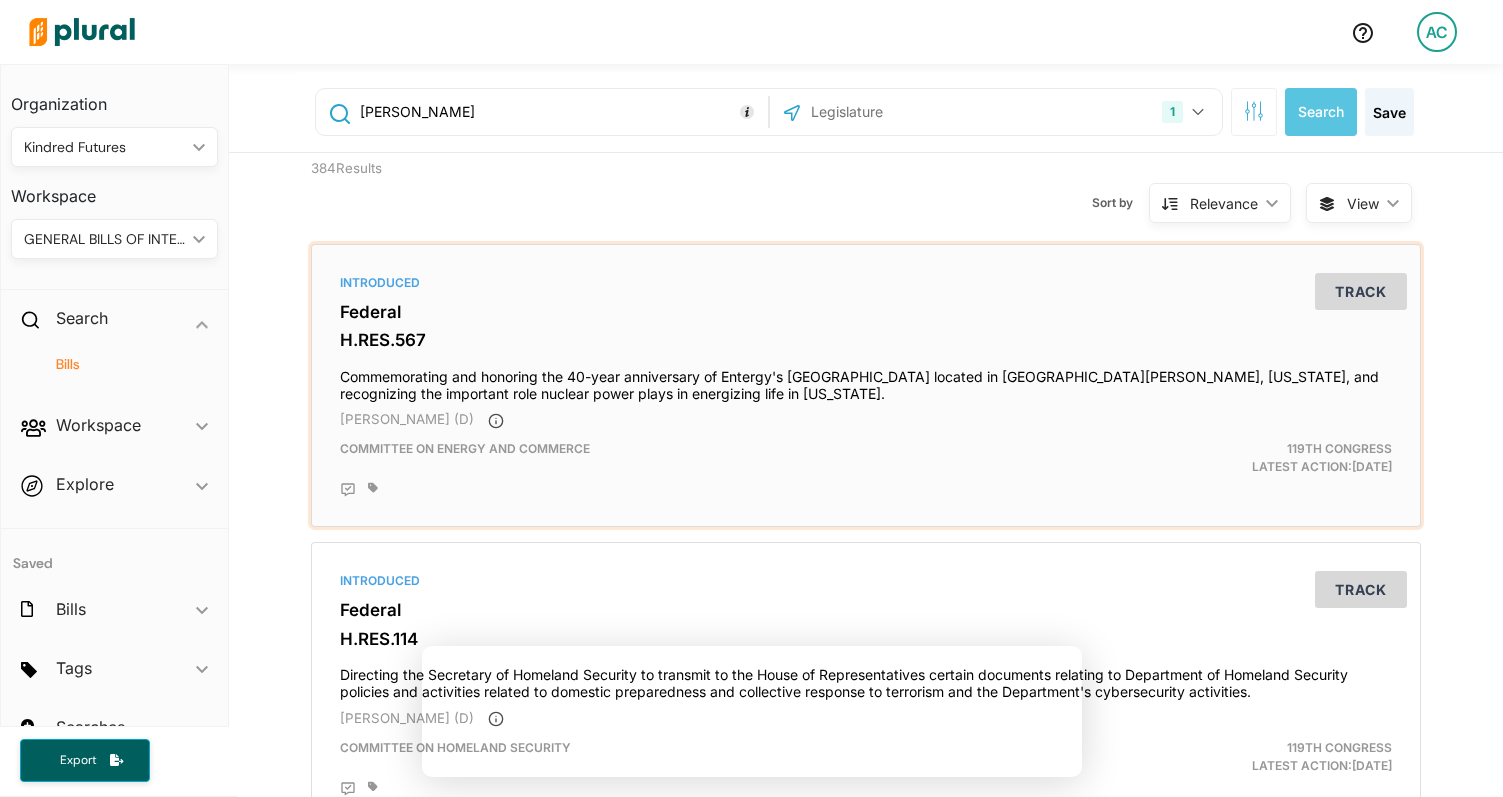 click on "Committee on Energy and Commerce" at bounding box center (465, 448) 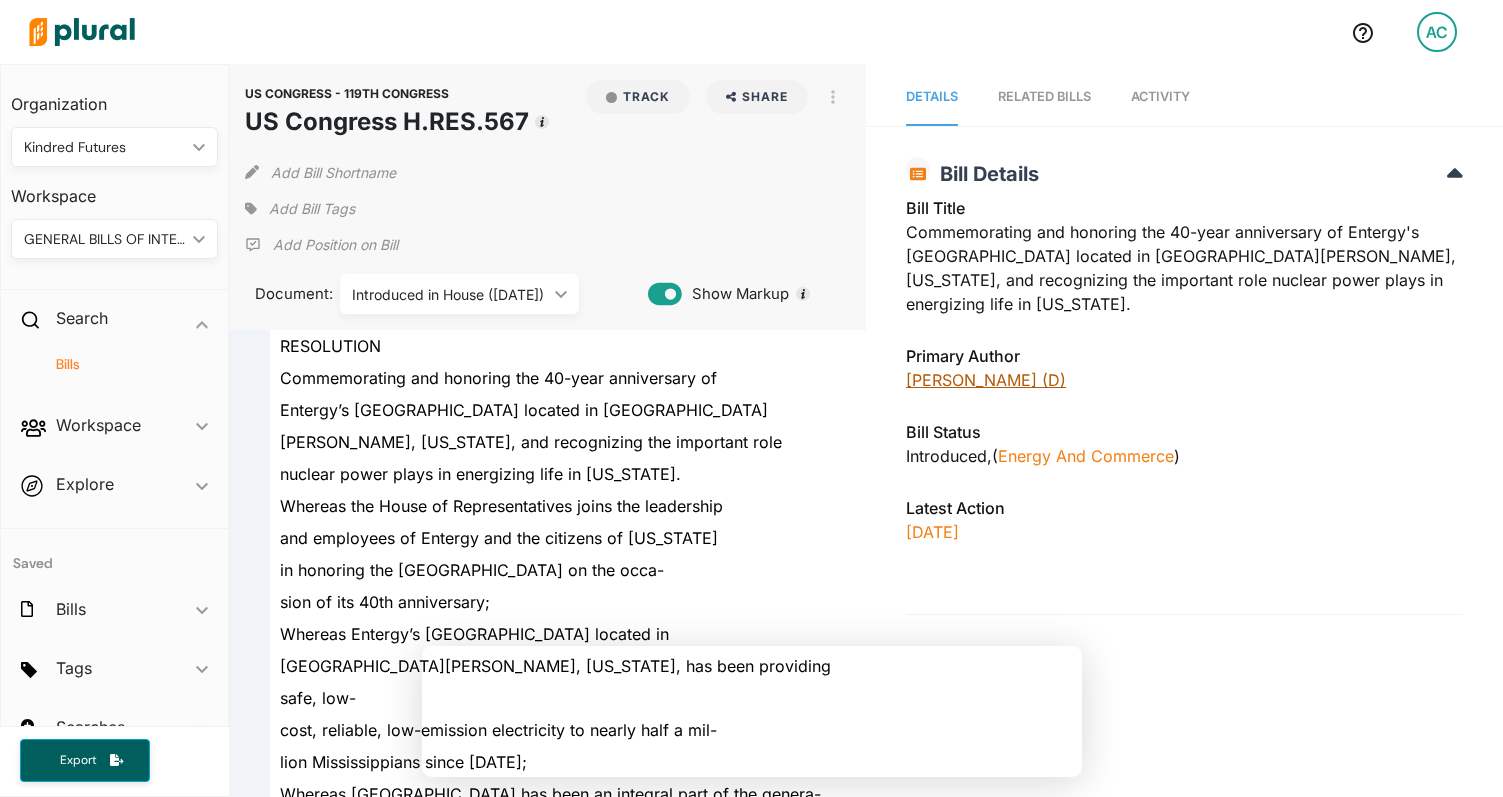 click on "Bennie Thompson (D)" at bounding box center (986, 380) 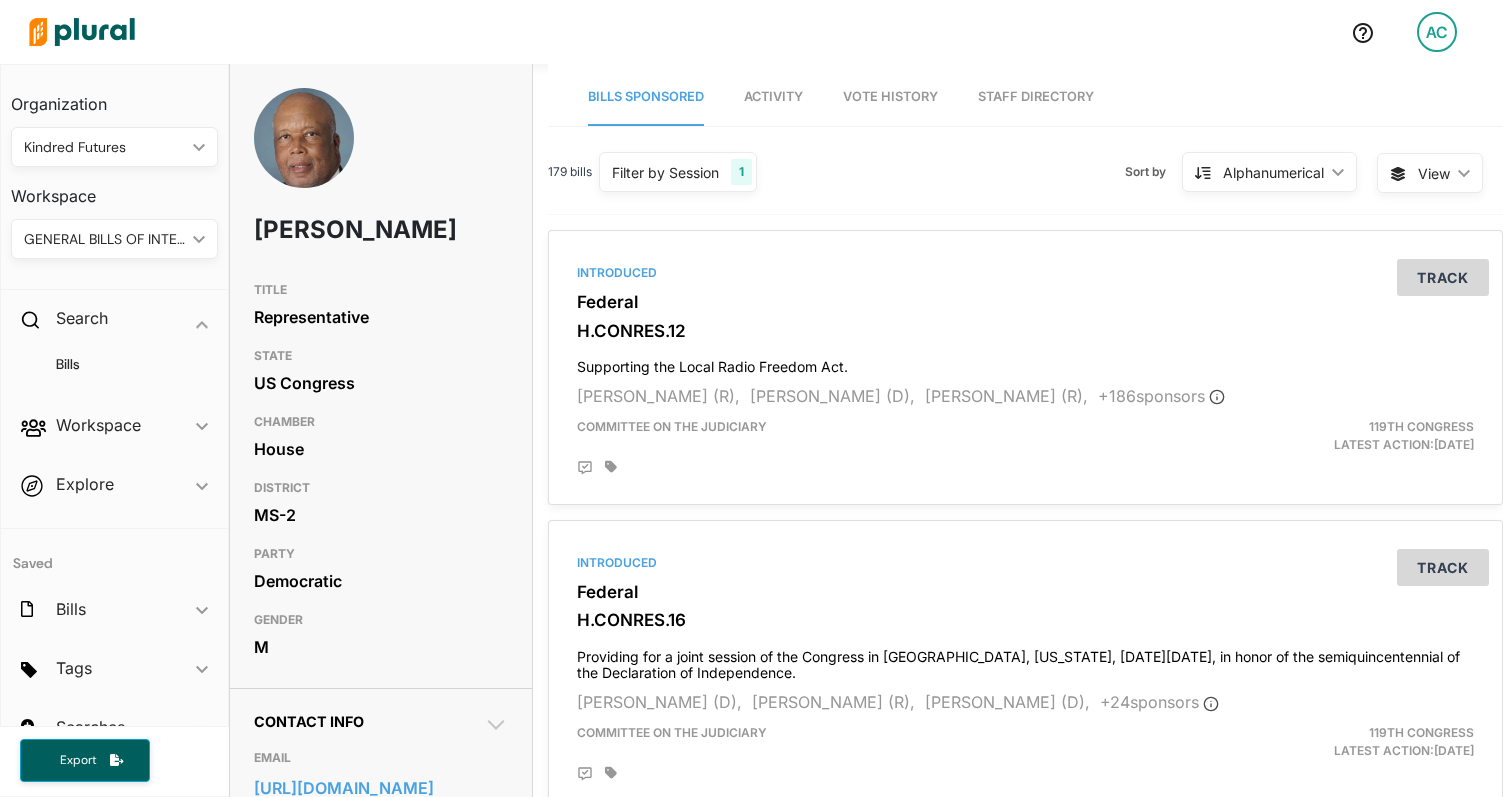 click on "Staff Directory" at bounding box center (1036, 97) 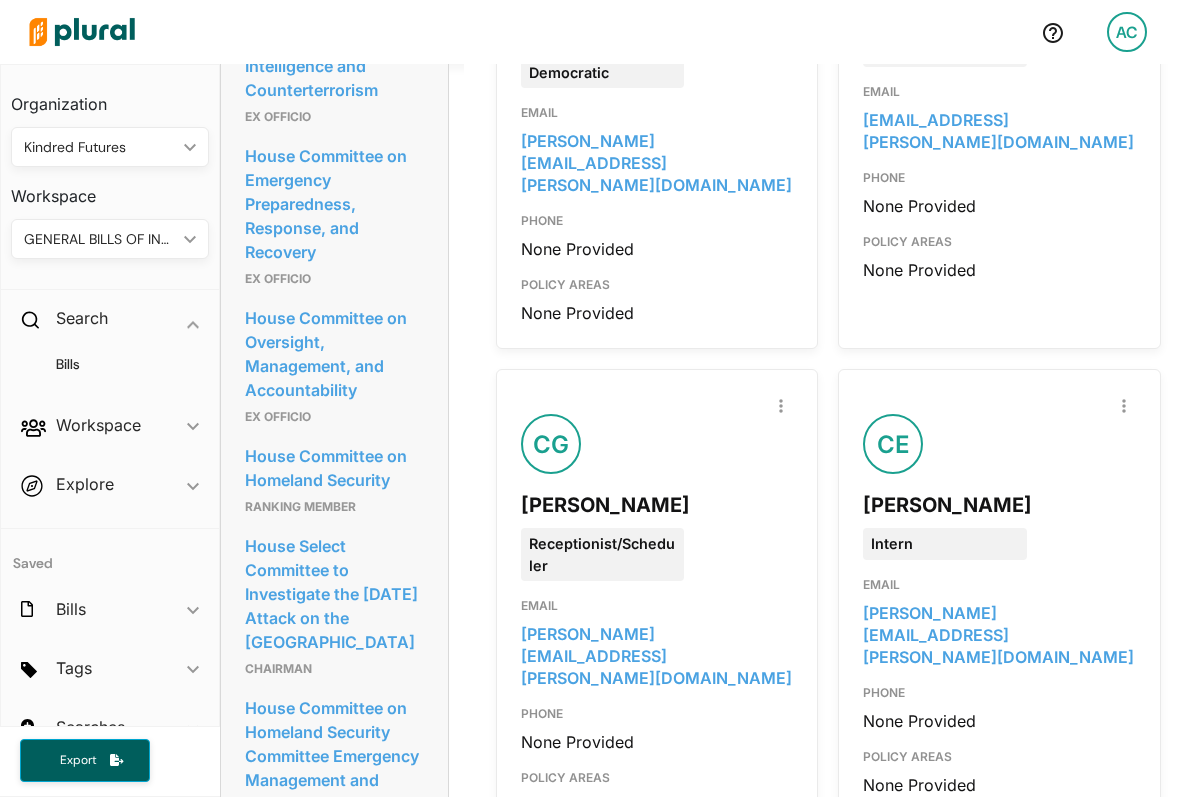 scroll, scrollTop: 2567, scrollLeft: 0, axis: vertical 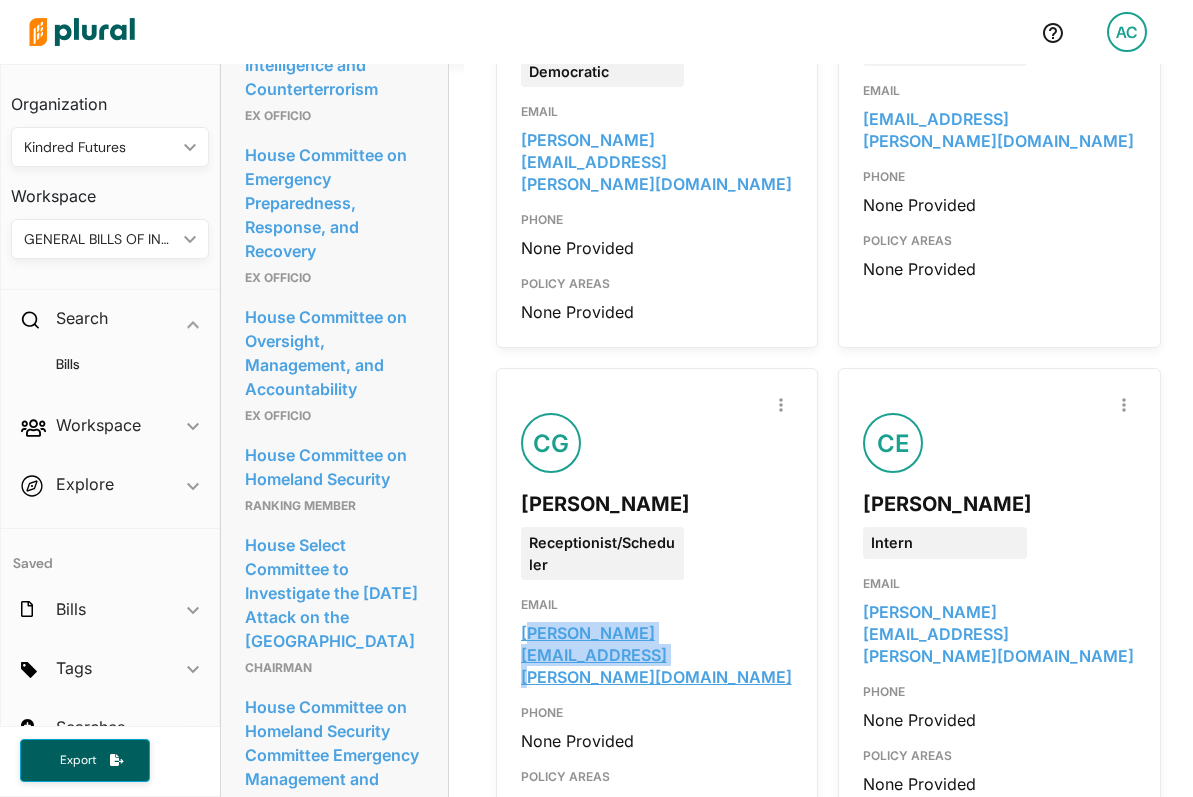 drag, startPoint x: 782, startPoint y: 427, endPoint x: 526, endPoint y: 439, distance: 256.2811 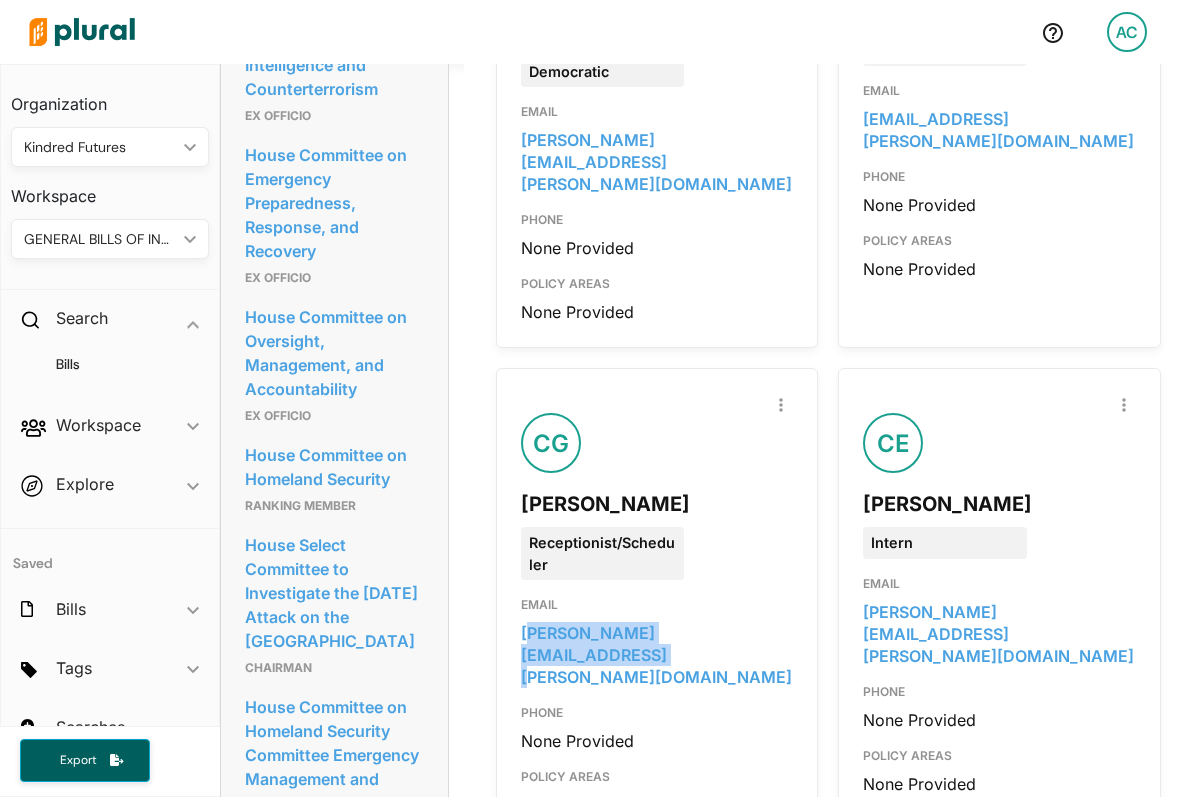 click on "cheryl.grayson@mail.house.gov" at bounding box center (657, 655) 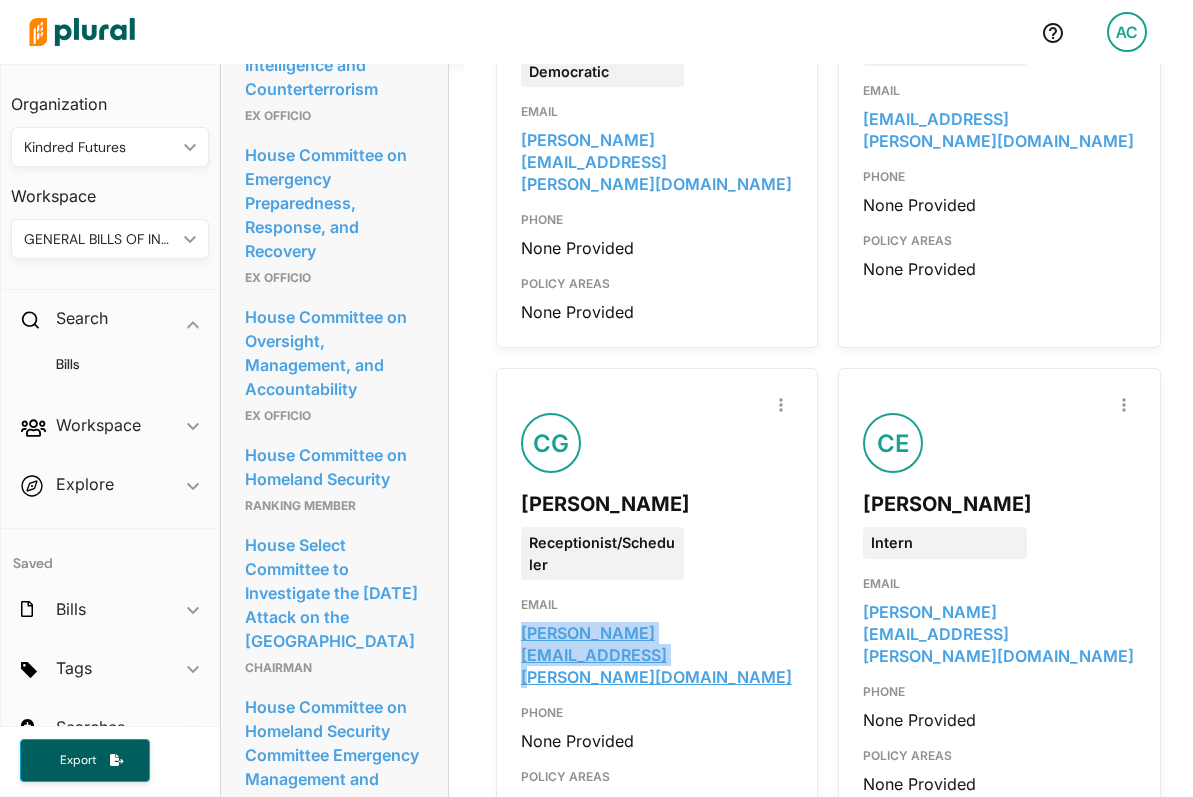 drag, startPoint x: 778, startPoint y: 423, endPoint x: 521, endPoint y: 427, distance: 257.03113 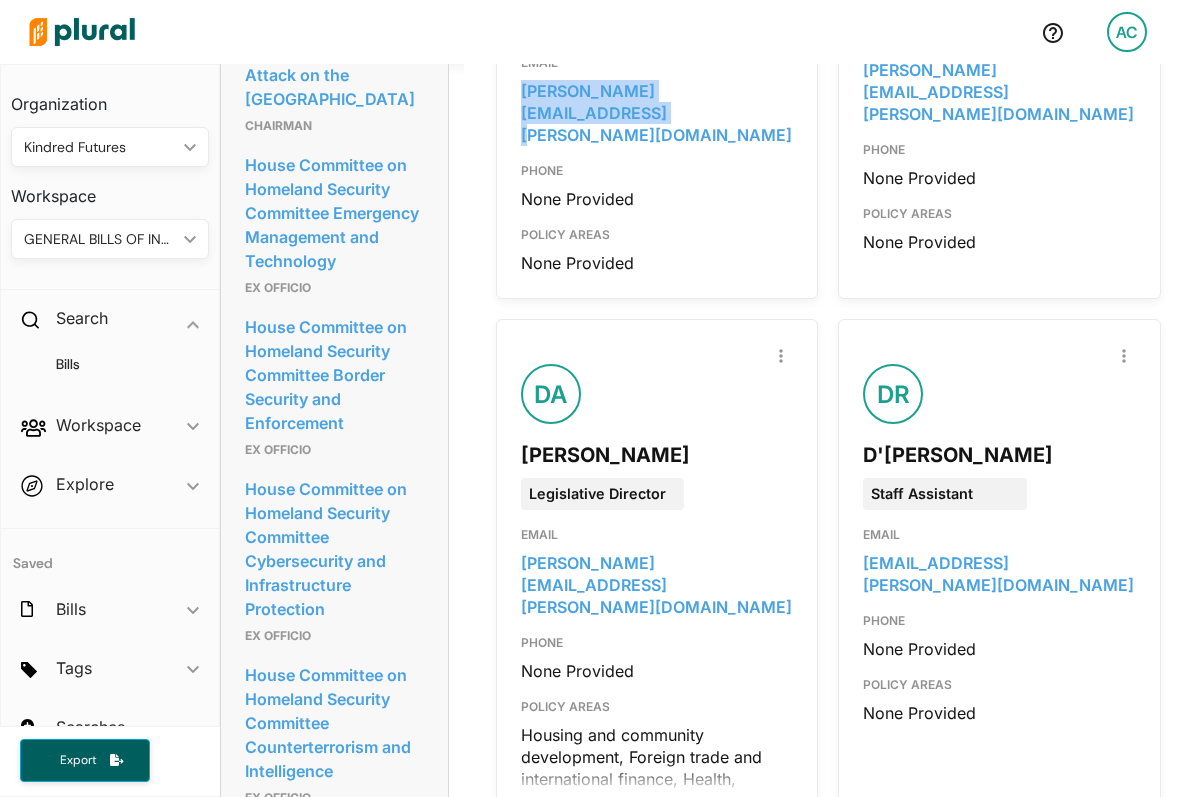 scroll, scrollTop: 3128, scrollLeft: 0, axis: vertical 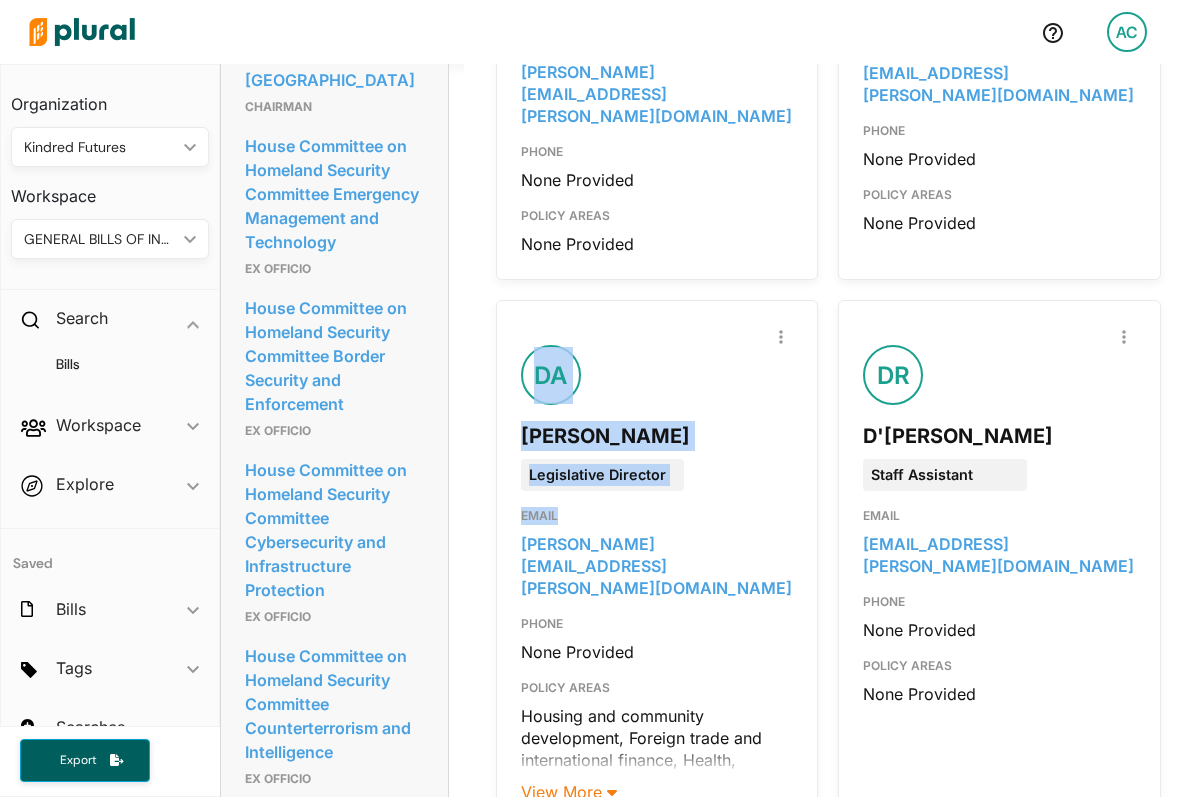 drag, startPoint x: 788, startPoint y: 293, endPoint x: 519, endPoint y: 288, distance: 269.04648 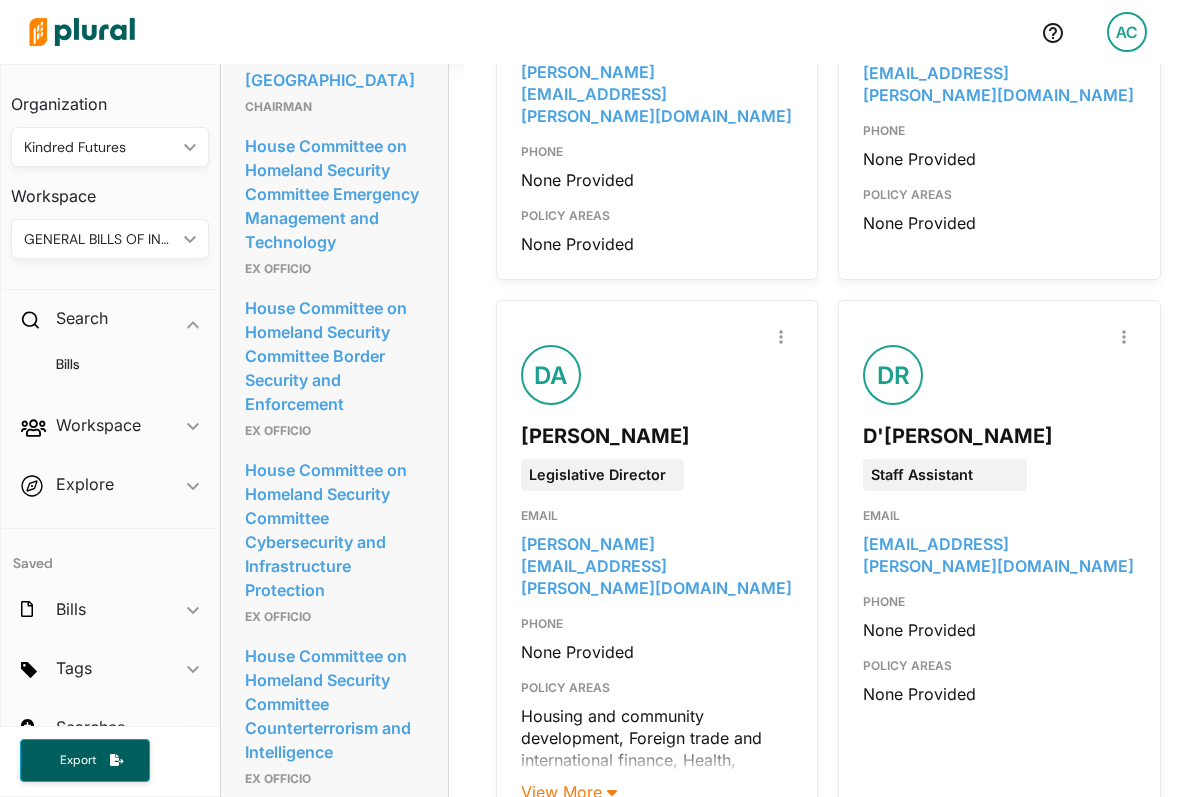 click on "Report Inaccuracy DA Deidre Alexander Legislative Director EMAIL deidre.alexander@mail.house.gov PHONE None Provided POLICY AREAS Housing and community development, Foreign trade and international finance, Health, Immigration, Social welfare, Labor and employment, Women's issues, International affairs, Crime and law enforcement, Families, Abortion, Education, Guns, Armed forces and national security, Veterans affairs, Finance and financial sector, Economics and public finance, Emergency management, Transportation and public works, Law and judiciary, Small business, Taxation, Commerce, Government operations and politics, Arts, culture and religion, Native Americans, Energy, Public lands and natural resources, Telecommunications, Animals, Environmental protection, Science and technology, Civil rights and liberties, minority issues, Agriculture and food, Appropriations View More" at bounding box center (657, 564) 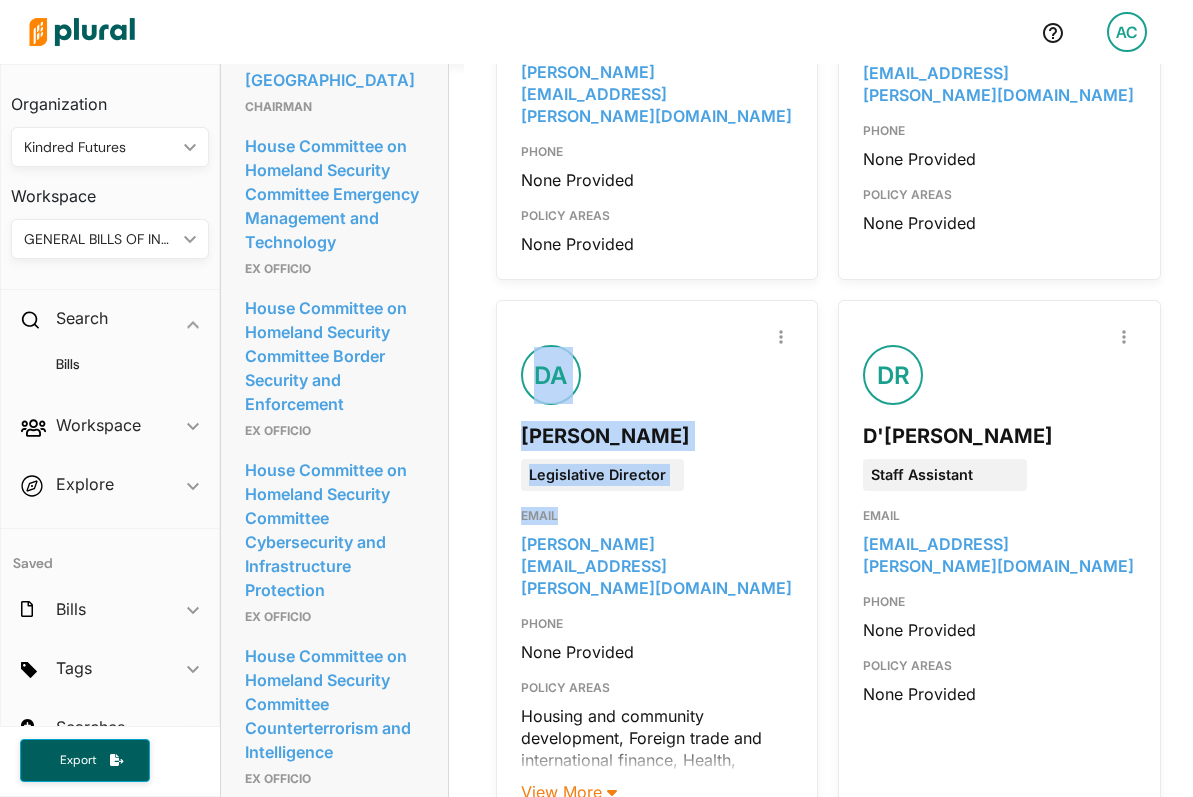 drag, startPoint x: 518, startPoint y: 297, endPoint x: 715, endPoint y: 319, distance: 198.22462 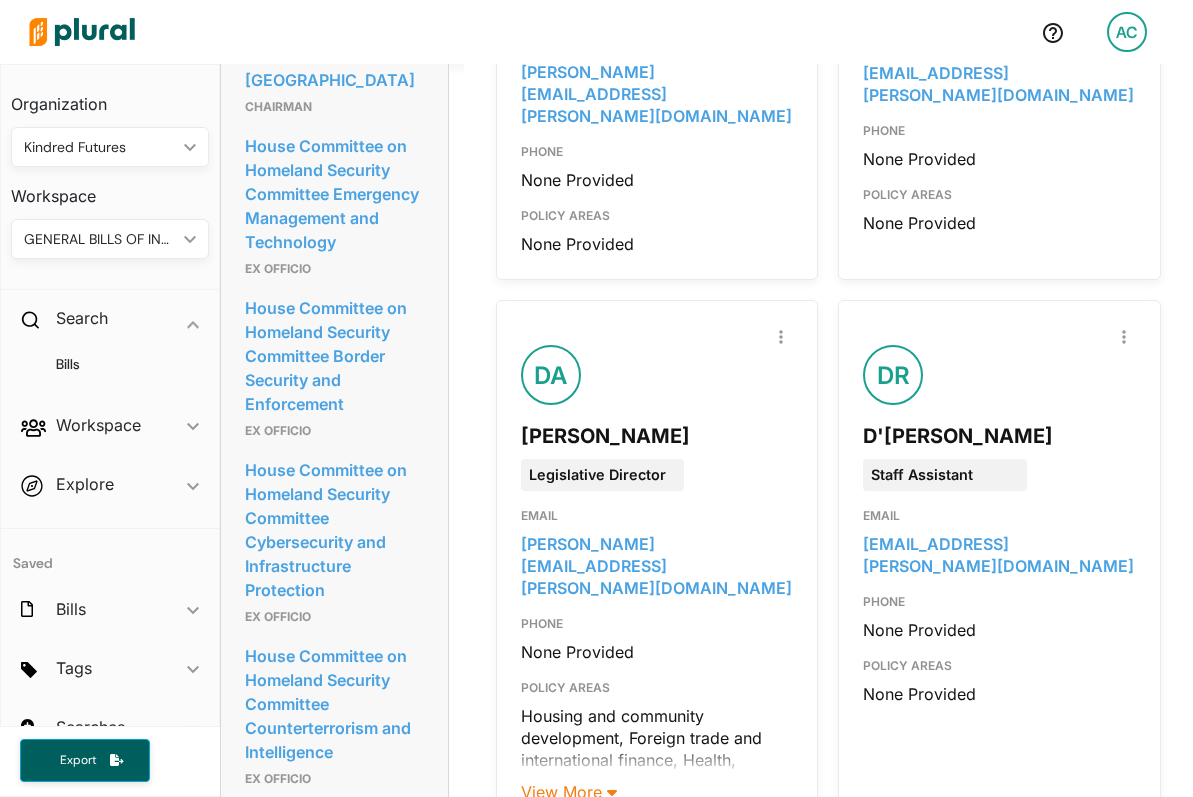 click at bounding box center [657, 550] 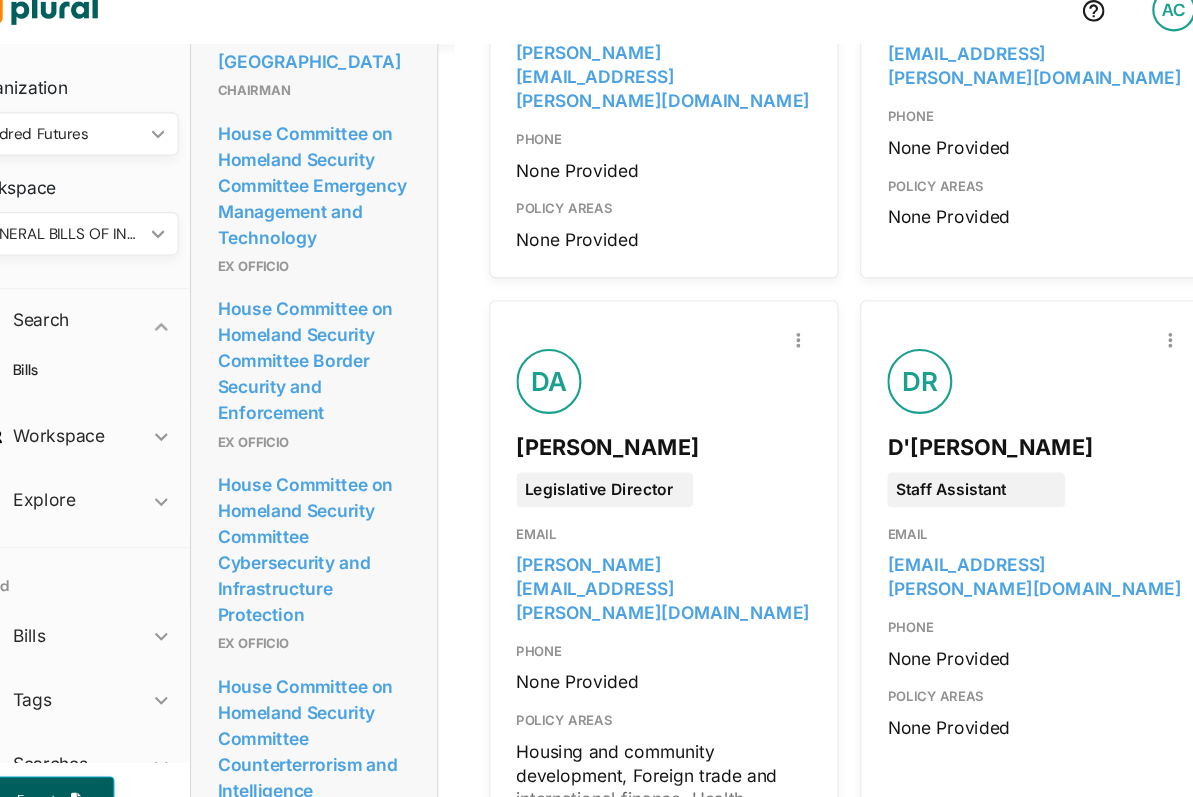 click at bounding box center [657, 550] 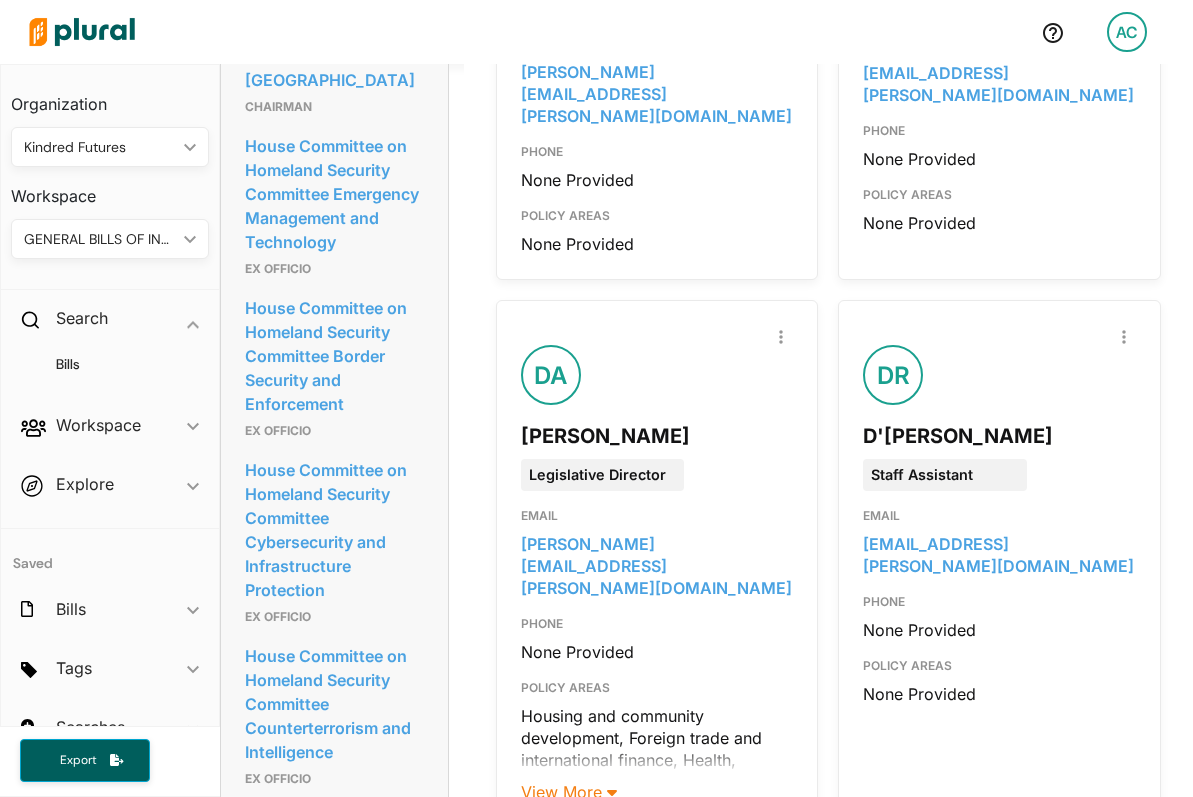 click at bounding box center (657, 550) 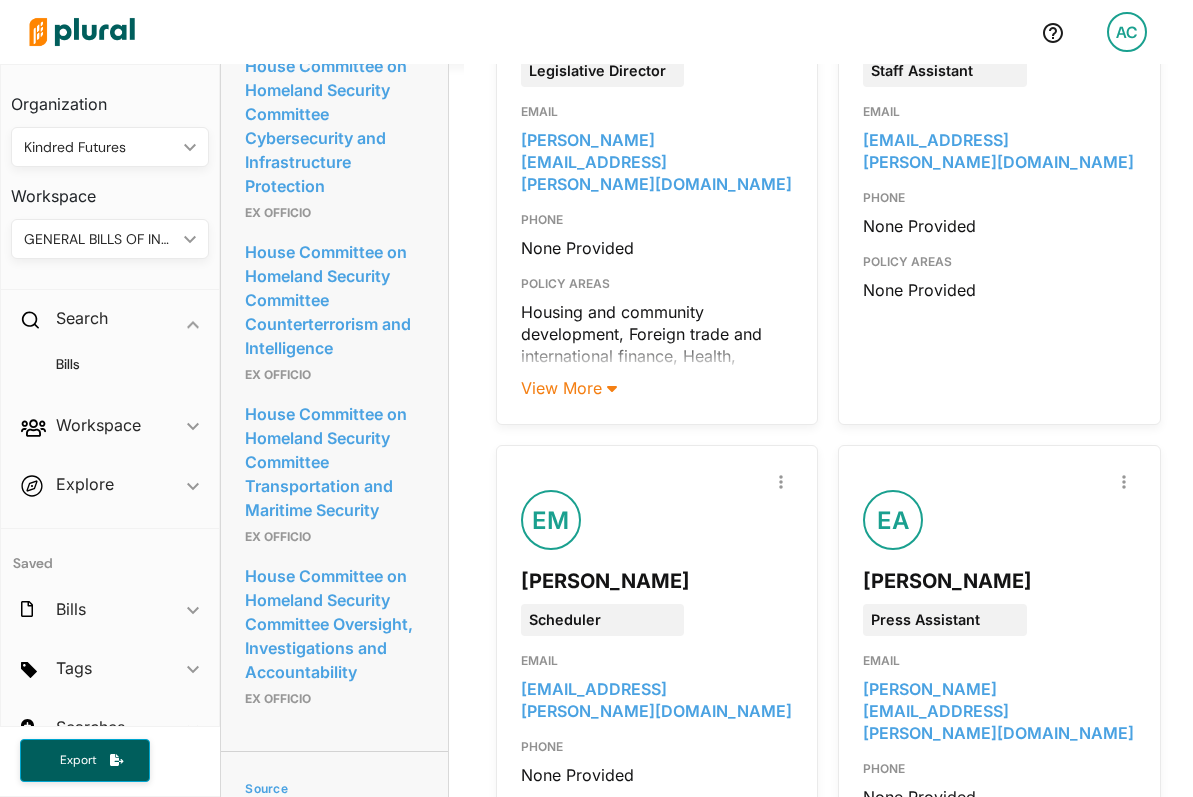 scroll, scrollTop: 3546, scrollLeft: 0, axis: vertical 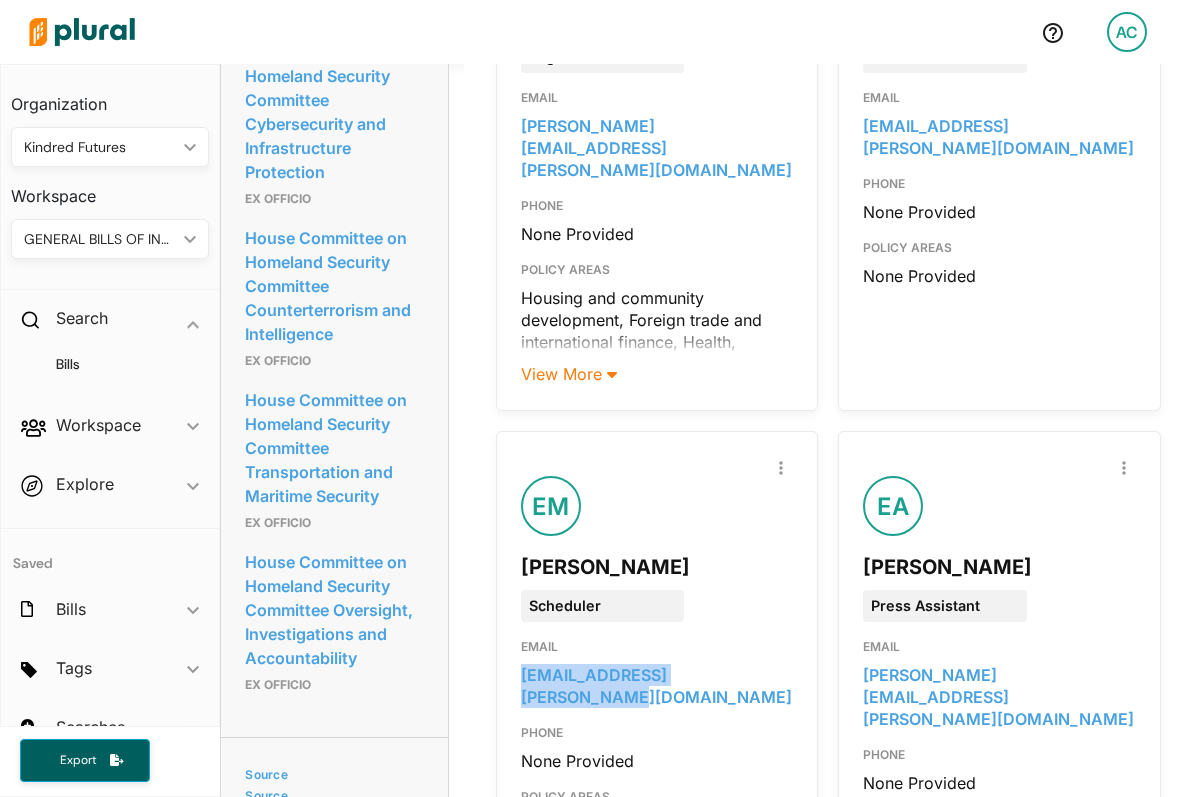 drag, startPoint x: 768, startPoint y: 423, endPoint x: 510, endPoint y: 428, distance: 258.04843 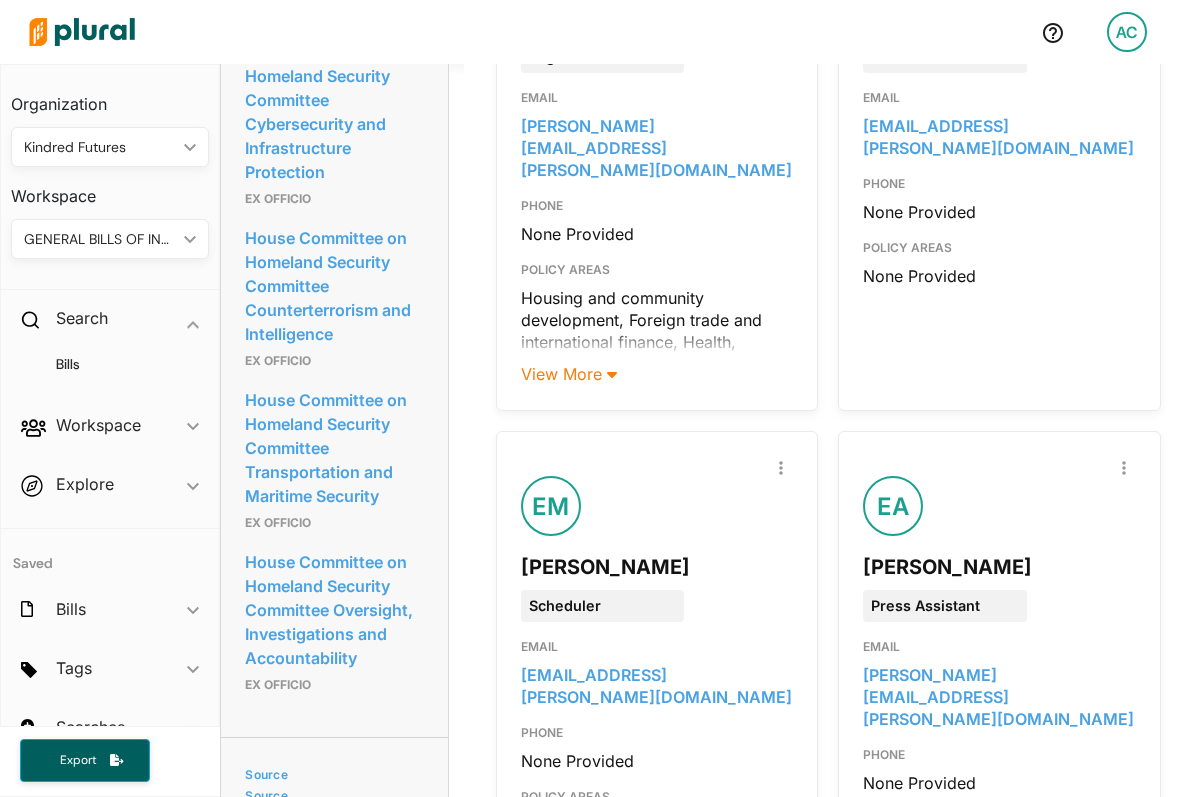 click on "Report Inaccuracy EA Eli Aguayo Press Assistant EMAIL eli.aguayo@mail.house.gov PHONE None Provided POLICY AREAS None Provided" at bounding box center (999, 657) 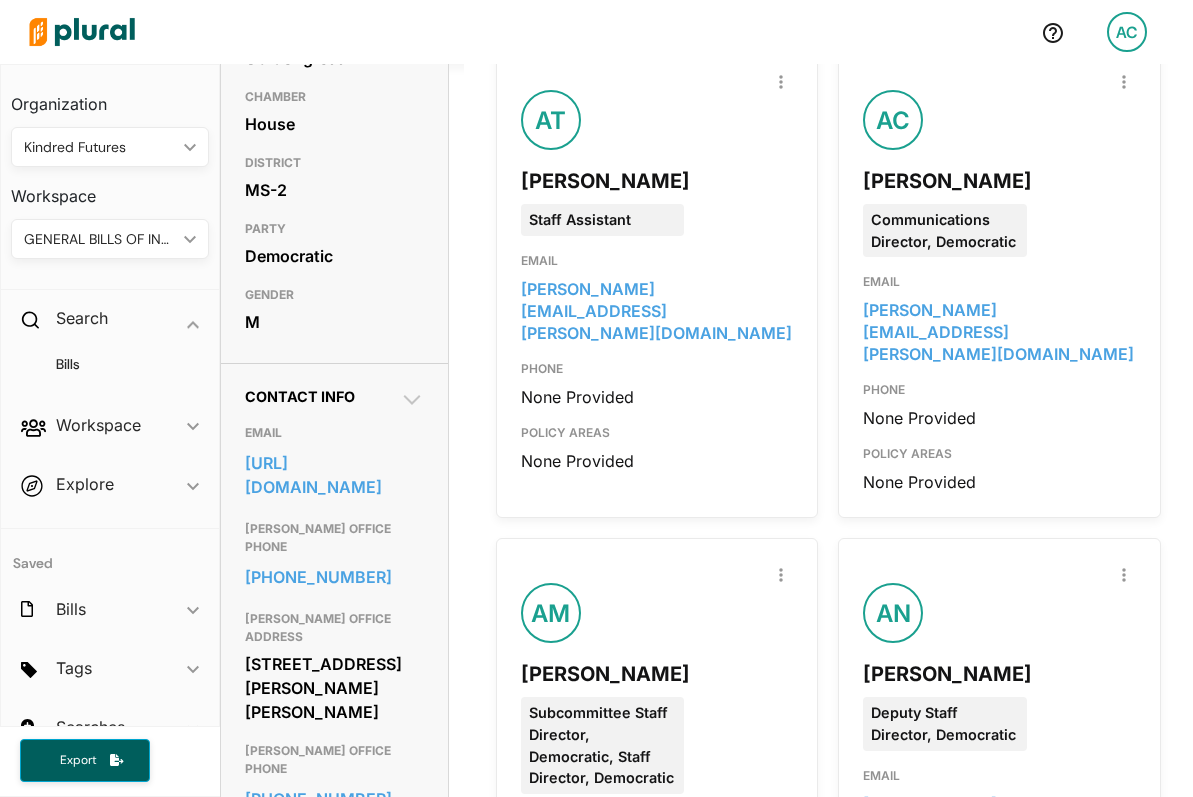 scroll, scrollTop: 429, scrollLeft: 0, axis: vertical 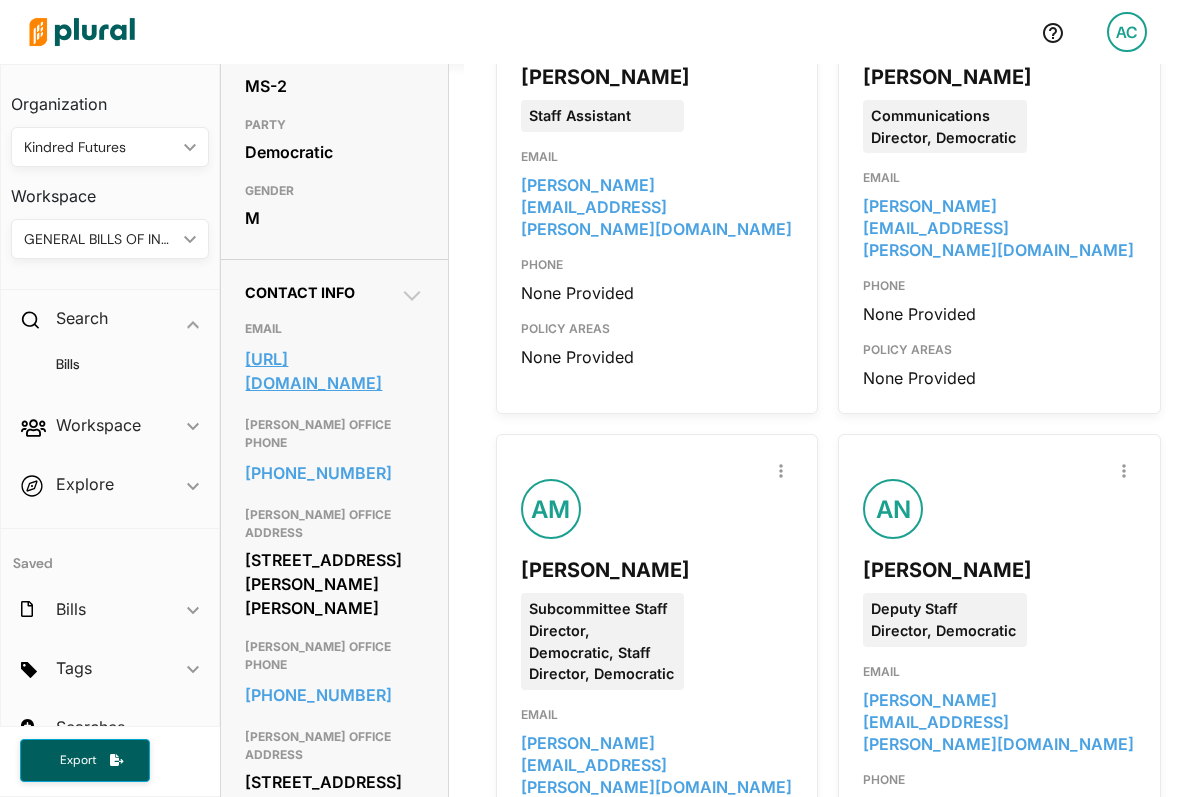 click on "https://benniethompson.house.gov/address_authentication?form=/contact/email" at bounding box center (334, 371) 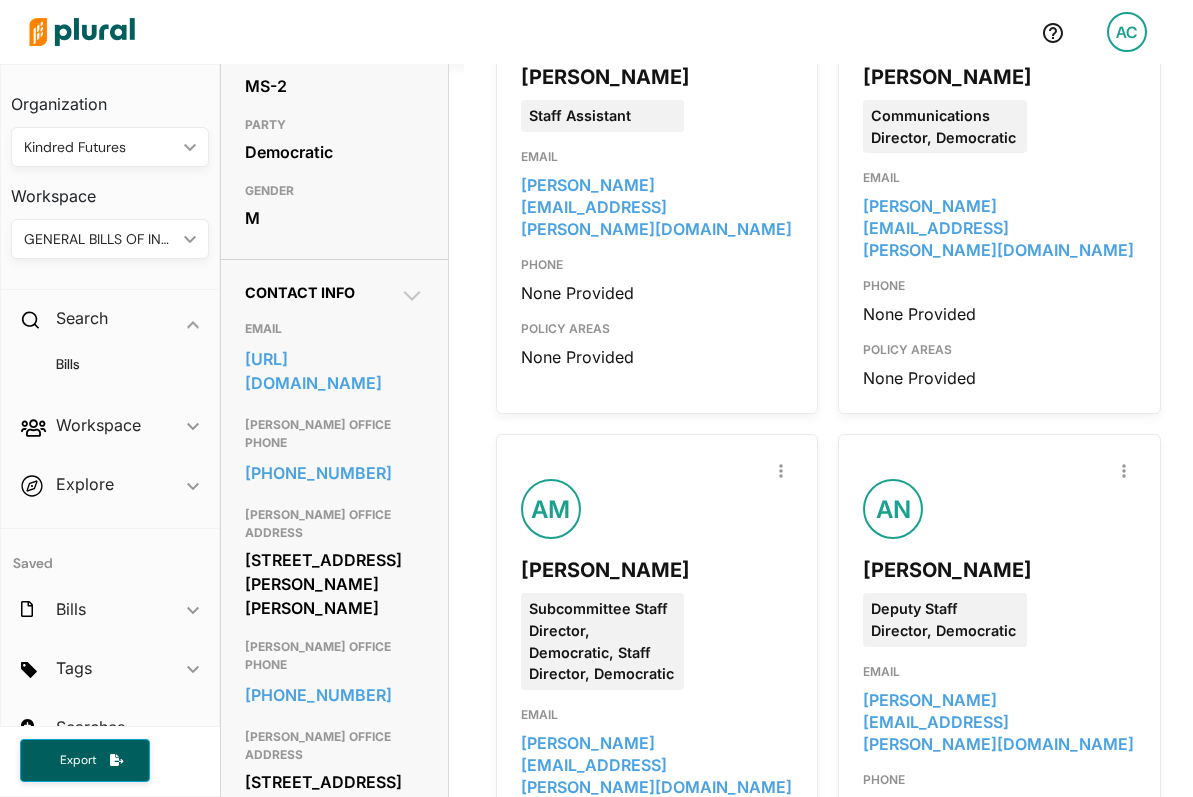 scroll, scrollTop: 0, scrollLeft: 0, axis: both 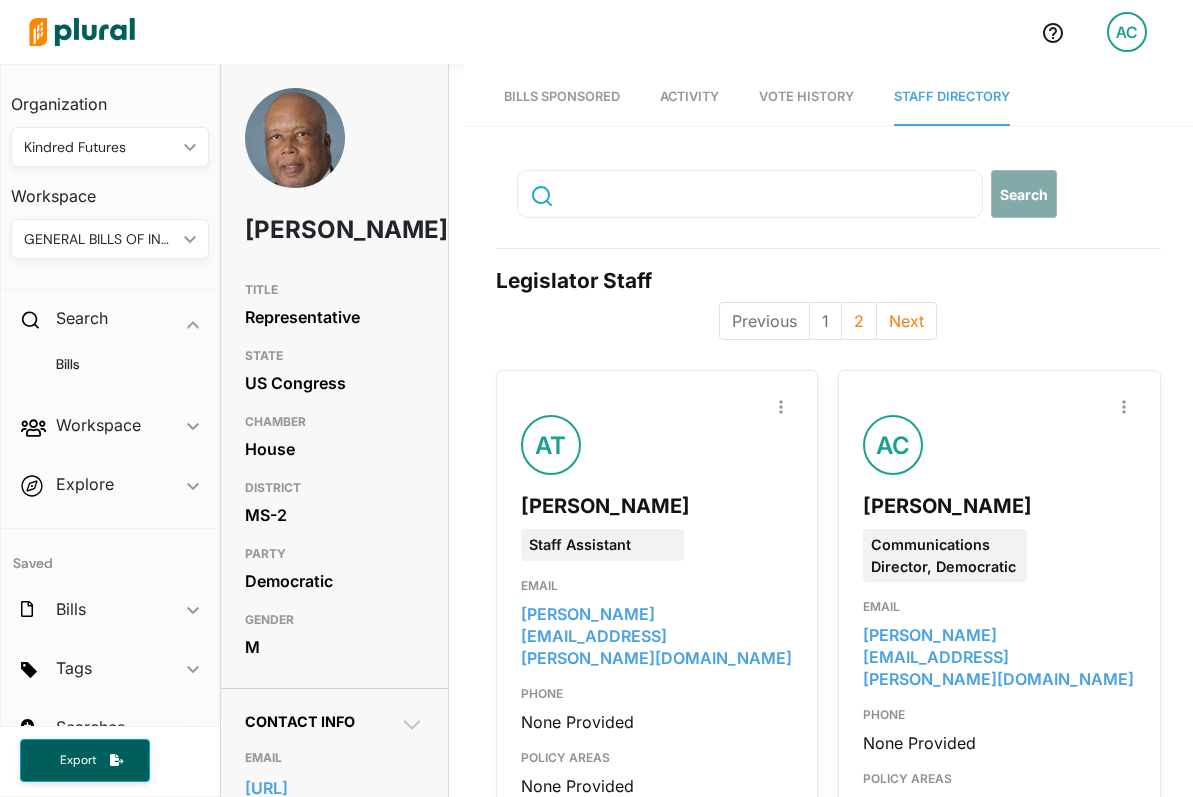 click at bounding box center [652, 194] 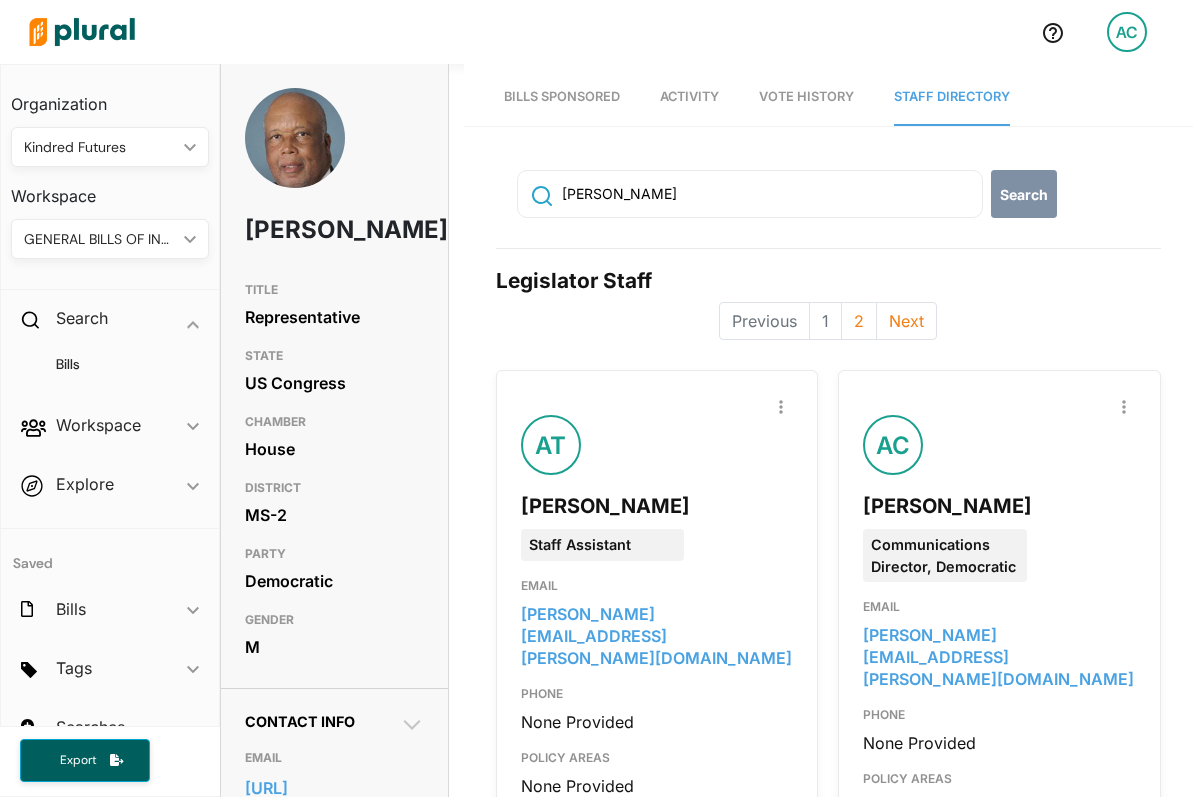 click on "Search" at bounding box center (1024, 194) 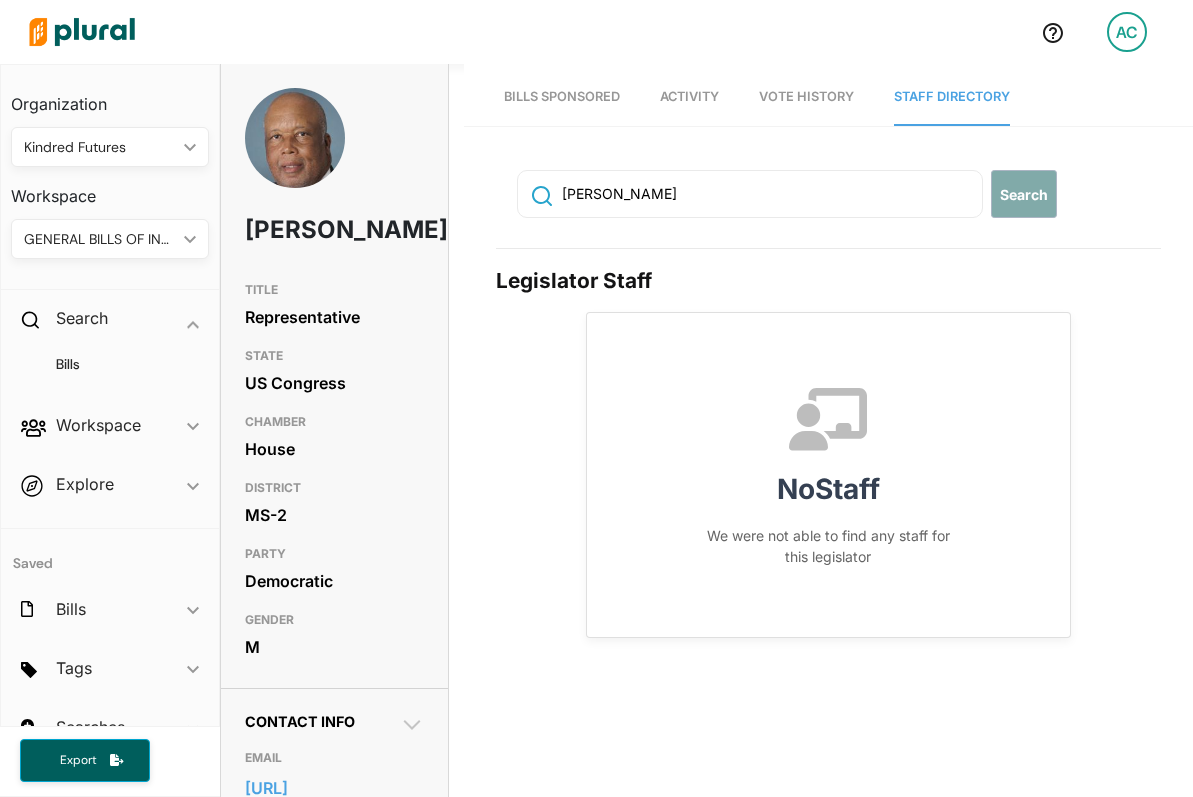 type 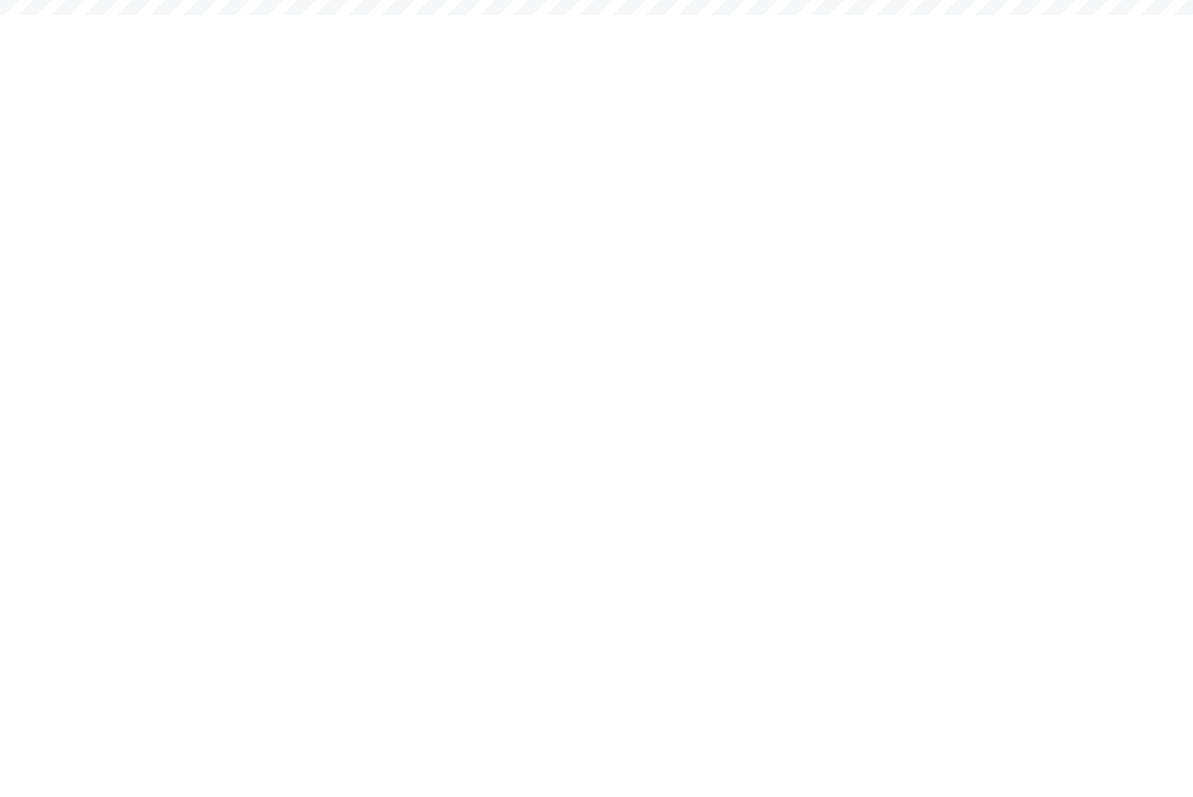 scroll, scrollTop: 0, scrollLeft: 0, axis: both 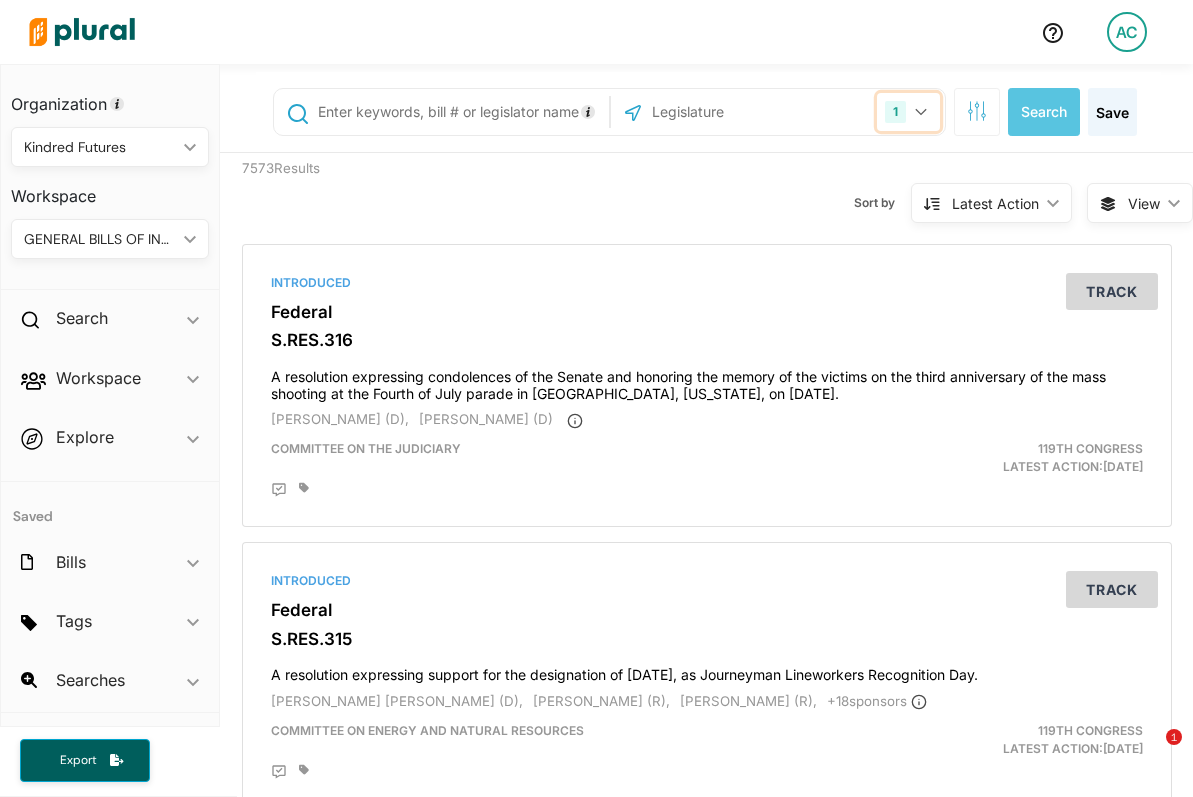 click on "1" at bounding box center (895, 112) 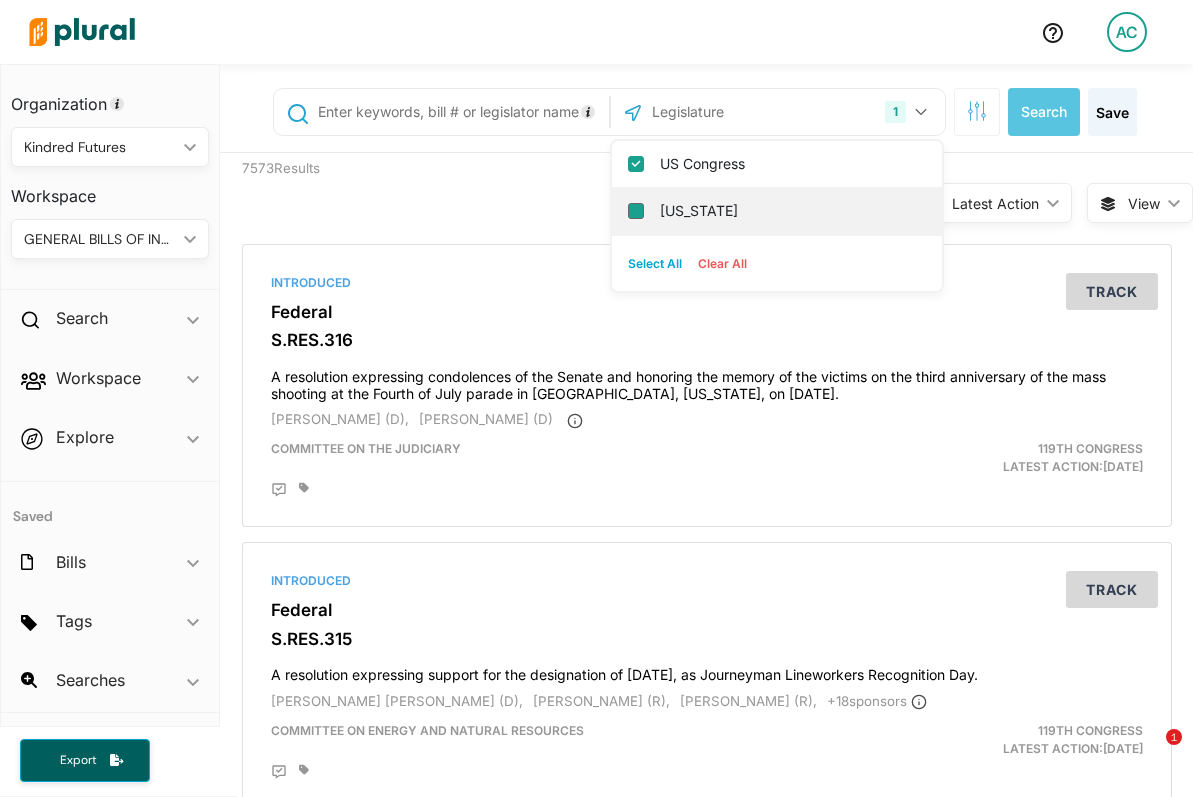 click on "[US_STATE]" at bounding box center [636, 211] 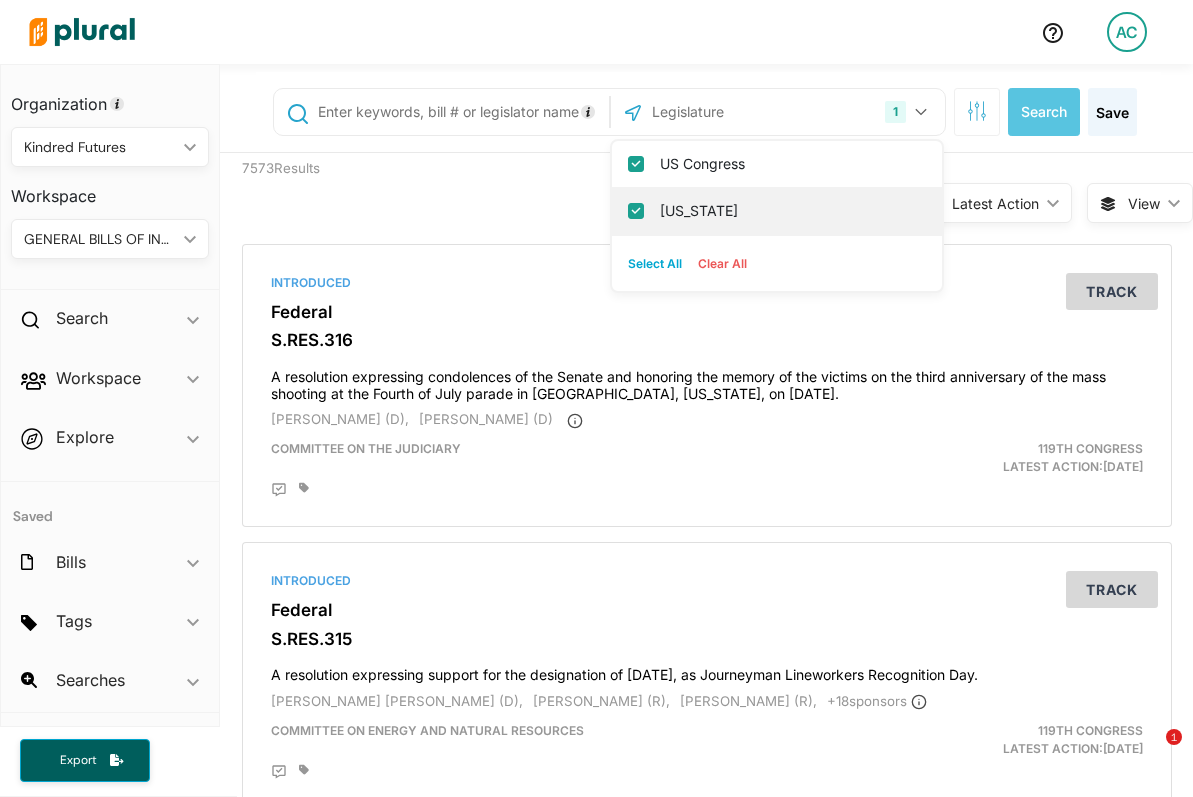 checkbox on "true" 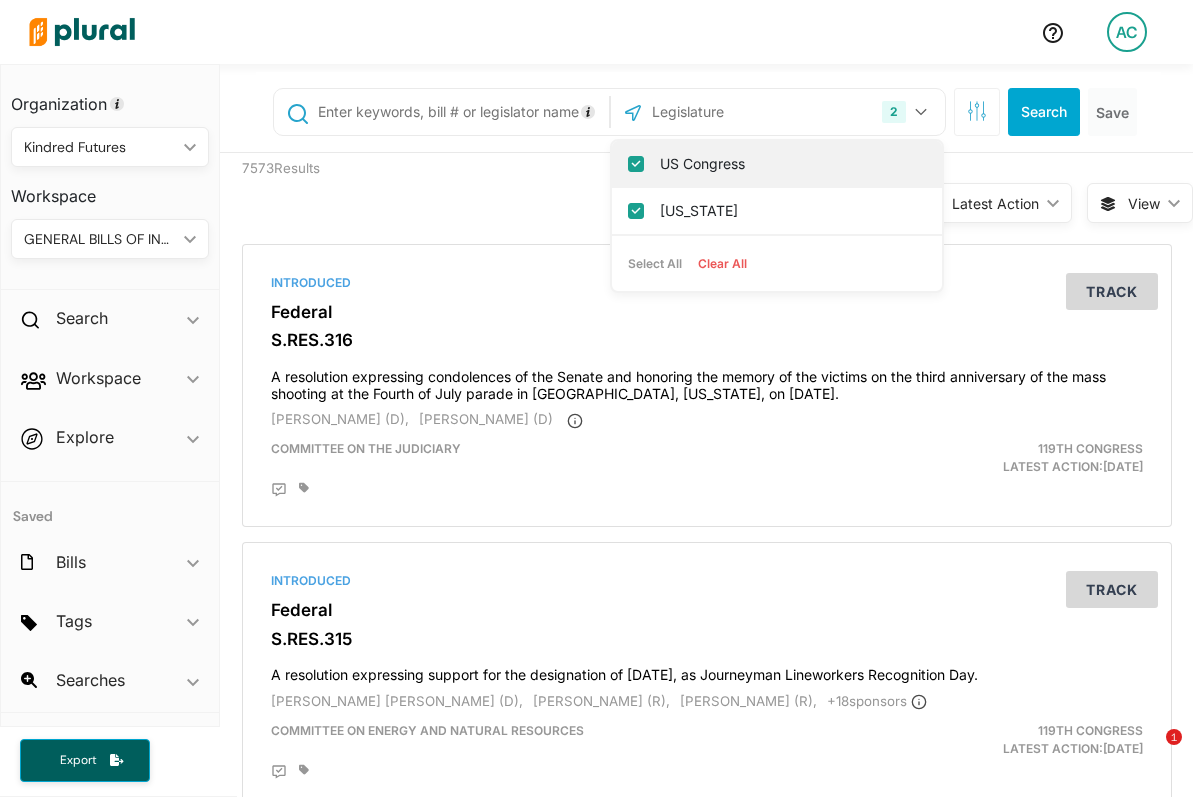 click on "US Congress" at bounding box center (636, 164) 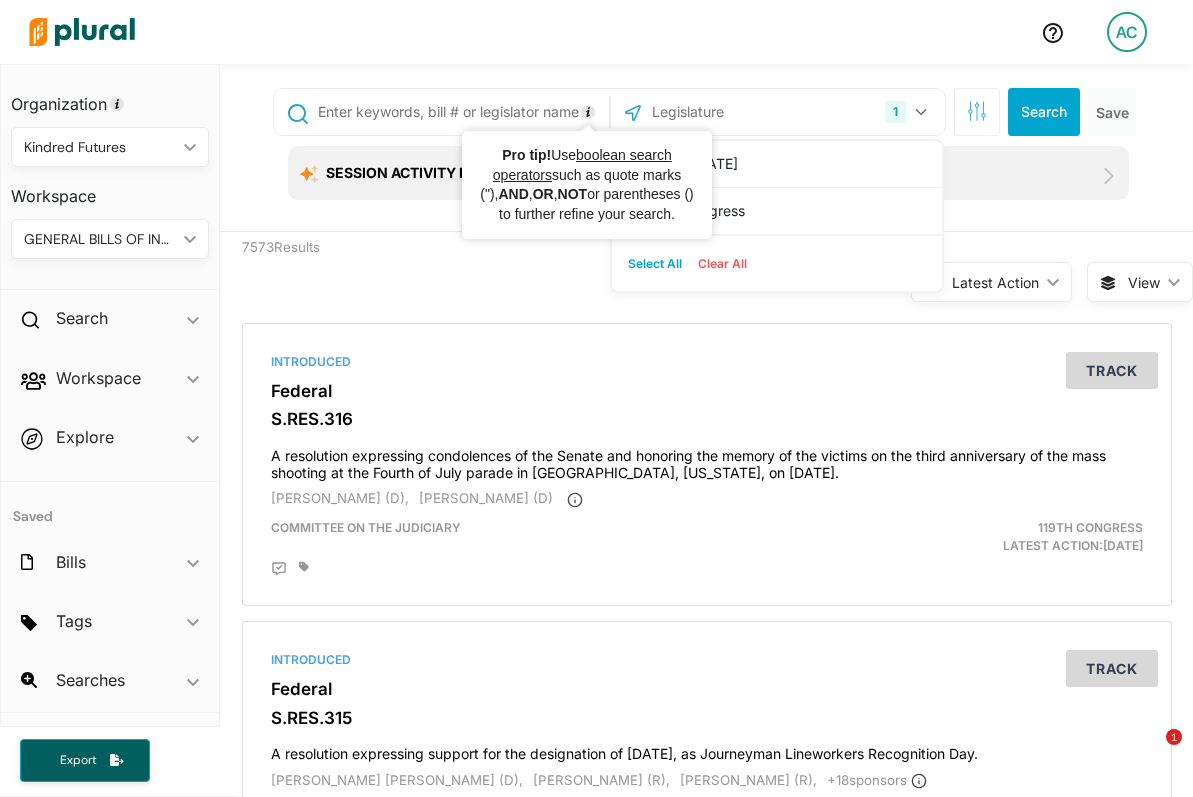 click at bounding box center (459, 112) 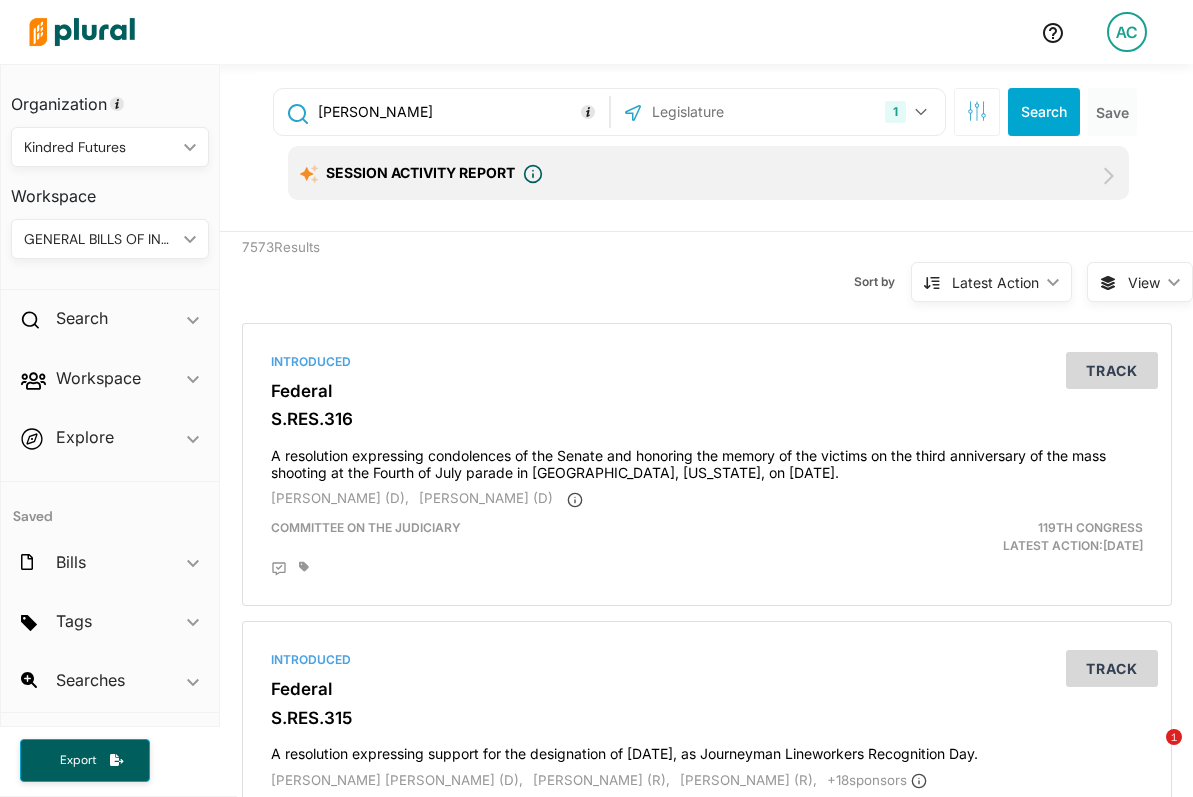 type on "Nikema Williams" 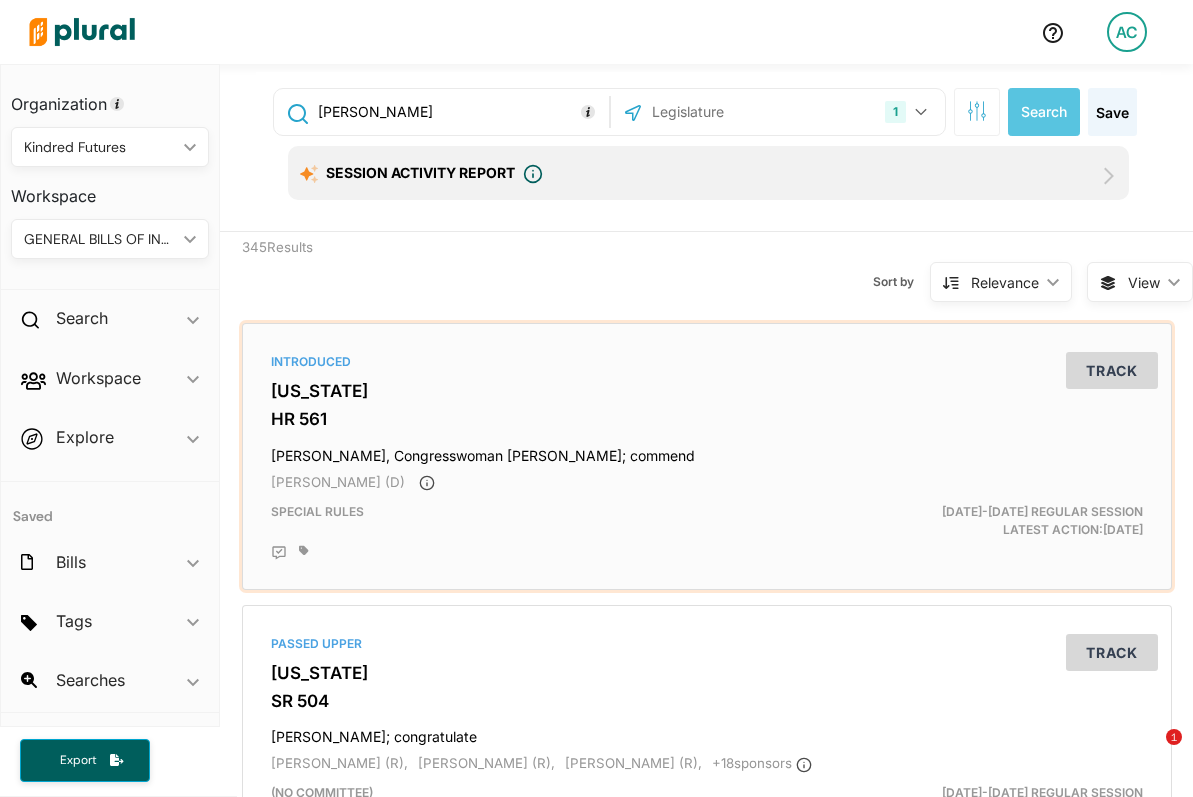 click on "Williams, Congresswoman Nikema; commend" at bounding box center (707, 451) 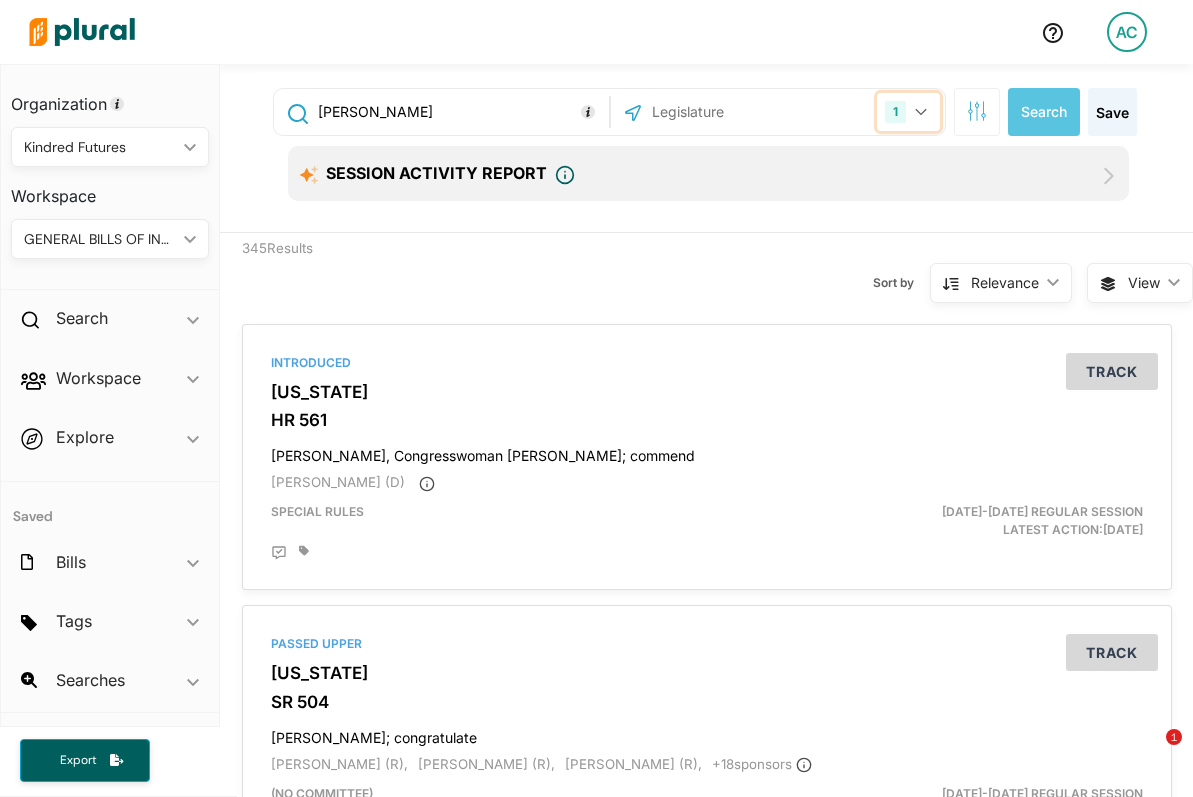 click on "1" at bounding box center (908, 112) 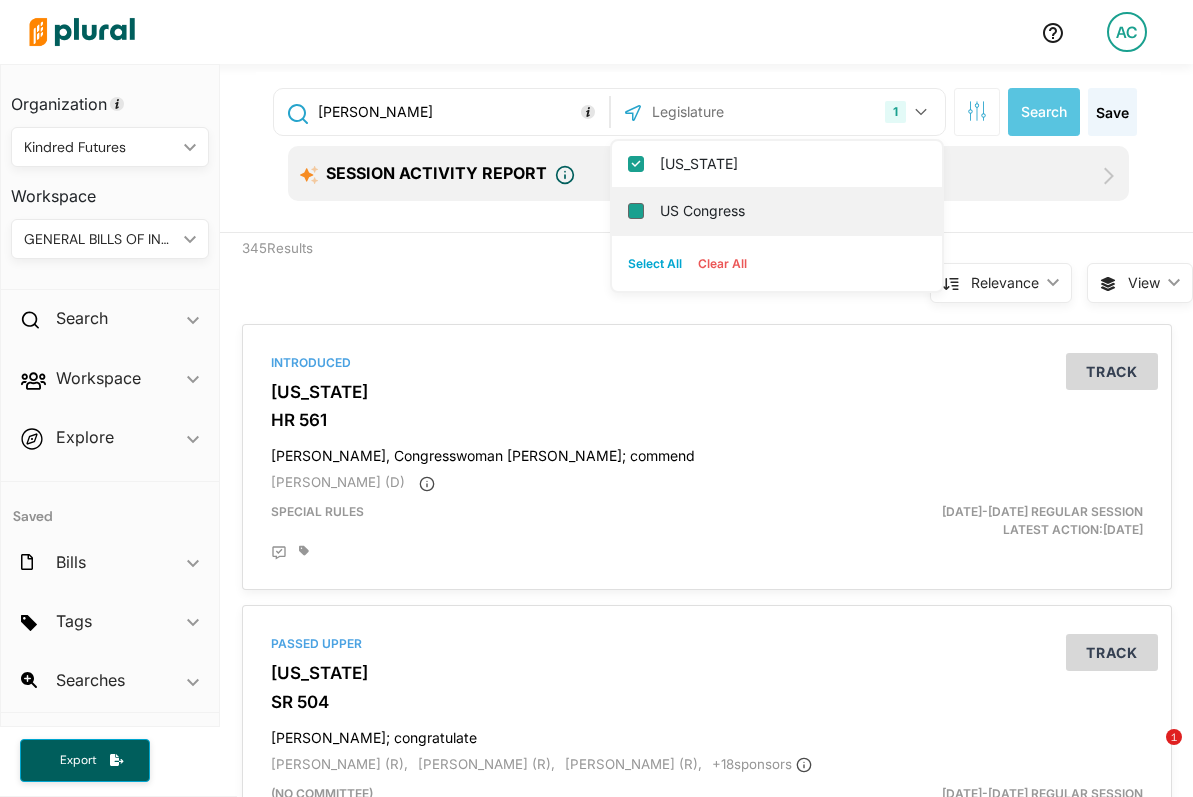 click on "US Congress" at bounding box center [636, 211] 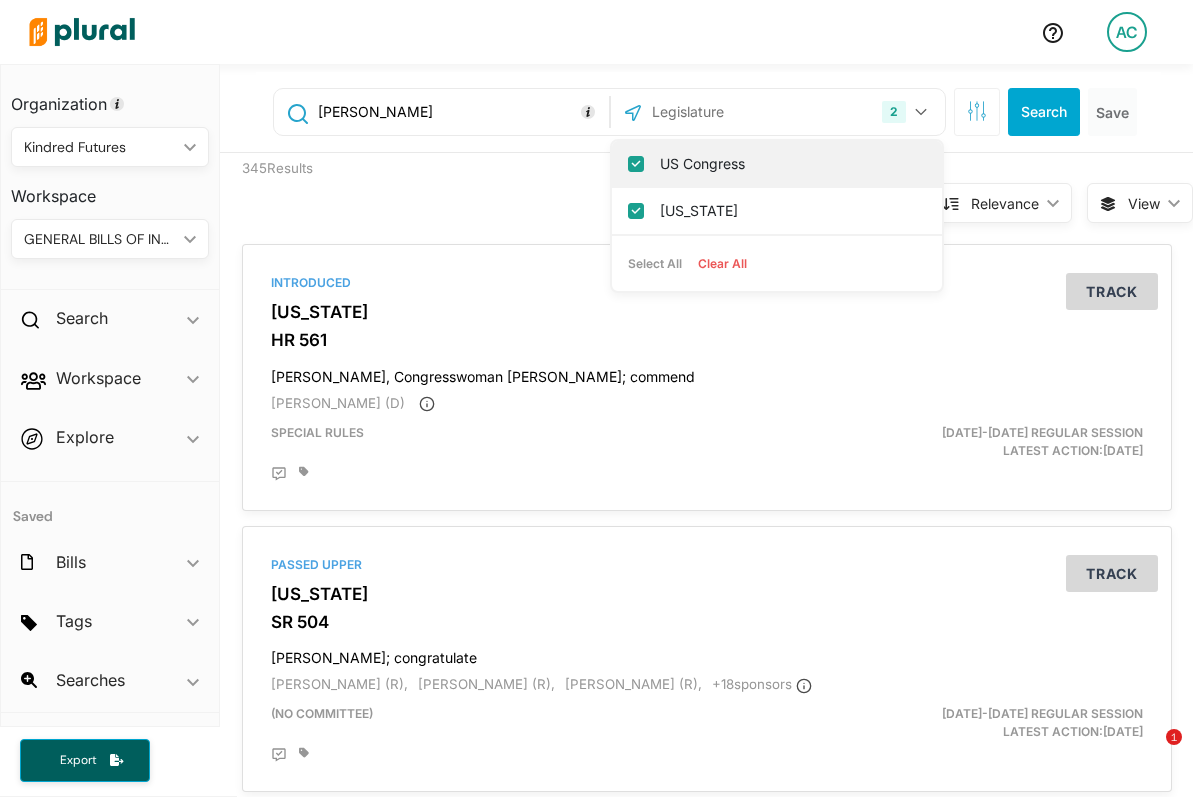 click on "US Congress" at bounding box center [777, 164] 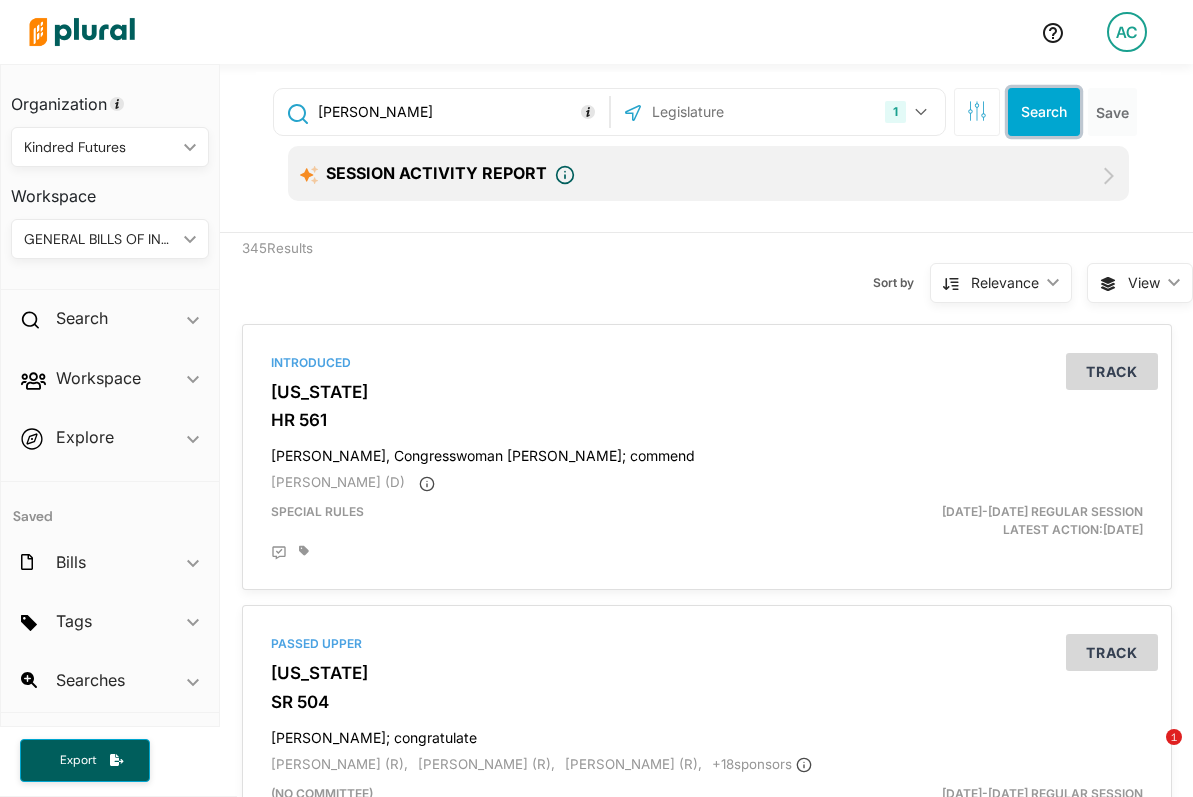 click on "Search" at bounding box center (1044, 112) 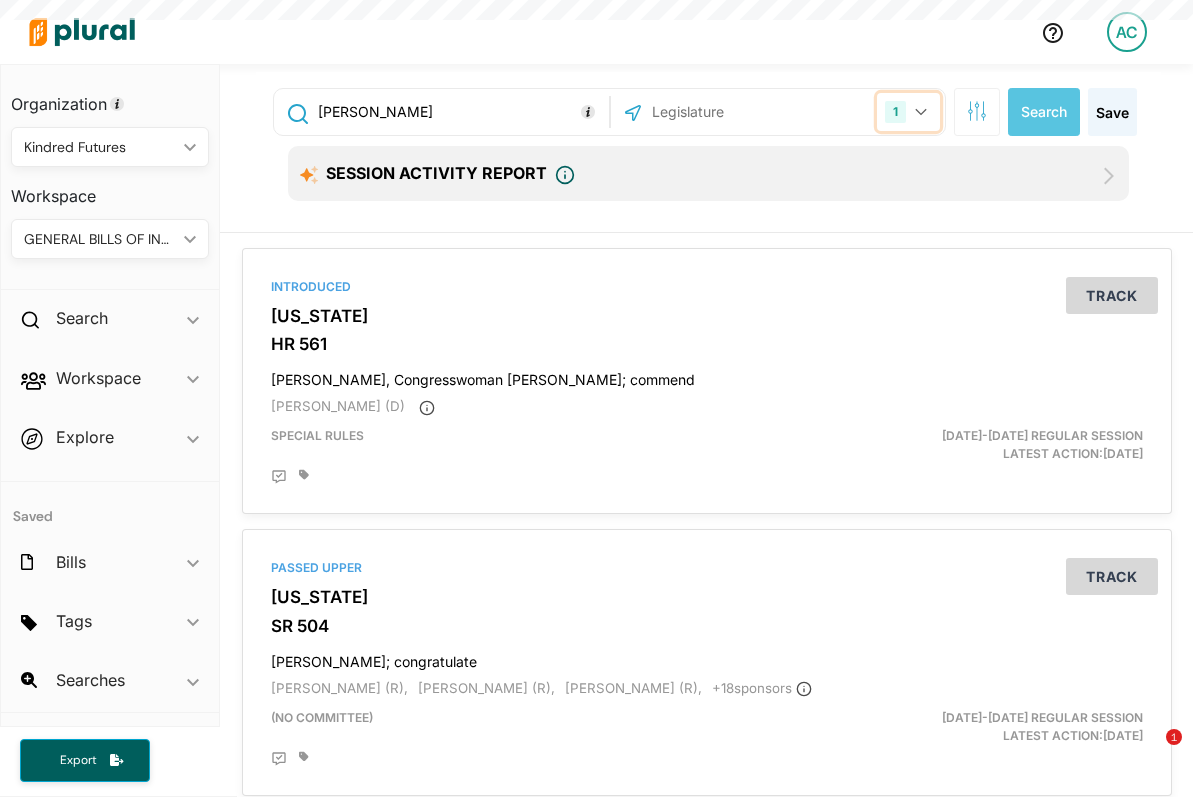 click on "1" at bounding box center [895, 112] 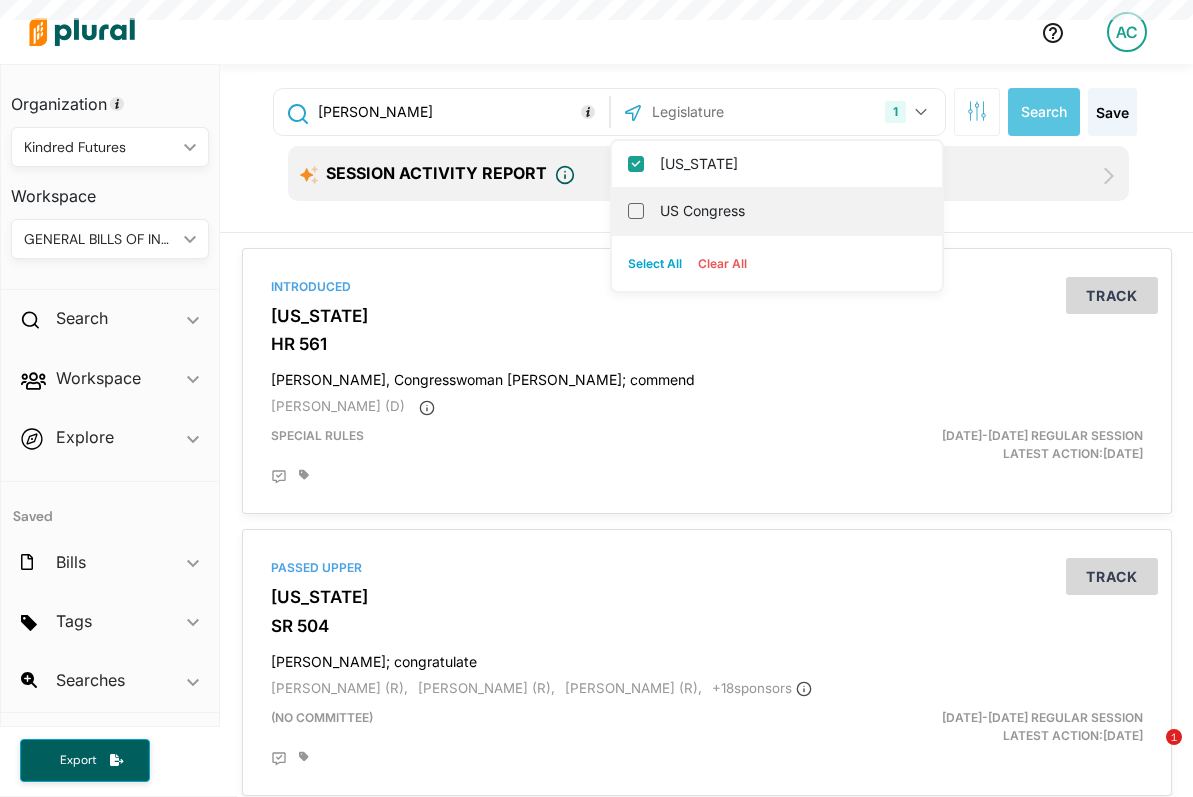 click on "US Congress" at bounding box center [777, 211] 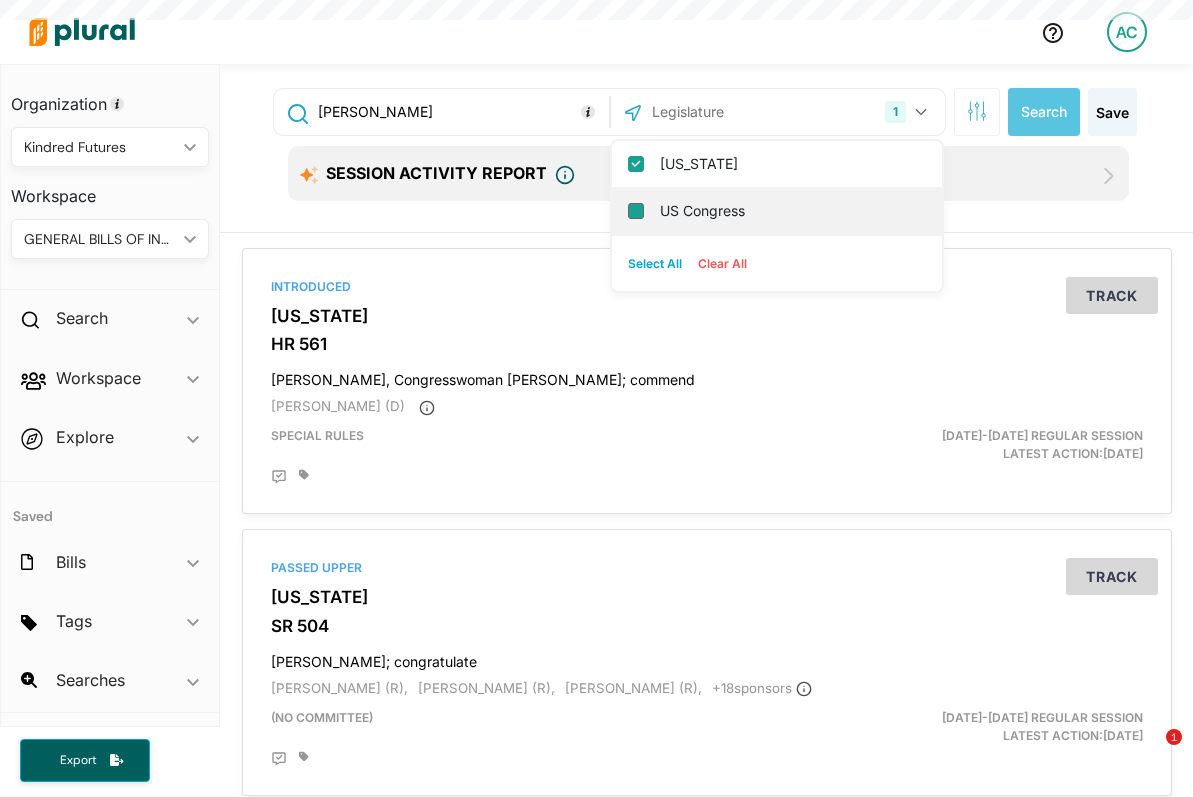 click on "US Congress" at bounding box center [636, 211] 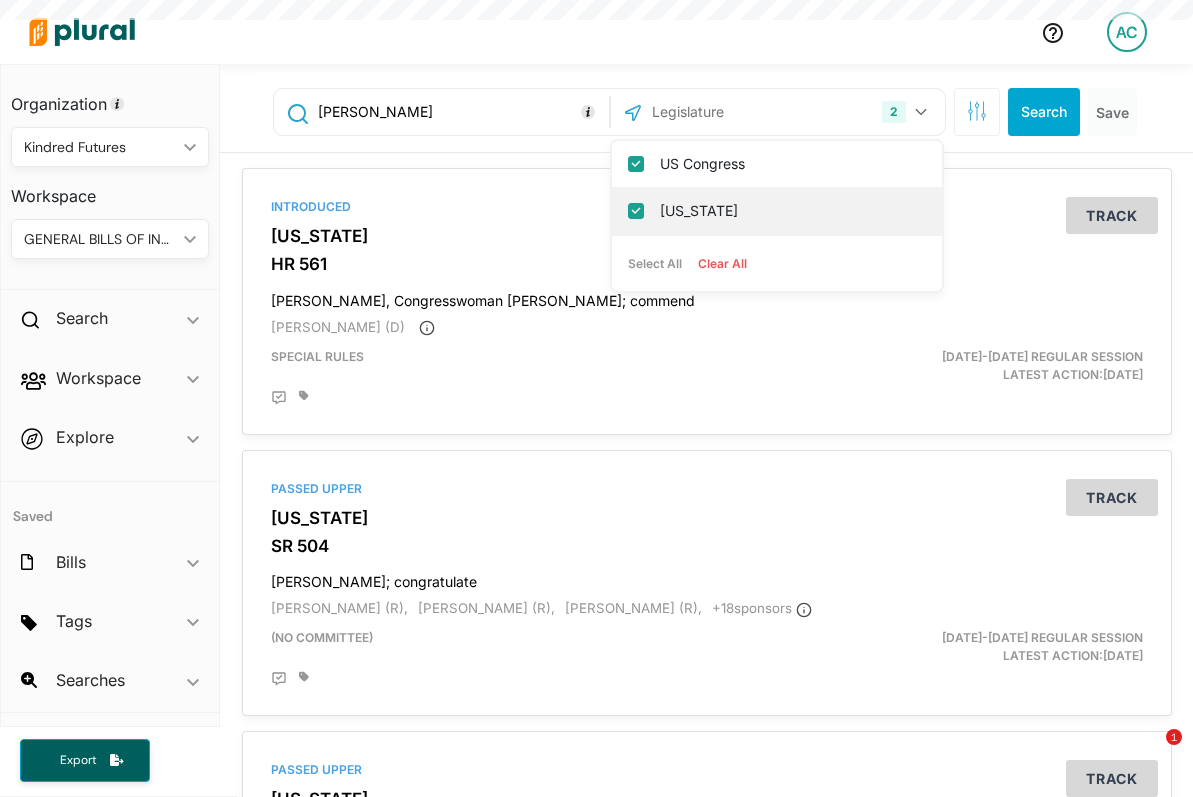 click on "[US_STATE]" at bounding box center [636, 211] 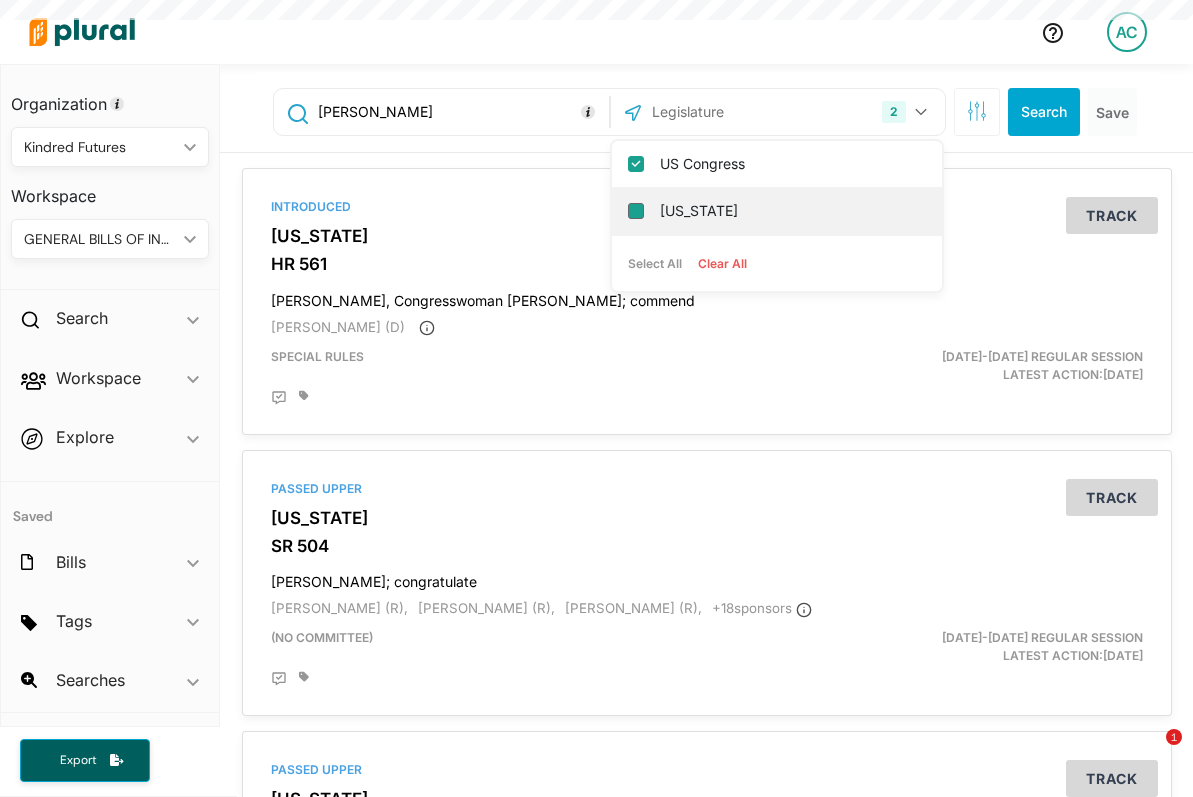 checkbox on "false" 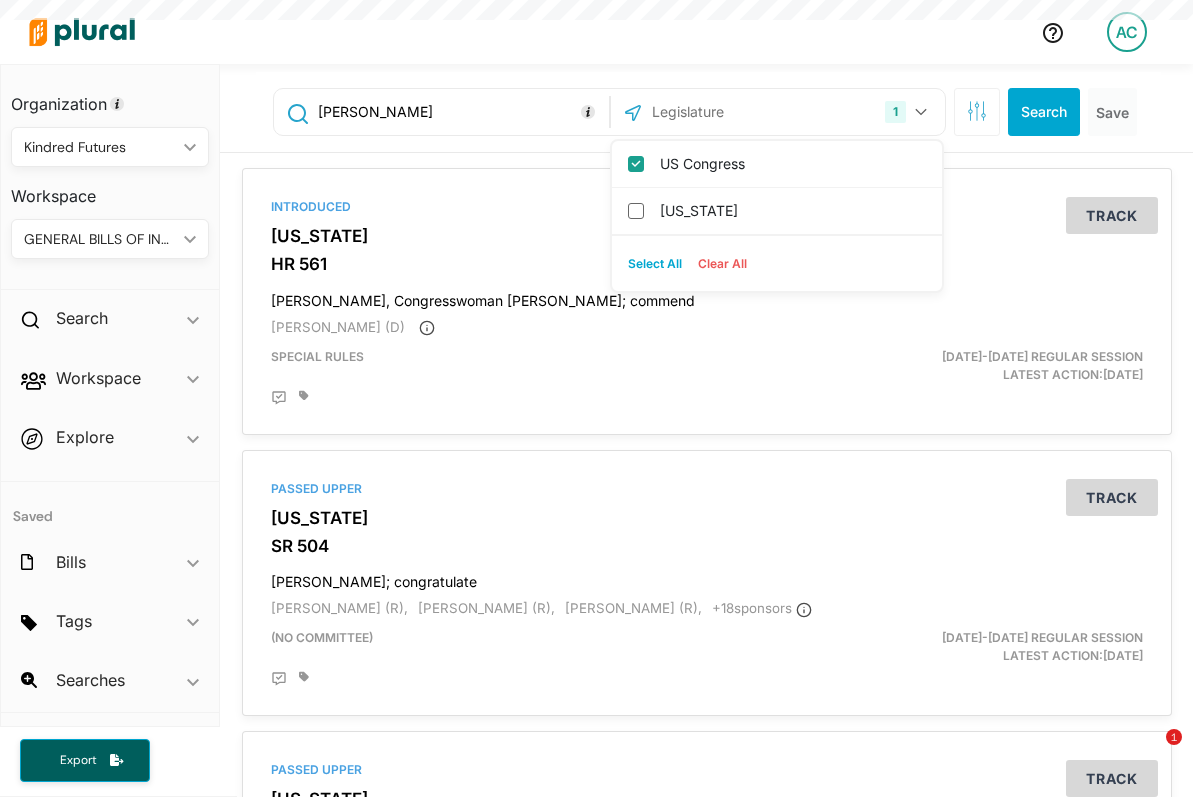 click at bounding box center (522, 32) 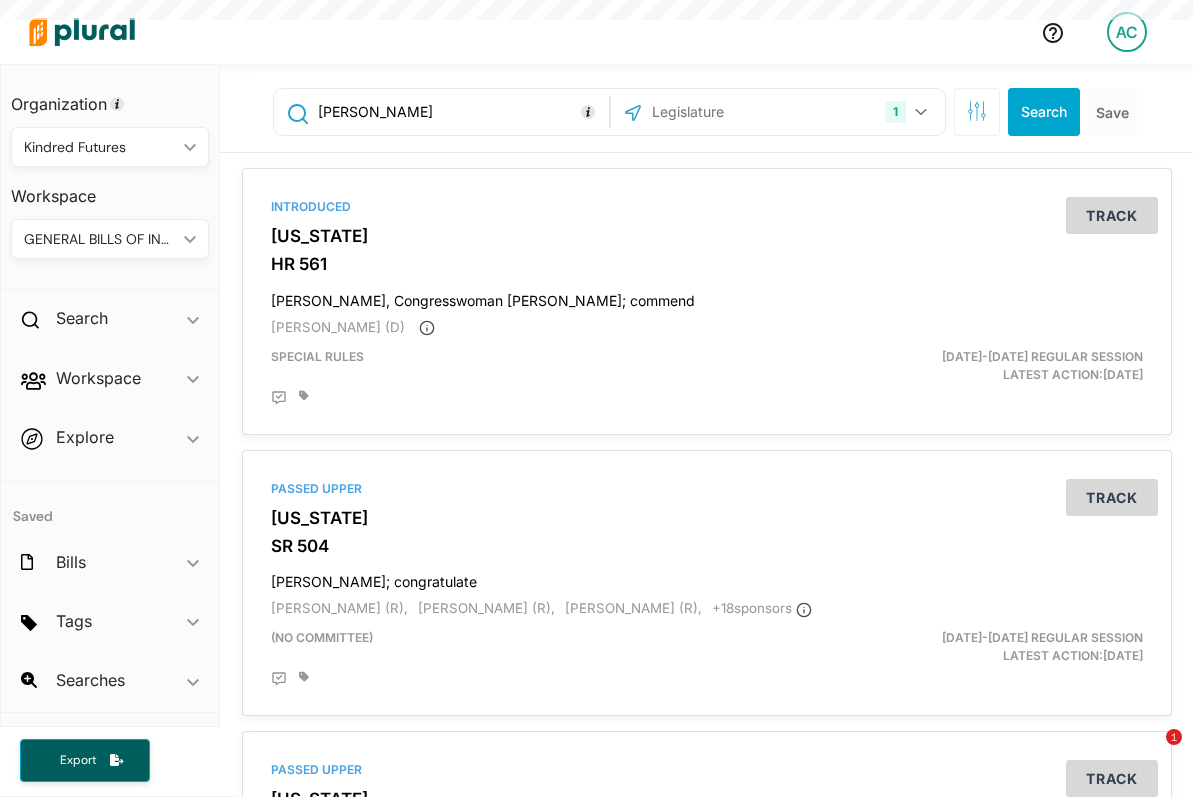 click at bounding box center (757, 112) 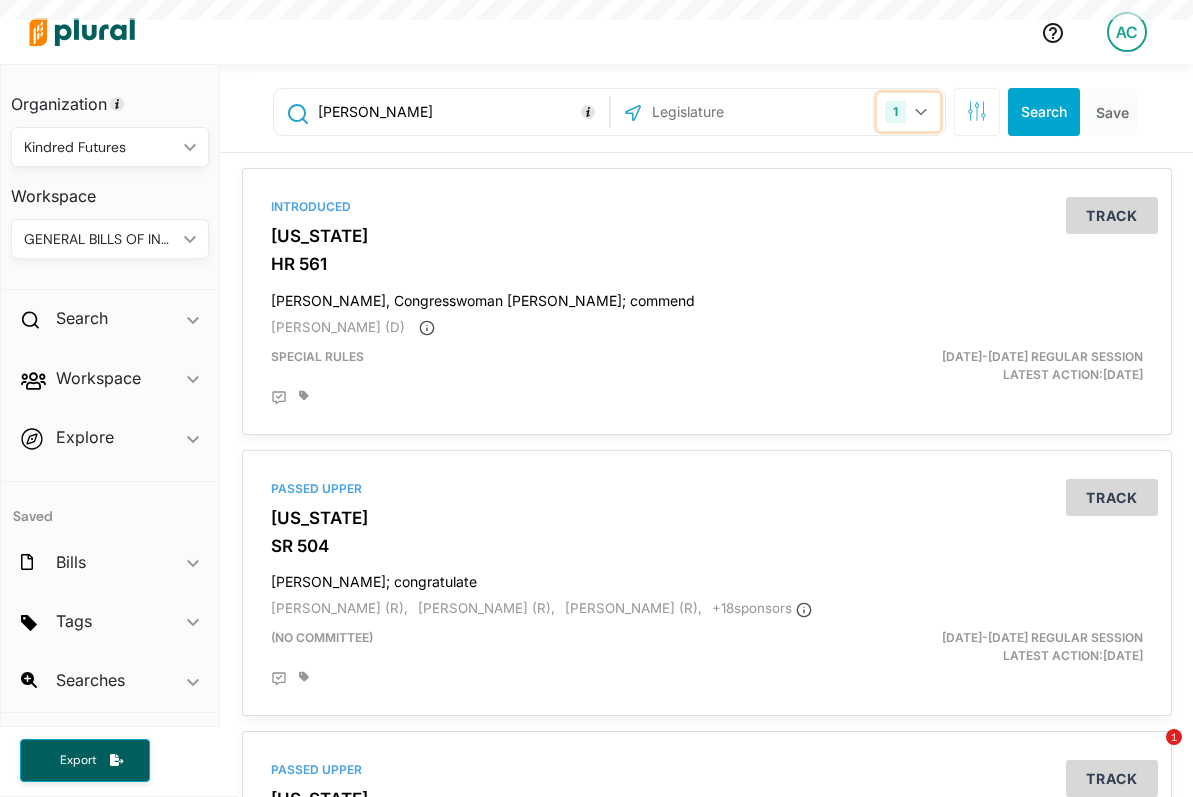 click on "1" at bounding box center (895, 112) 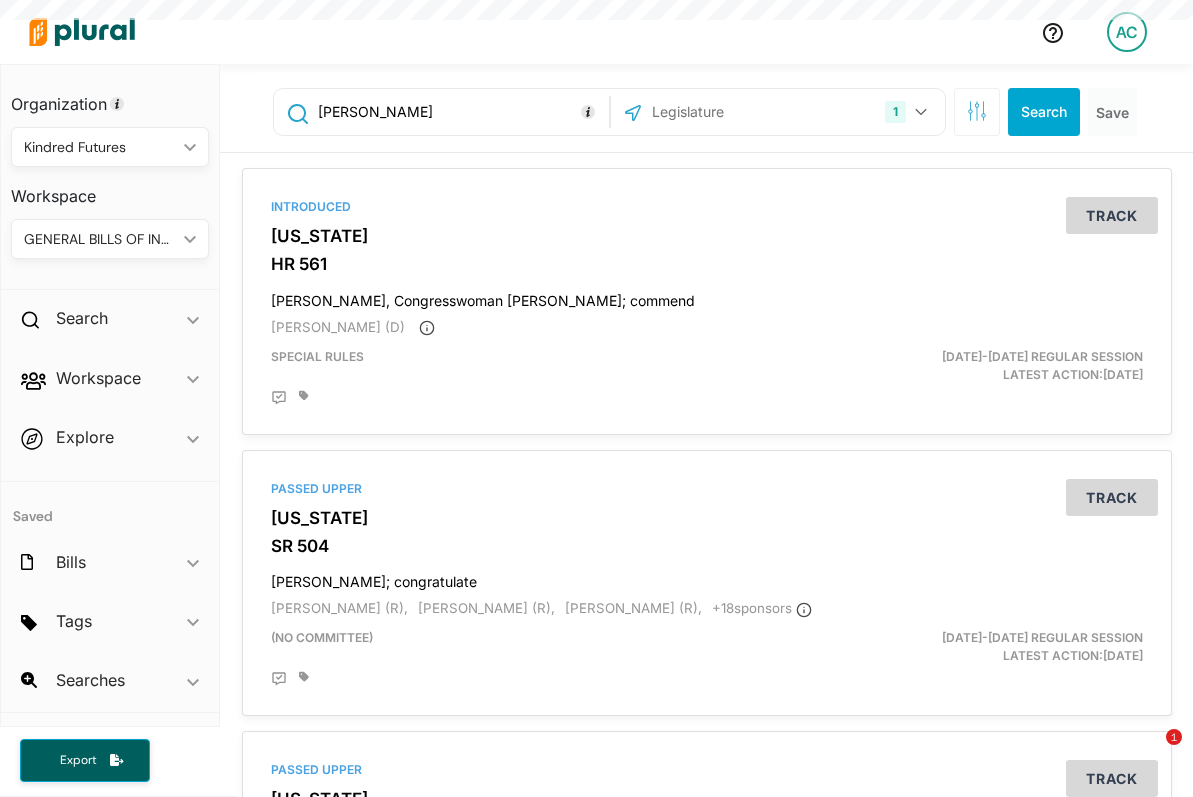 click on "Search Save" at bounding box center (1047, 112) 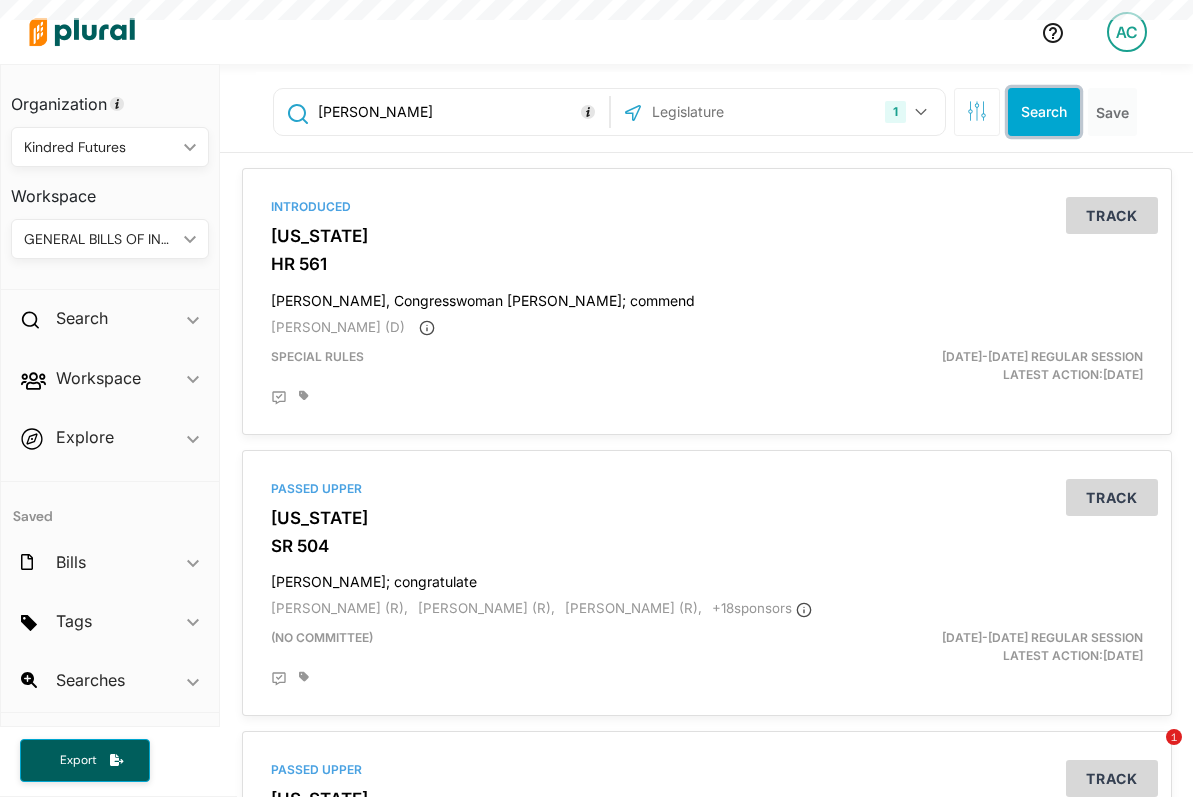 click on "Search" at bounding box center (1044, 112) 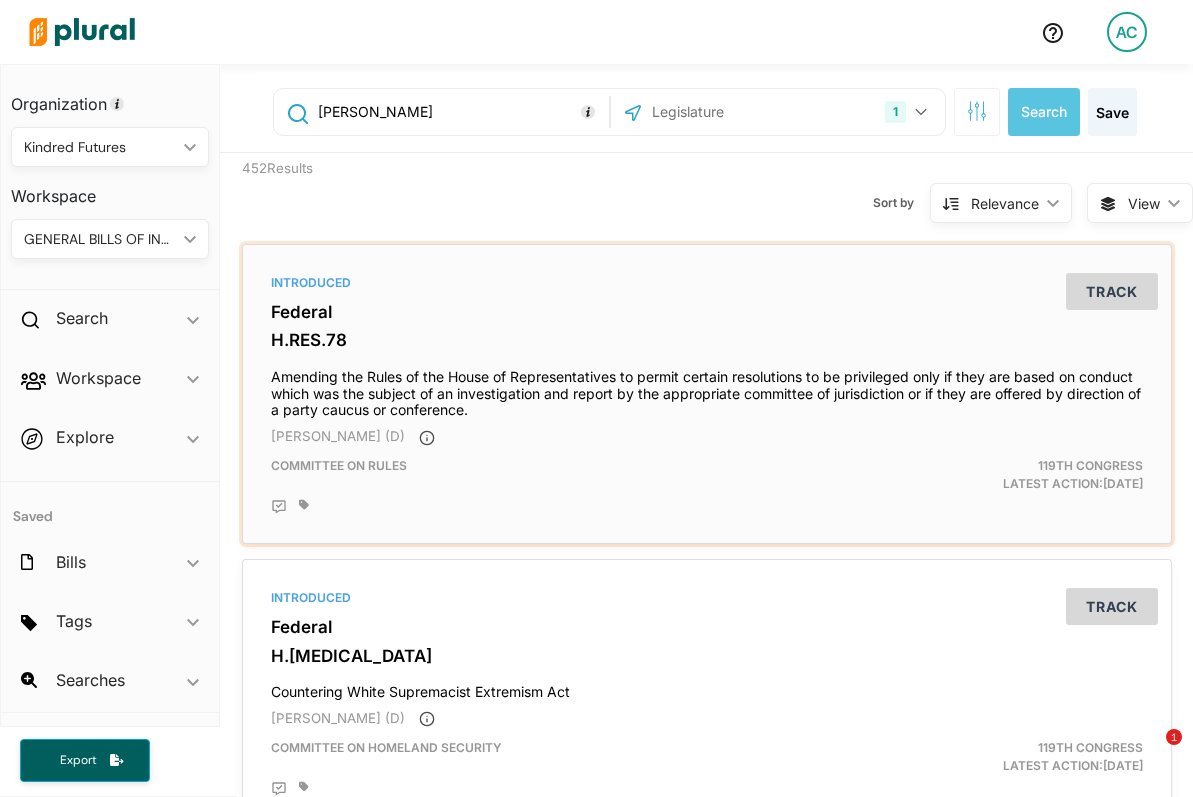 click on "Amending the Rules of the House of Representatives to permit certain resolutions to be privileged only if they are based on conduct which was the subject of an investigation and report by the appropriate committee of jurisdiction or if they are offered by direction of a party caucus or conference." at bounding box center (707, 389) 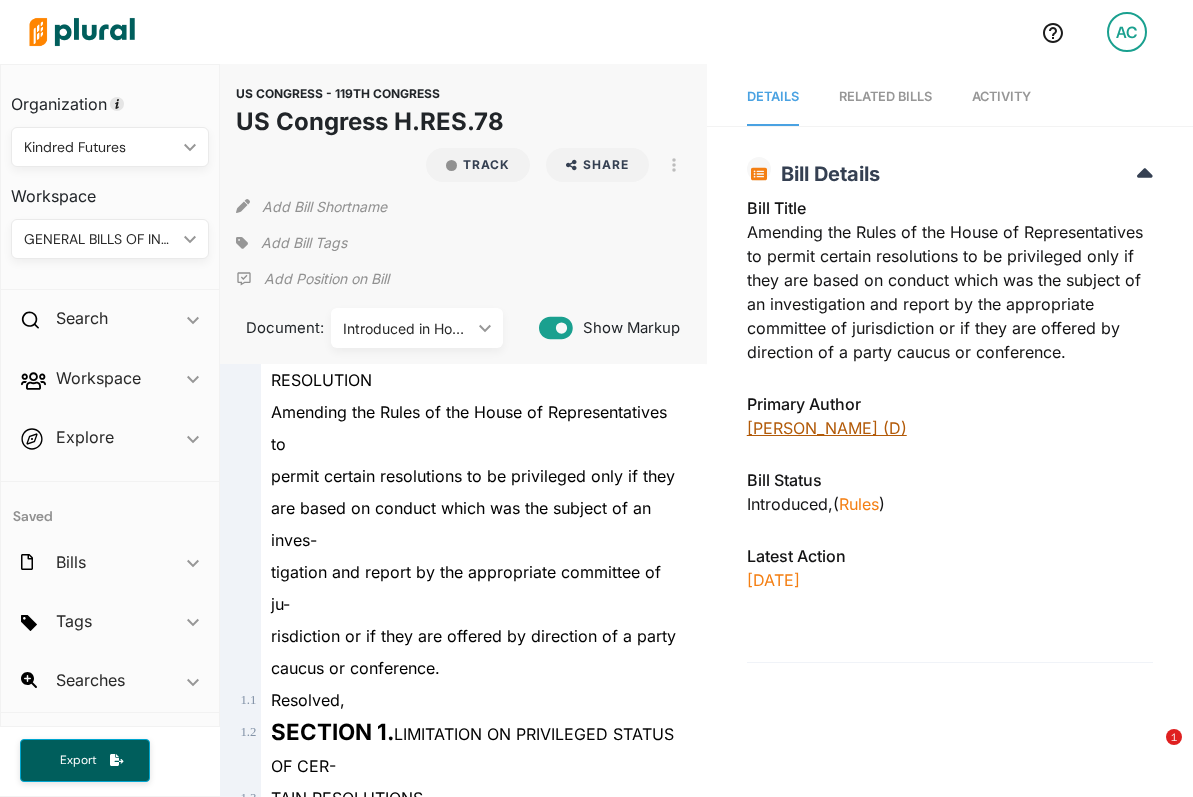 click on "AC Organization Kindred Futures ic_keyboard_arrow_down Personal Kindred Futures Workspace GENERAL BILLS OF INTEREST IN 2025 ic_keyboard_arrow_down BABY BONDS (AWBI + GRO) GENERAL BILLS OF INTEREST IN 2025 HEIRS PROPERTY POLICIES PREDATORY LENDING PREDATORY LENDING NEW WORKSPACE Search ic_keyboard_arrow_down Bills Workspace ic_keyboard_arrow_down Members Bills Tags Saved Searches Activity Explore ic_keyboard_arrow_down Overview Saved Bills ic_keyboard_arrow_down GA   HB 241 GA   HB 300 GA   HB 500 GA   SB 55 GA   SB 57 GA   SB 120 Tags ic_keyboard_arrow_down No tags Searches ic_keyboard_arrow_down No saved searches Export US CONGRESS - 119TH CONGRESS US Congress H.RES.78 Track Share Email LinkedIn X Facebook View PDF View Source Print Add Bill Shortname Add Bill Tags Add Position on Bill Document: Introduced in House (1/28/2025) ic_keyboard_arrow_down Introduced in House (1/28/2025) Show Markup RESOLUTION Amending the Rules of the House of Representatives to caucus or conference.   1 . 1 Resolved,   1 ." at bounding box center (596, 398) 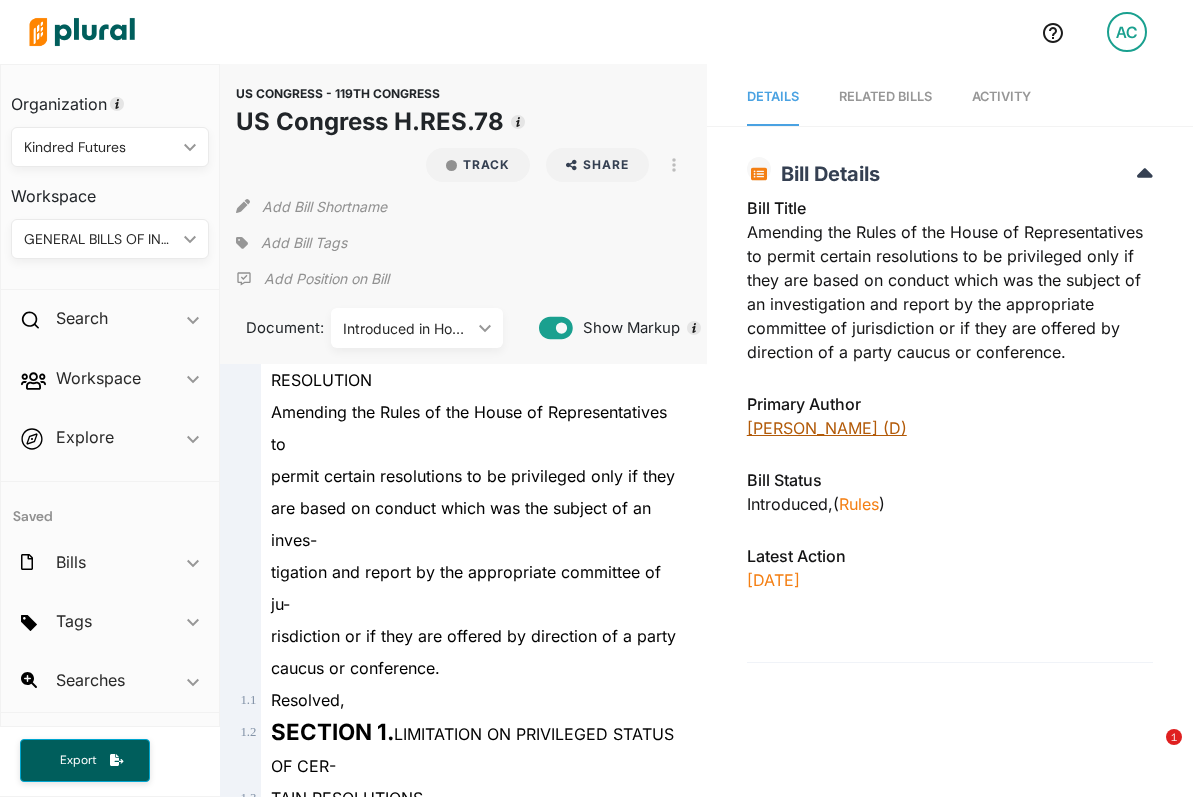 click on "Nikema Williams (D)" at bounding box center (827, 428) 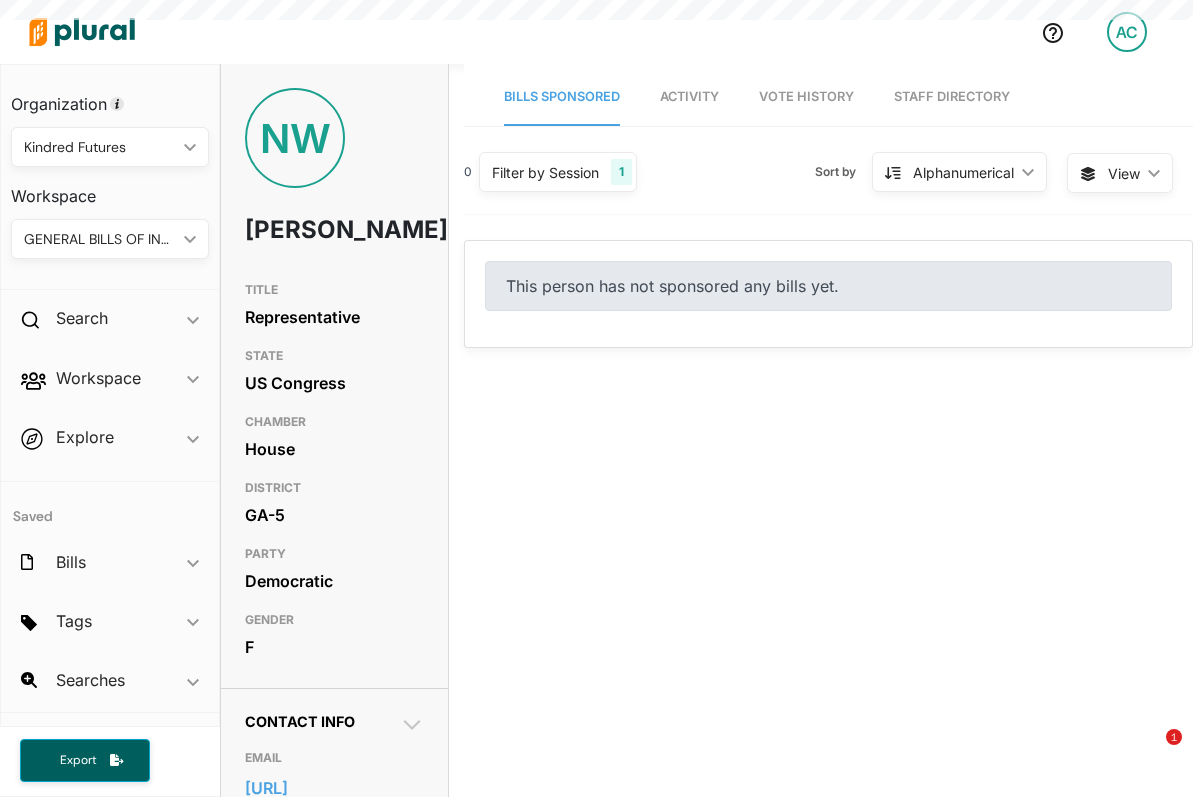 click on "Staff Directory" at bounding box center (952, 97) 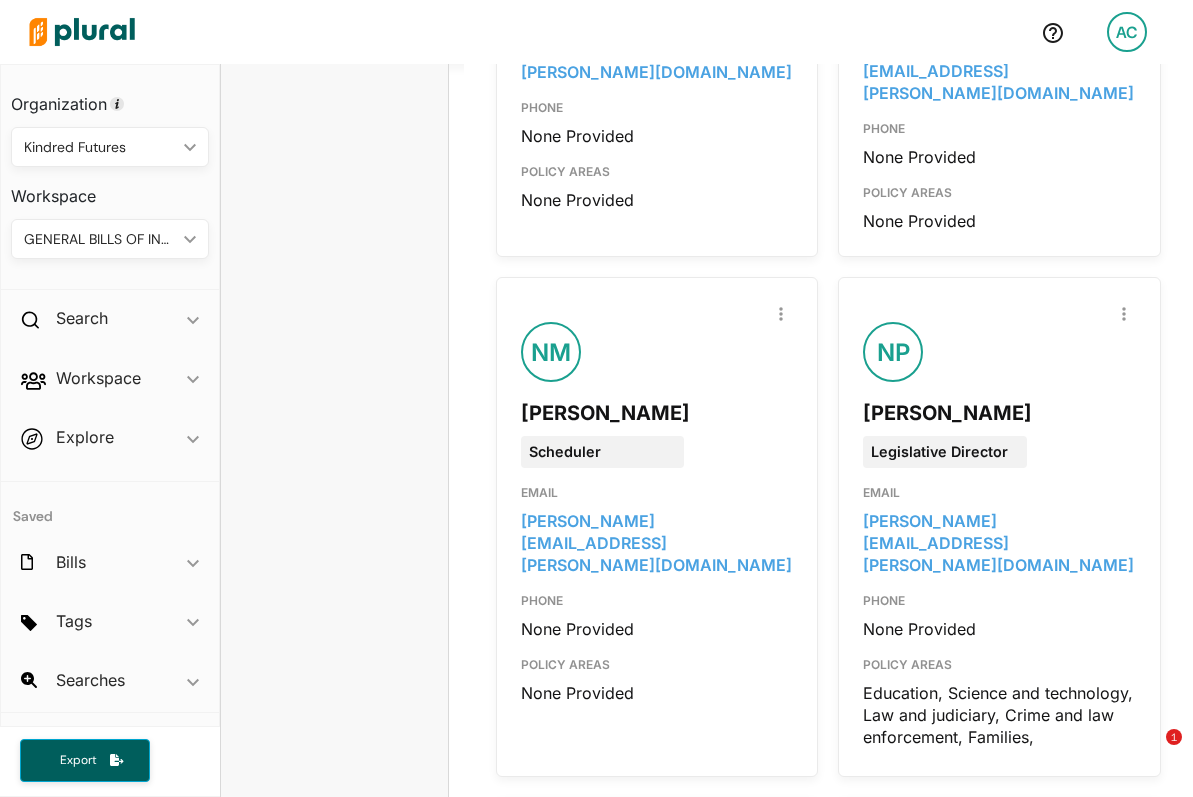 scroll, scrollTop: 5253, scrollLeft: 0, axis: vertical 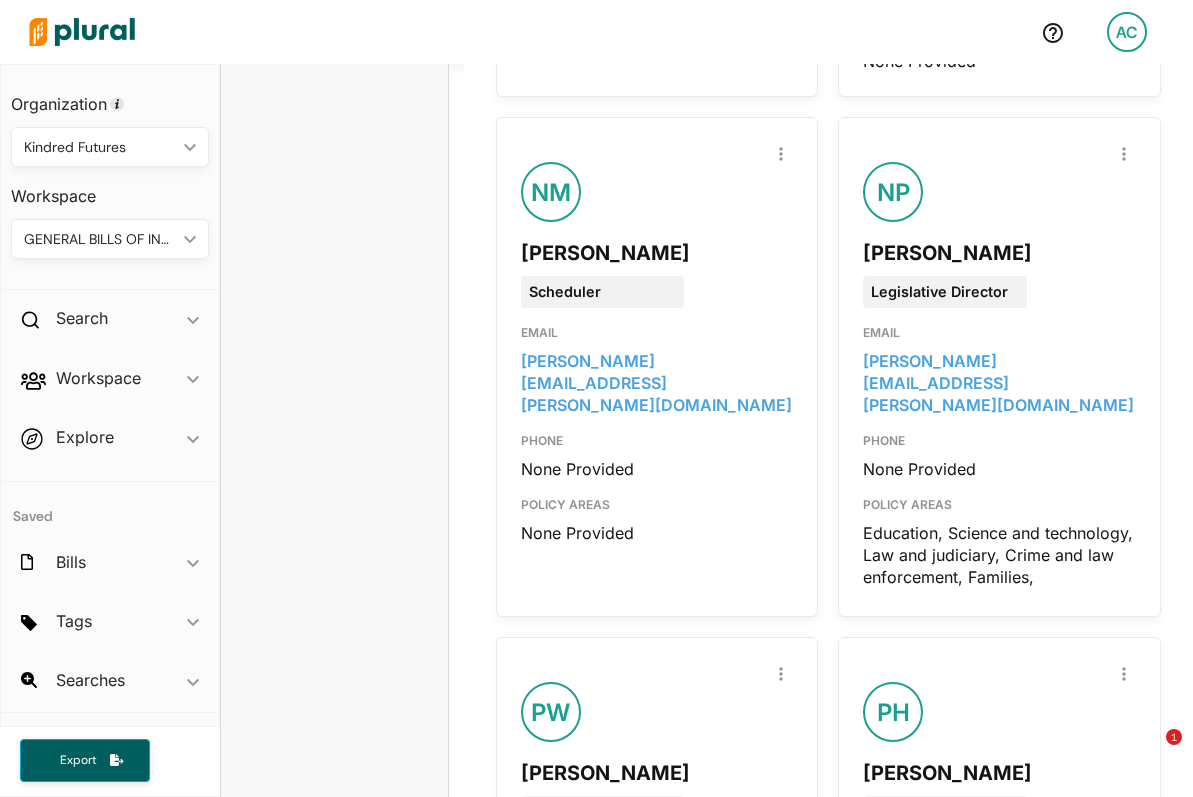 drag, startPoint x: 777, startPoint y: 584, endPoint x: 524, endPoint y: 596, distance: 253.28442 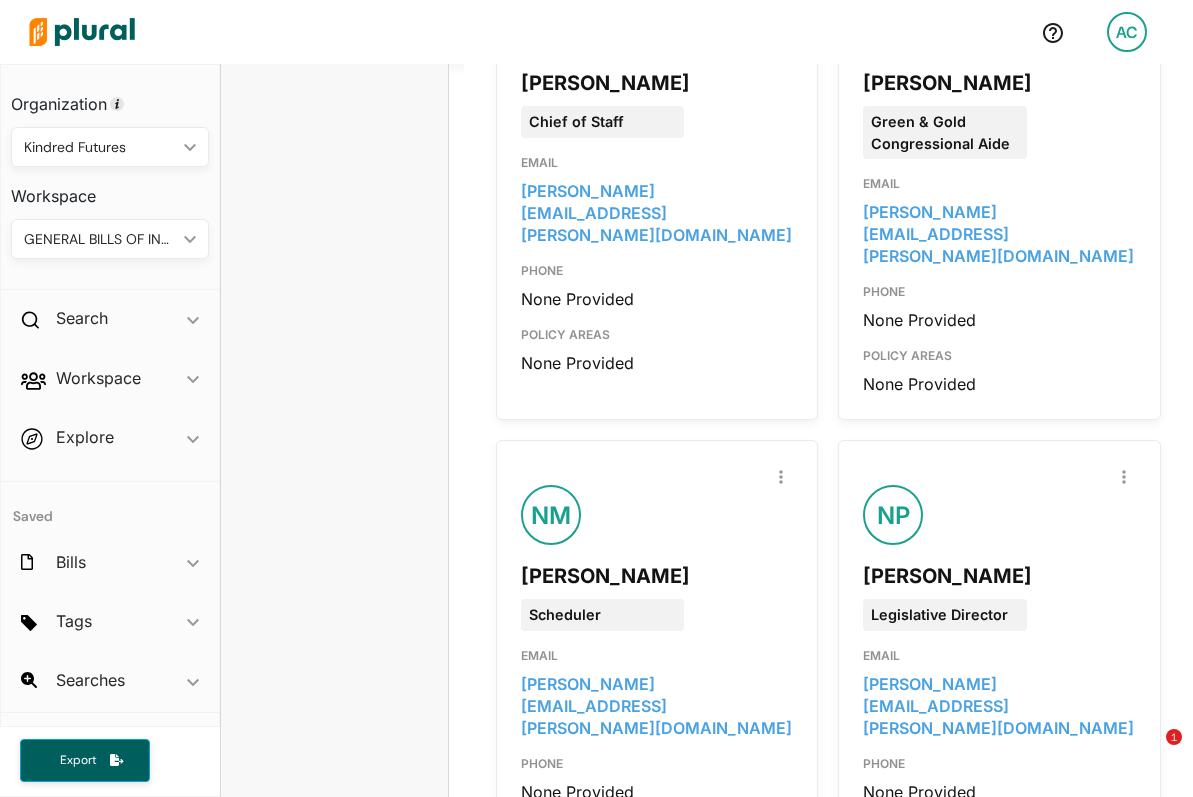 scroll, scrollTop: 4928, scrollLeft: 0, axis: vertical 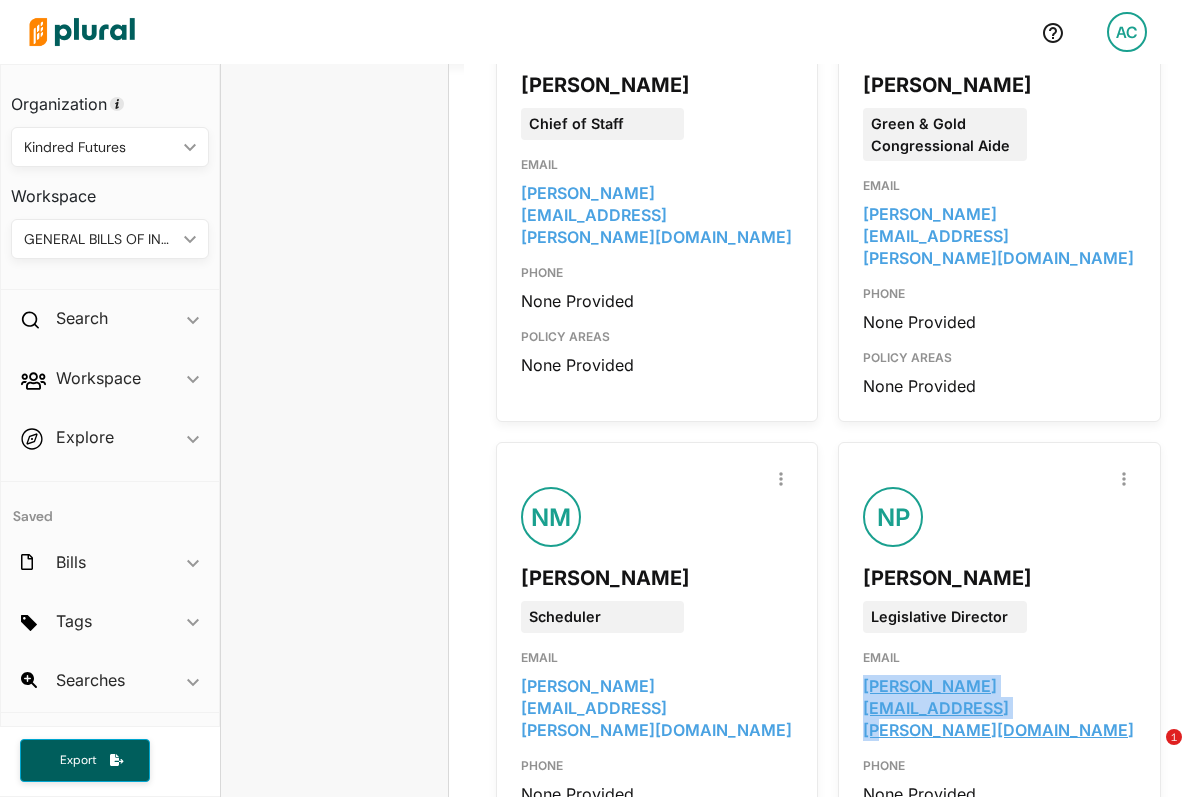 drag, startPoint x: 1139, startPoint y: 396, endPoint x: 866, endPoint y: 404, distance: 273.1172 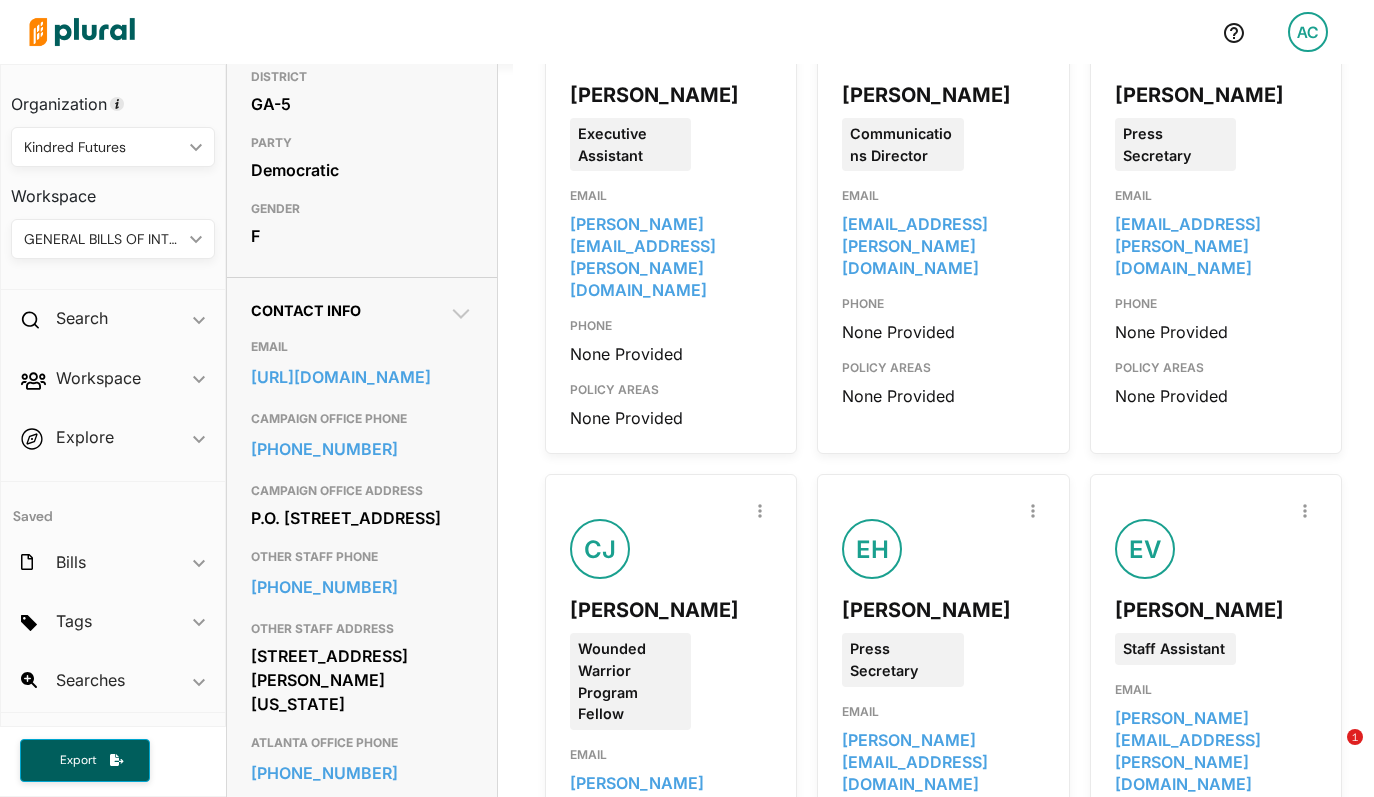 scroll, scrollTop: 0, scrollLeft: 0, axis: both 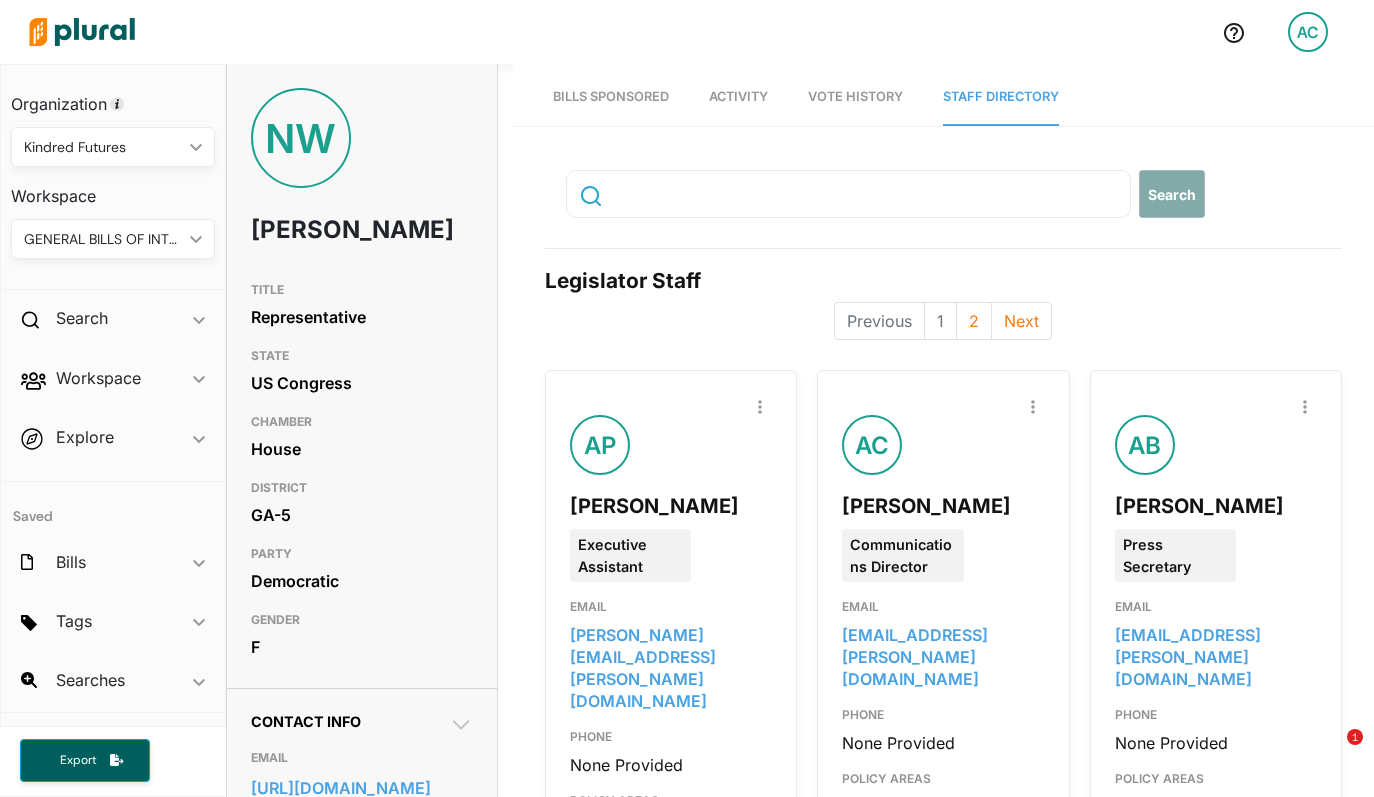 click at bounding box center [82, 32] 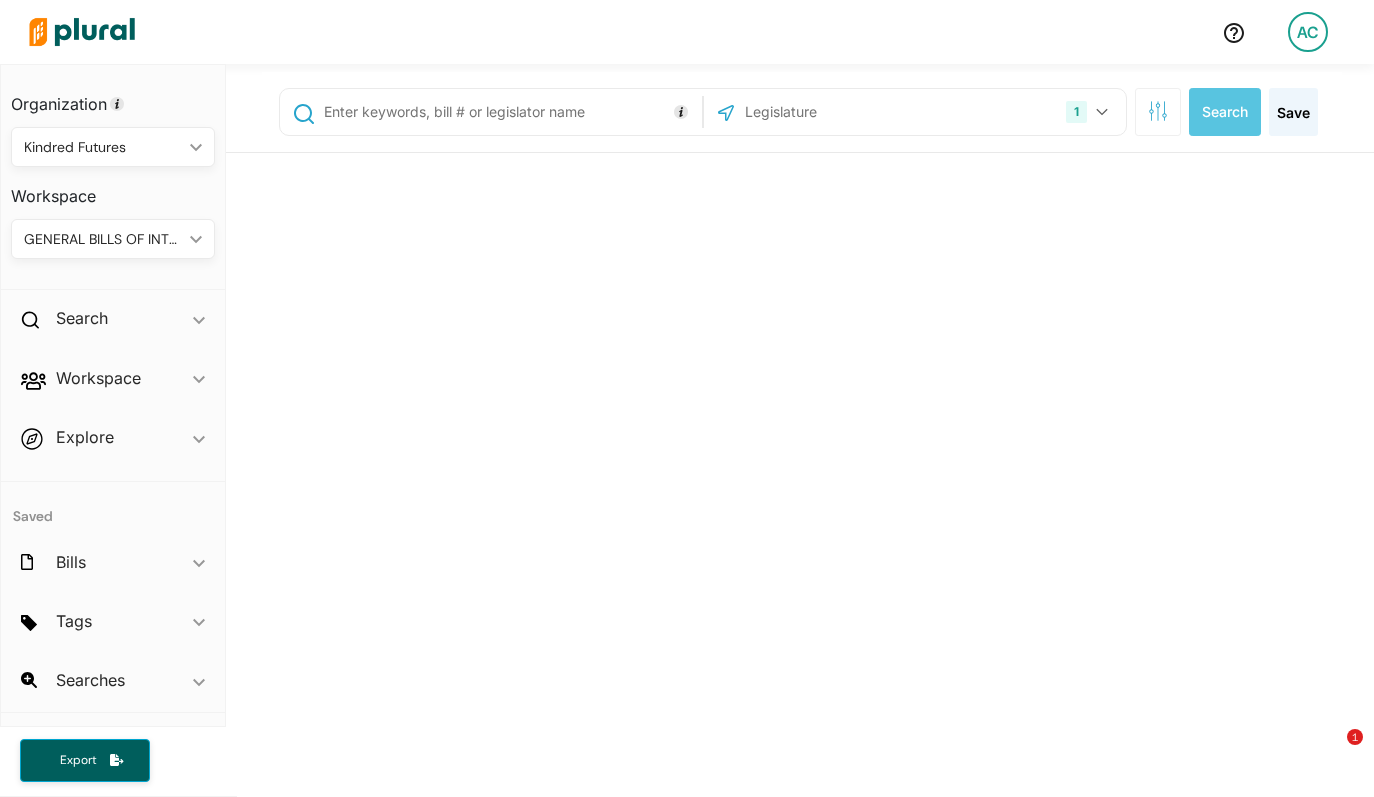 click at bounding box center (850, 112) 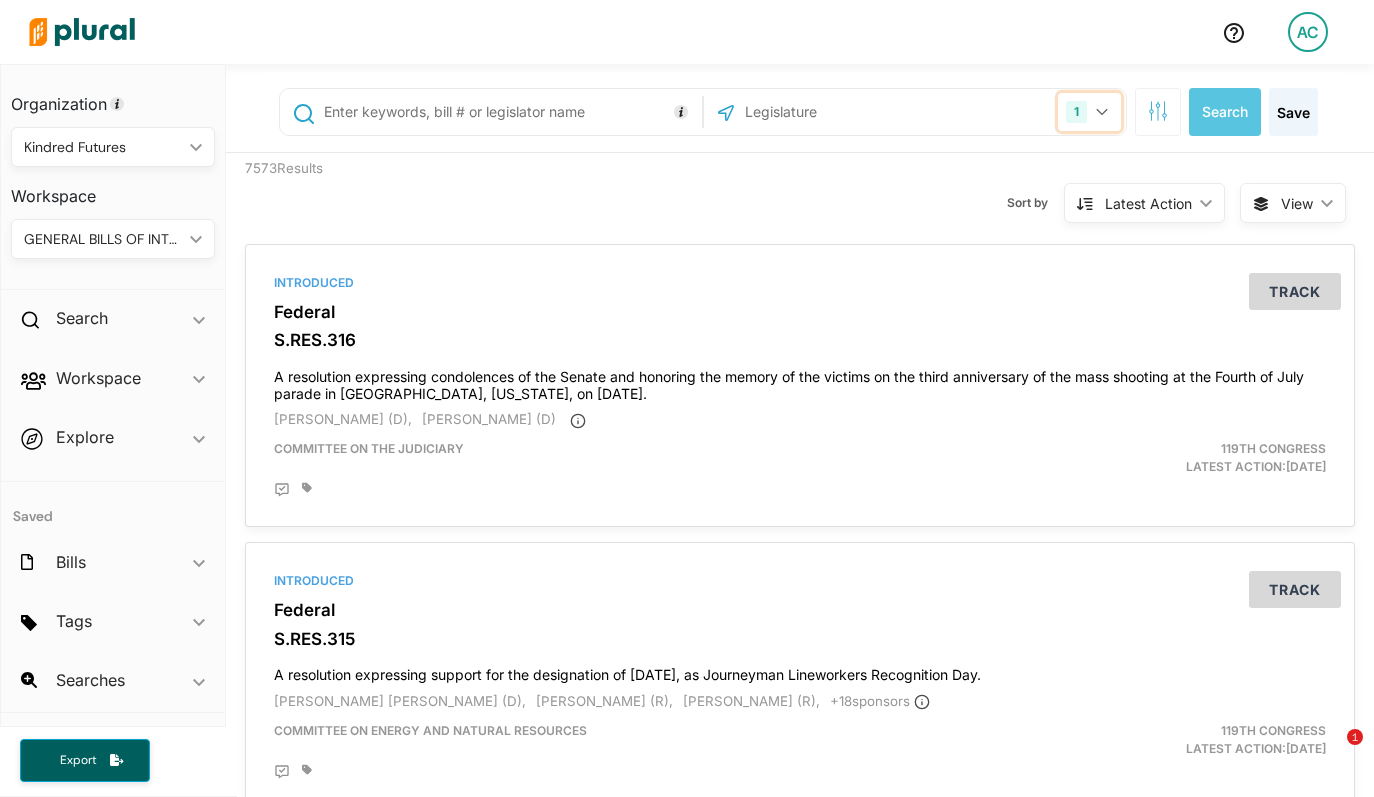 click on "1" at bounding box center (1076, 112) 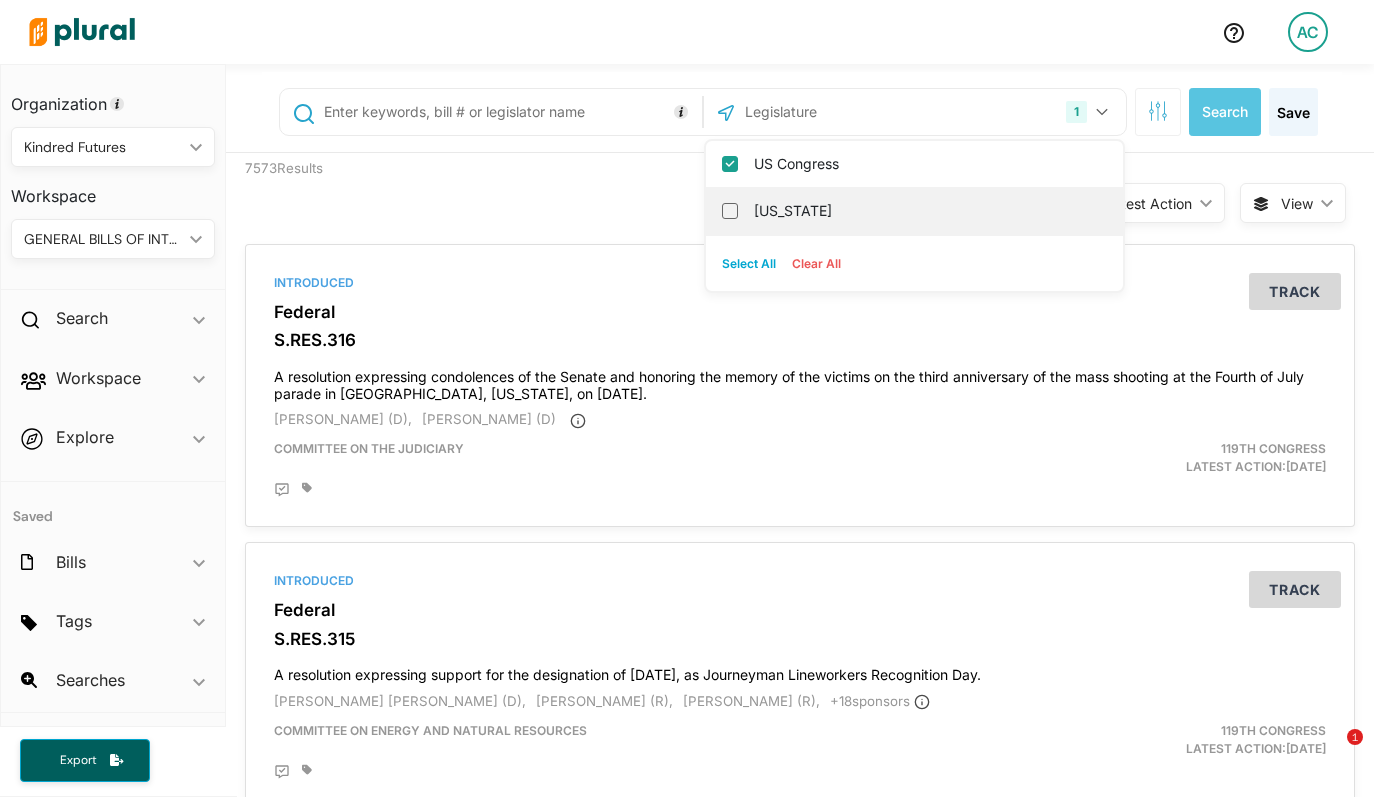 click on "[US_STATE]" at bounding box center (928, 211) 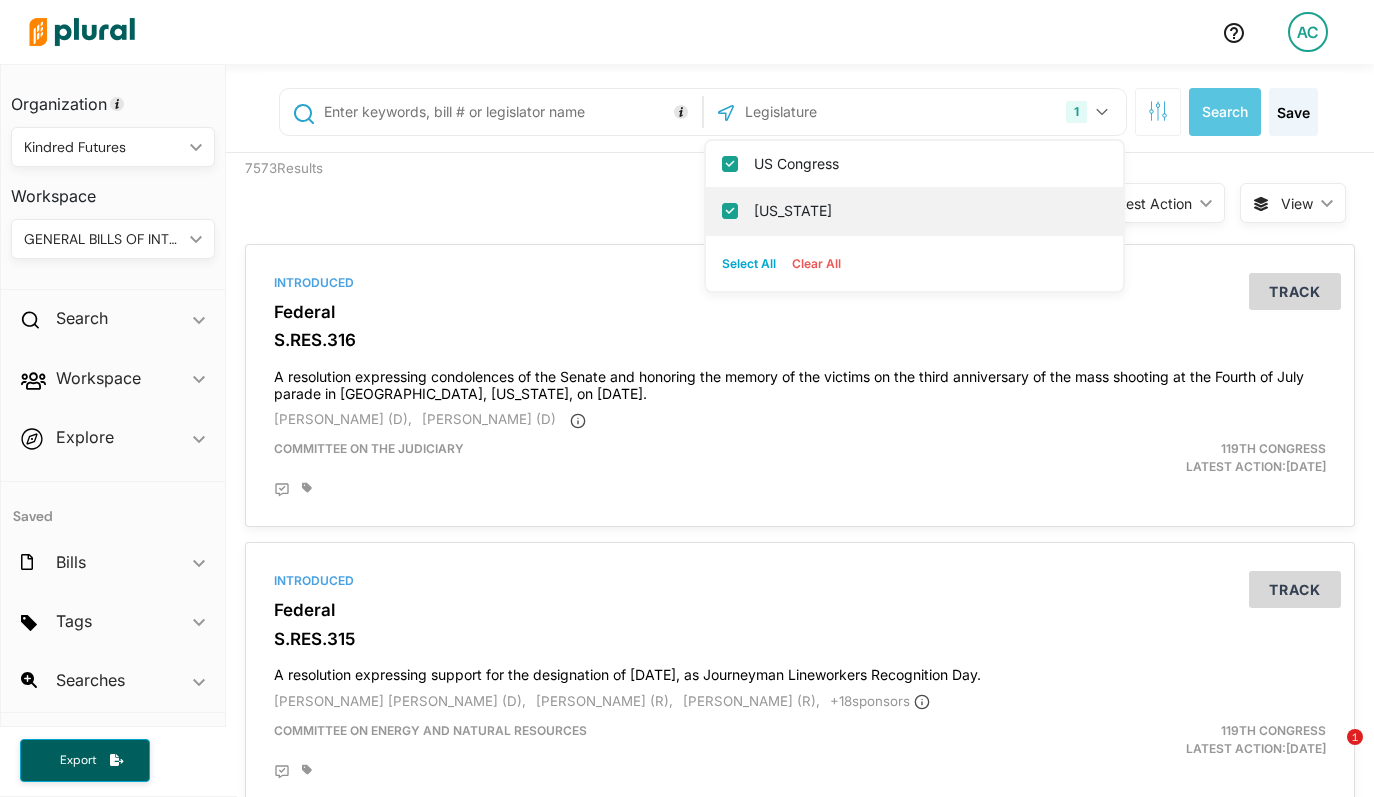 checkbox on "true" 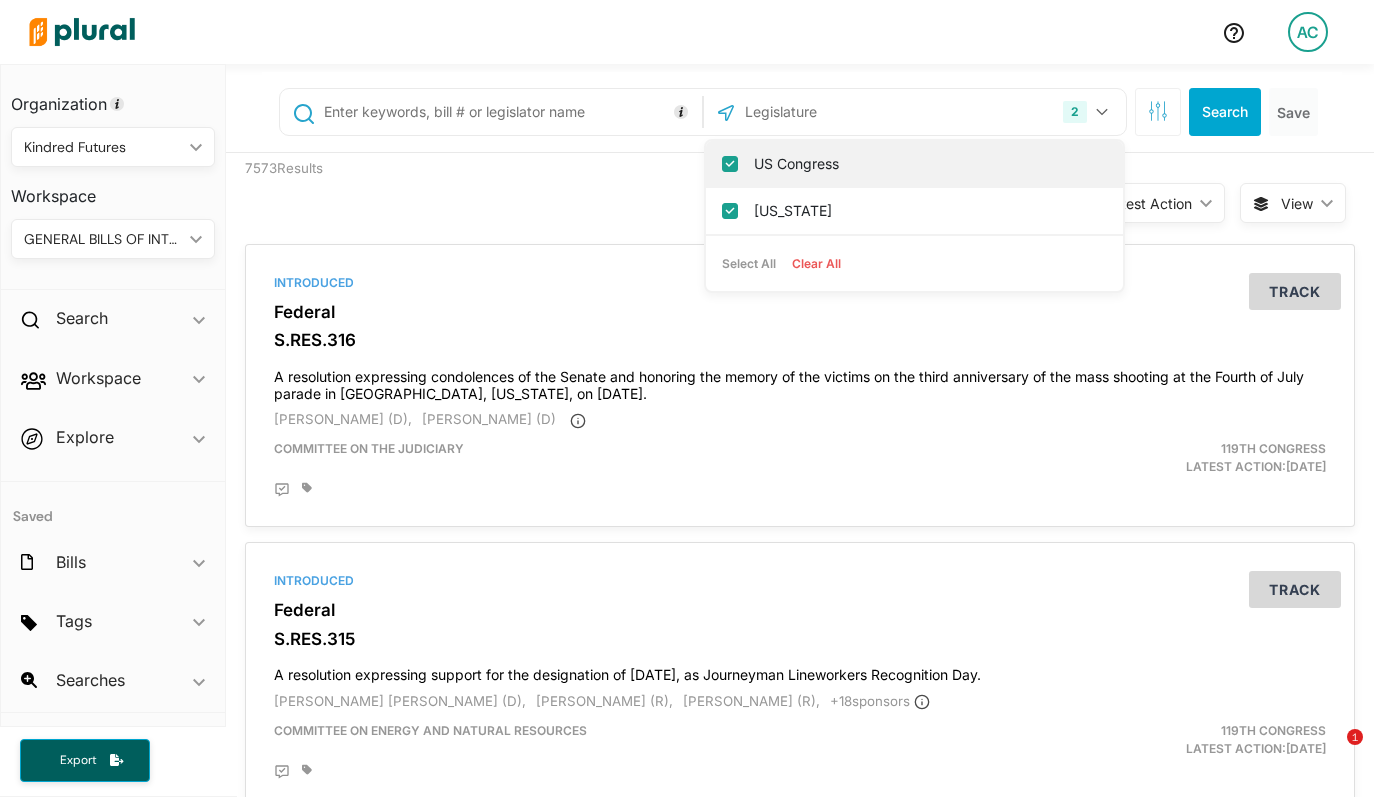 click on "US Congress" at bounding box center [928, 164] 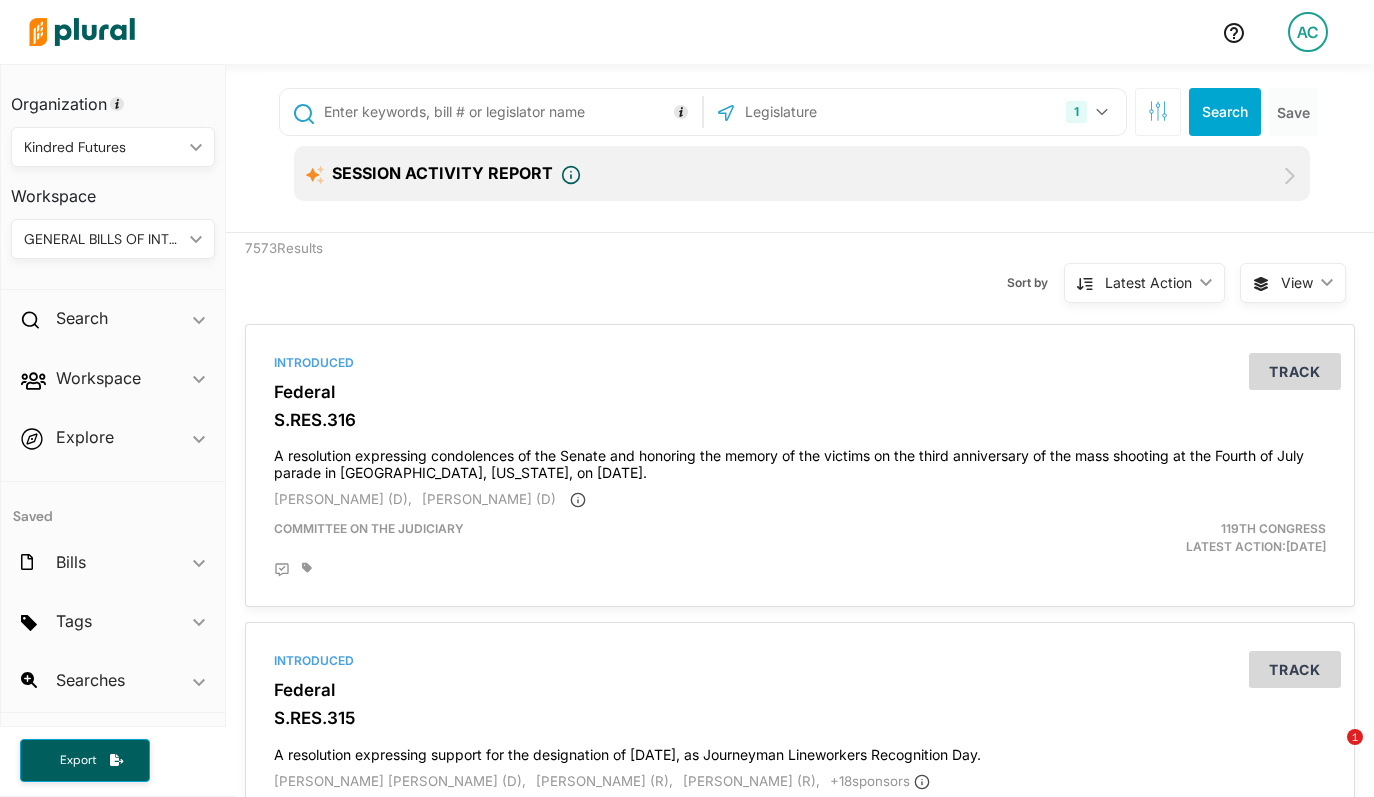 click at bounding box center [509, 112] 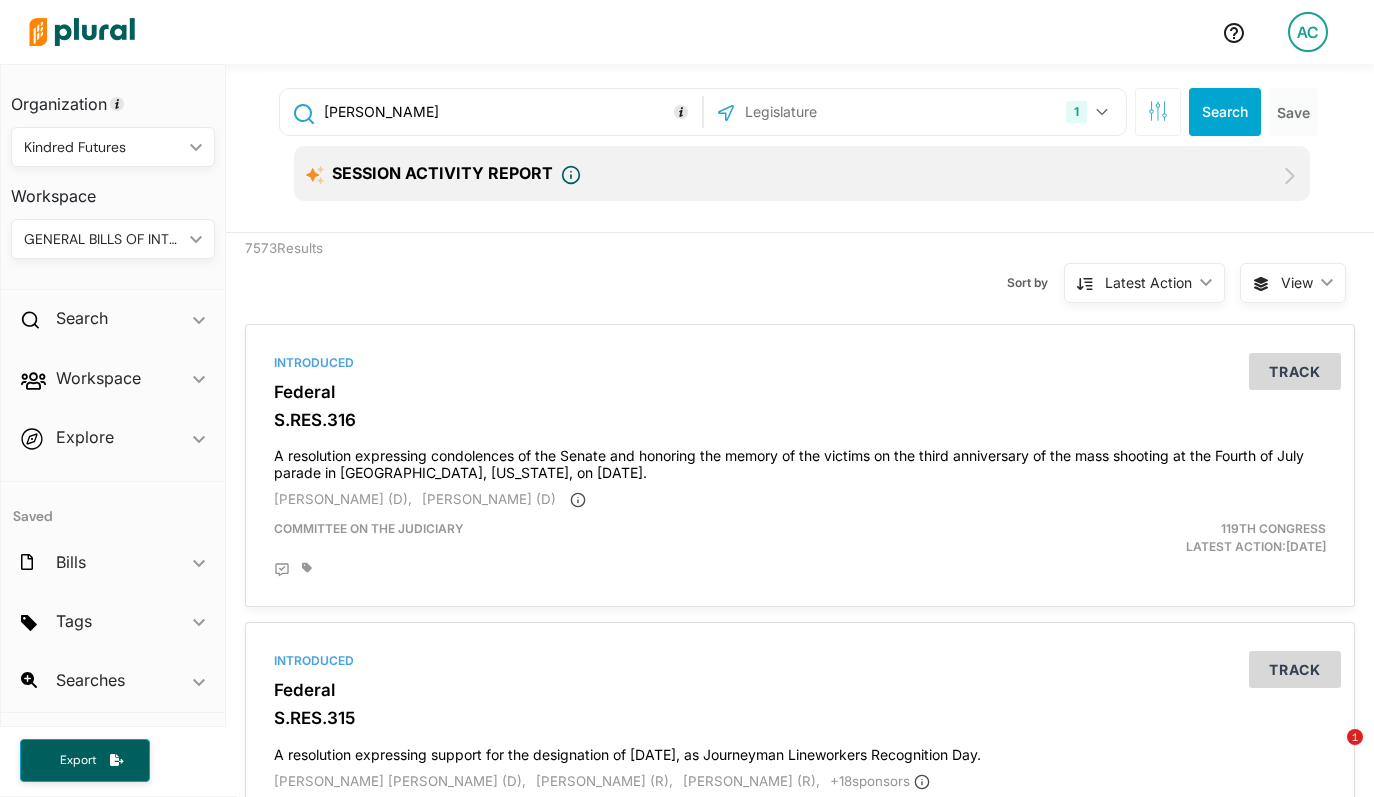 type on "Nikki Merritt" 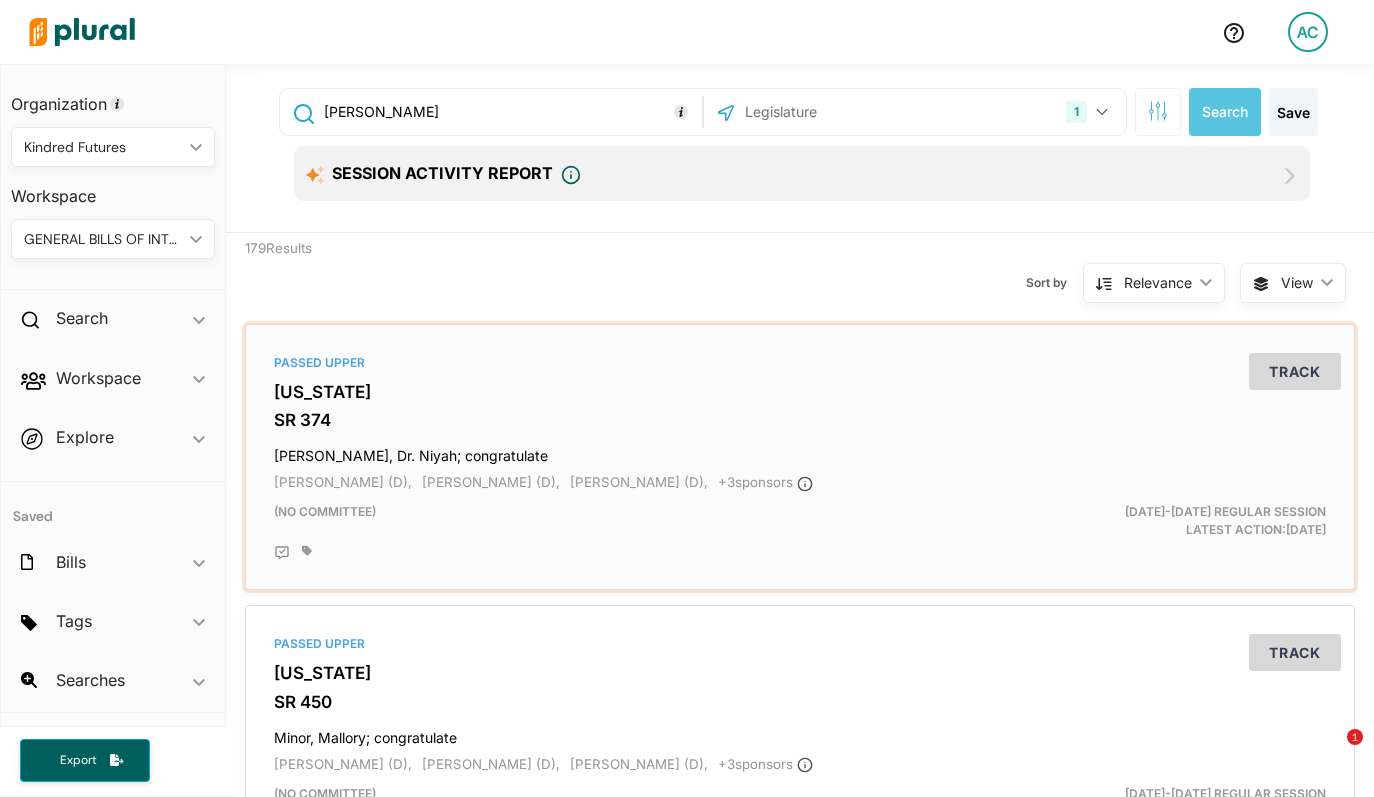 click on "Nikki Merritt (D)," at bounding box center [639, 482] 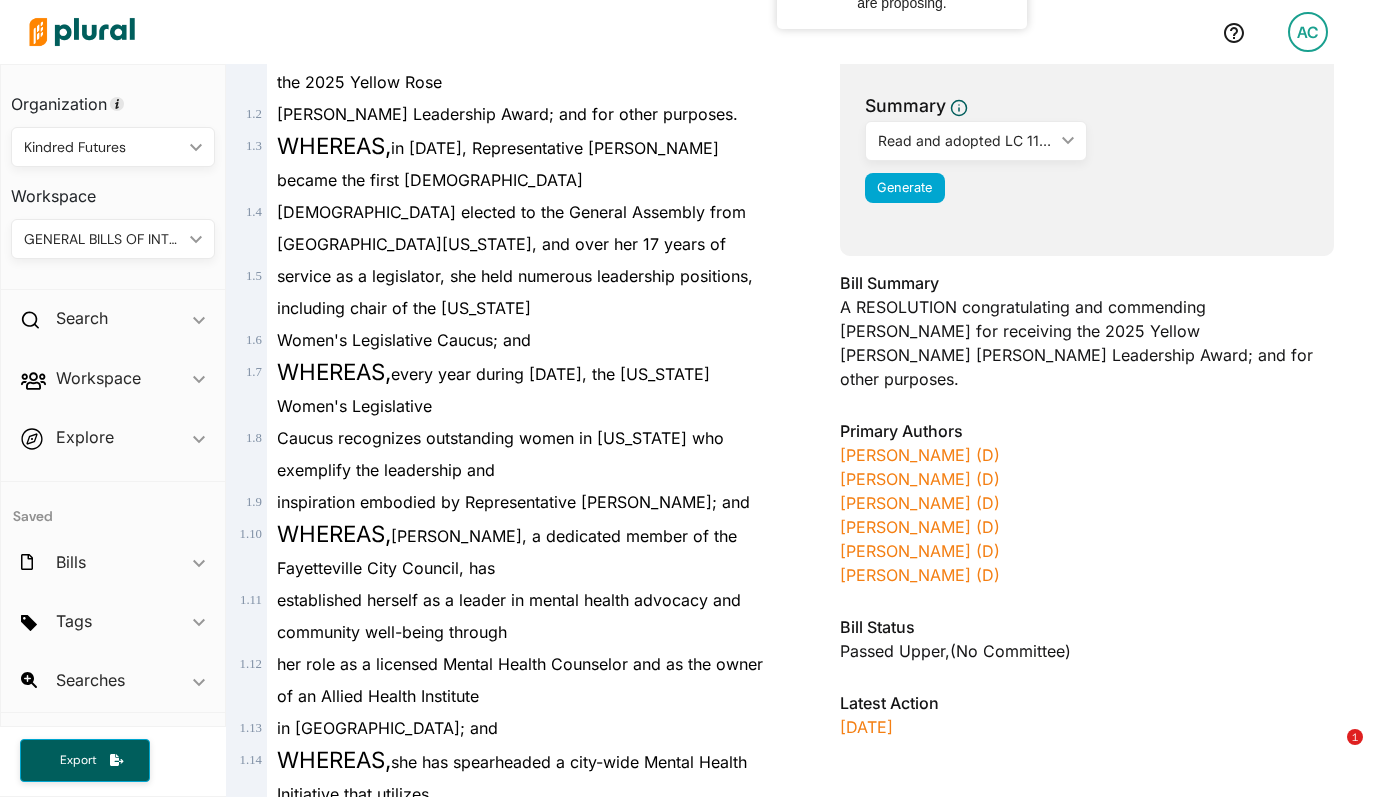 scroll, scrollTop: 379, scrollLeft: 0, axis: vertical 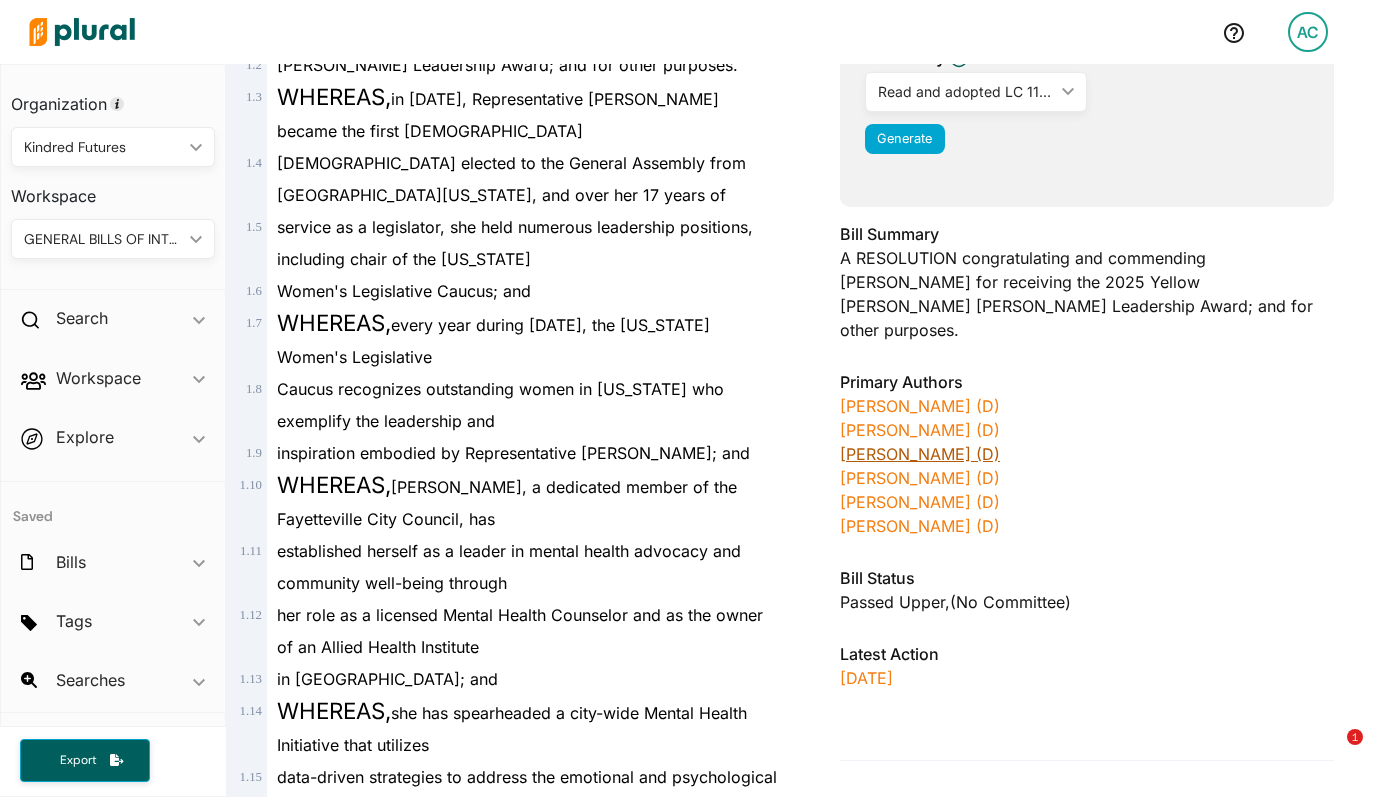 click on "Nikki Merritt (D)" at bounding box center (920, 454) 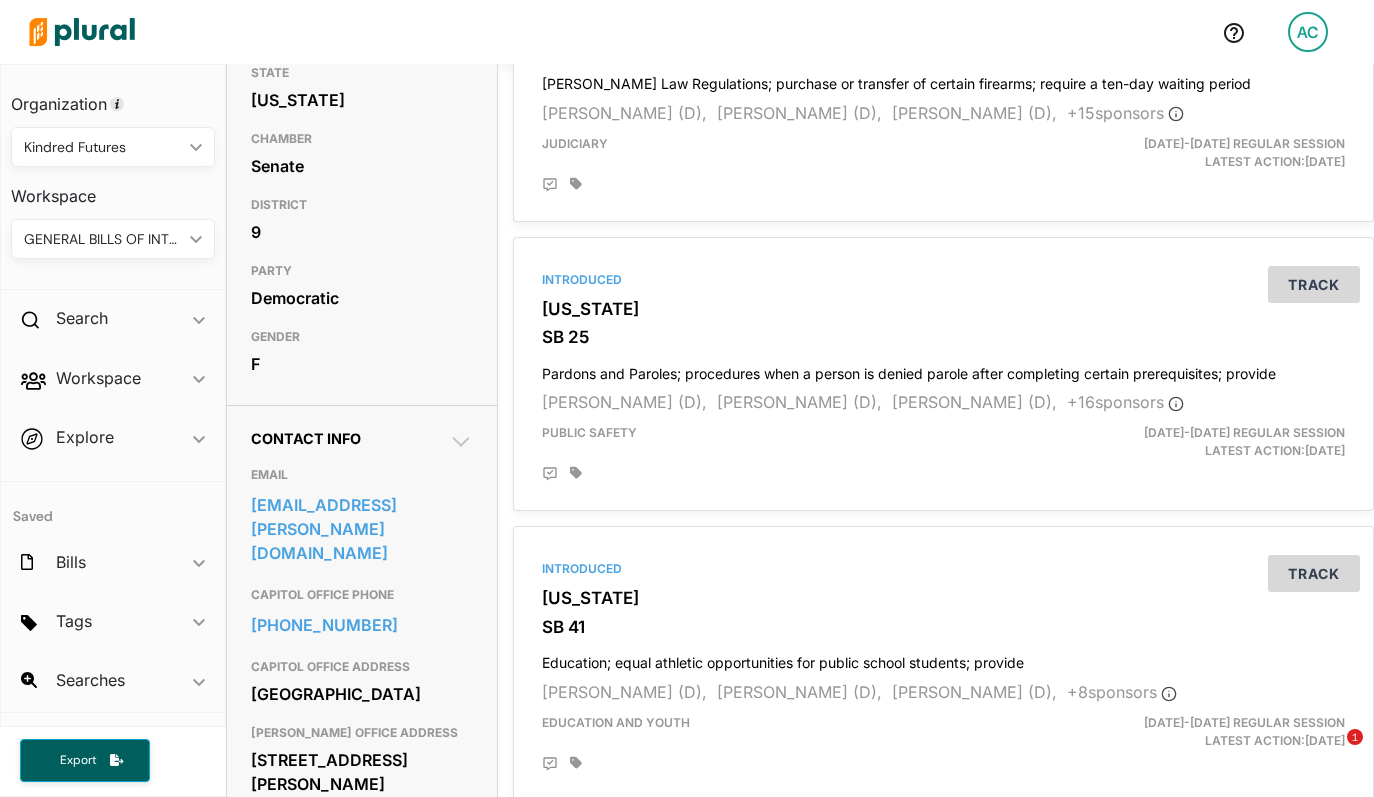 scroll, scrollTop: 454, scrollLeft: 0, axis: vertical 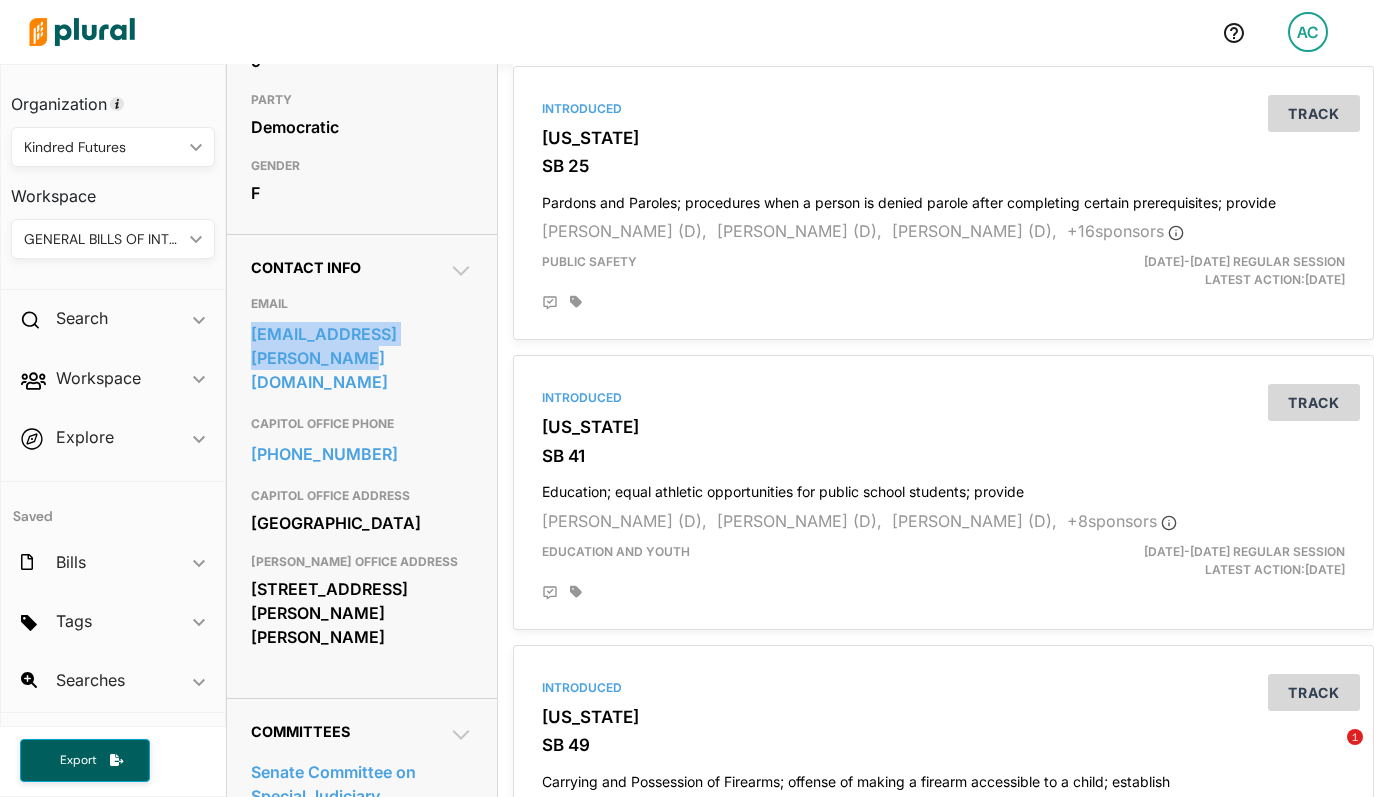 drag, startPoint x: 487, startPoint y: 366, endPoint x: 248, endPoint y: 368, distance: 239.00836 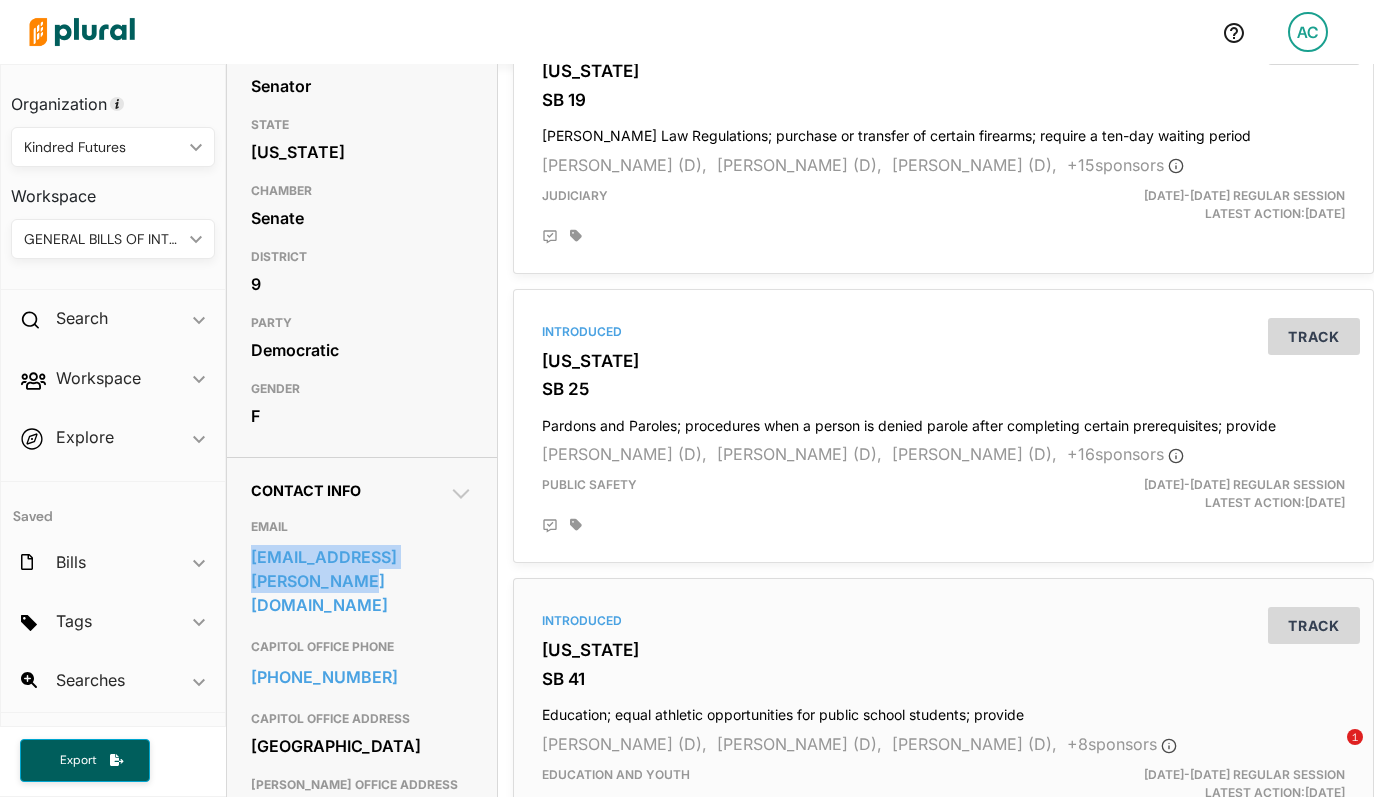 scroll, scrollTop: 0, scrollLeft: 0, axis: both 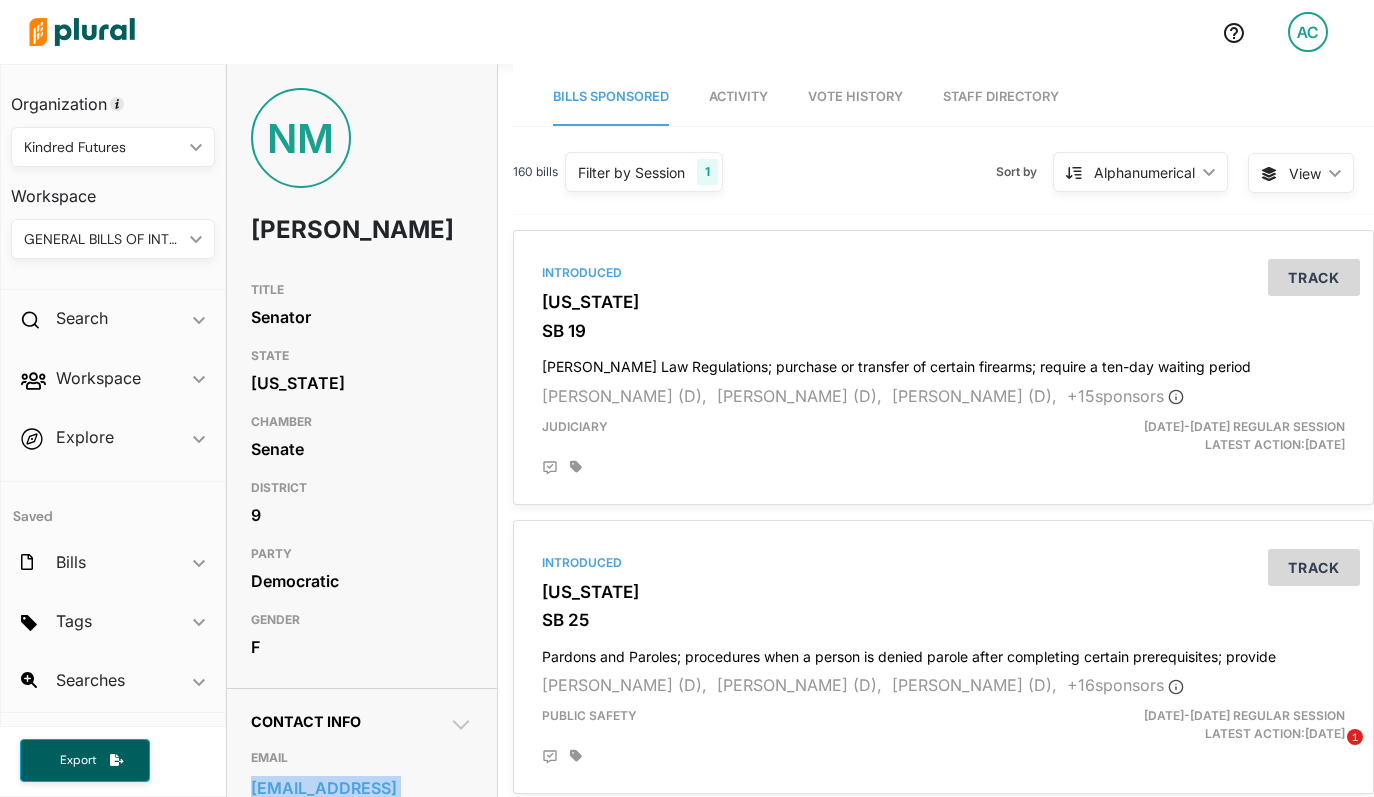 click on "Staff Directory" at bounding box center (1001, 97) 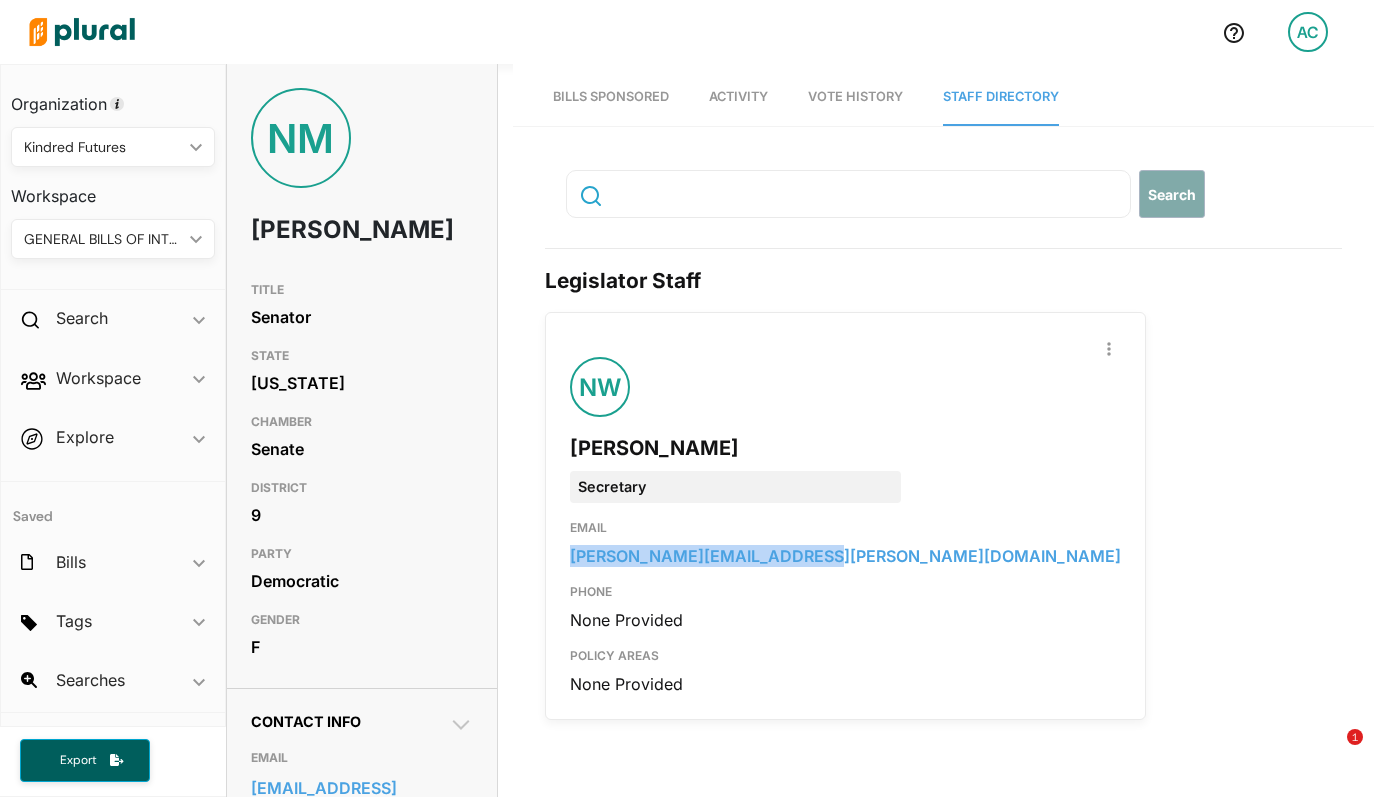 drag, startPoint x: 800, startPoint y: 558, endPoint x: 568, endPoint y: 557, distance: 232.00215 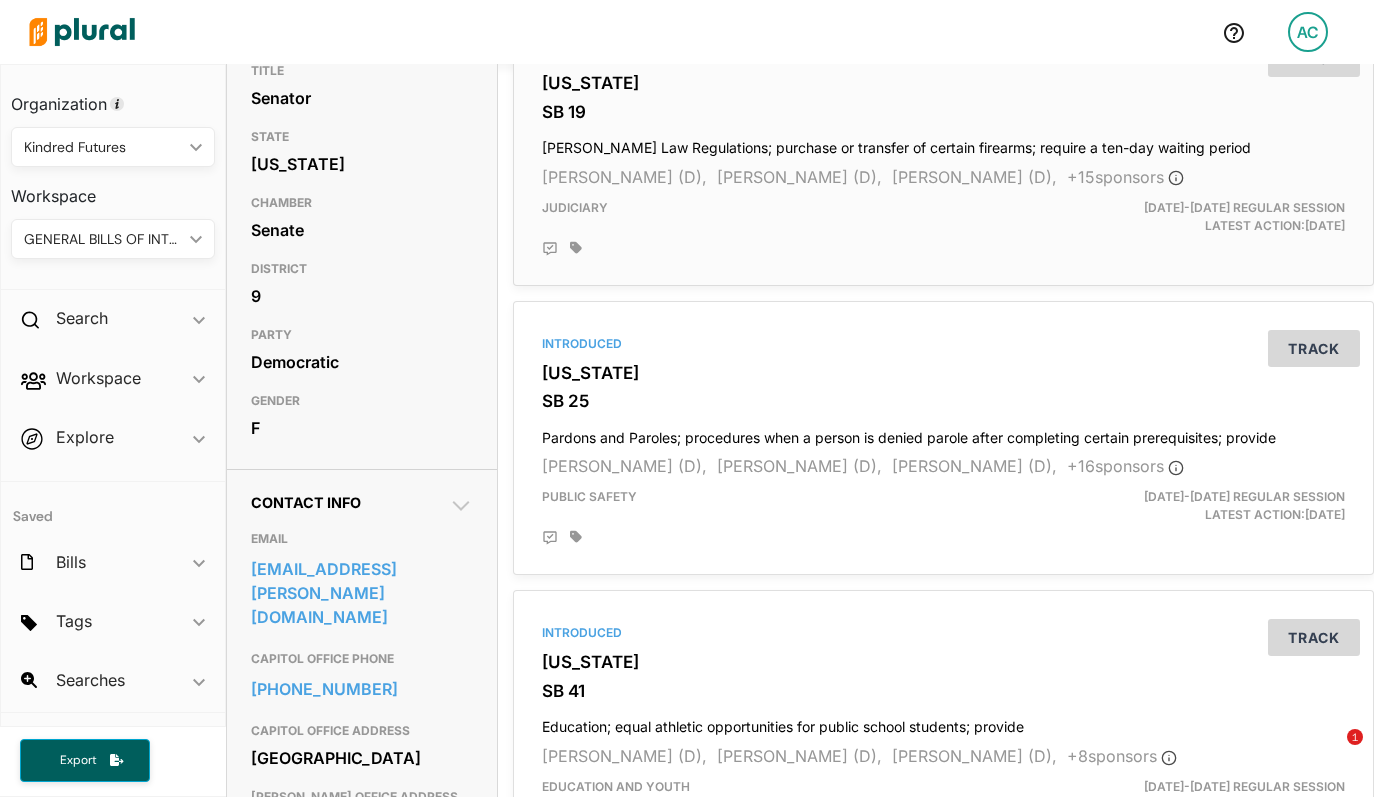 scroll, scrollTop: 284, scrollLeft: 0, axis: vertical 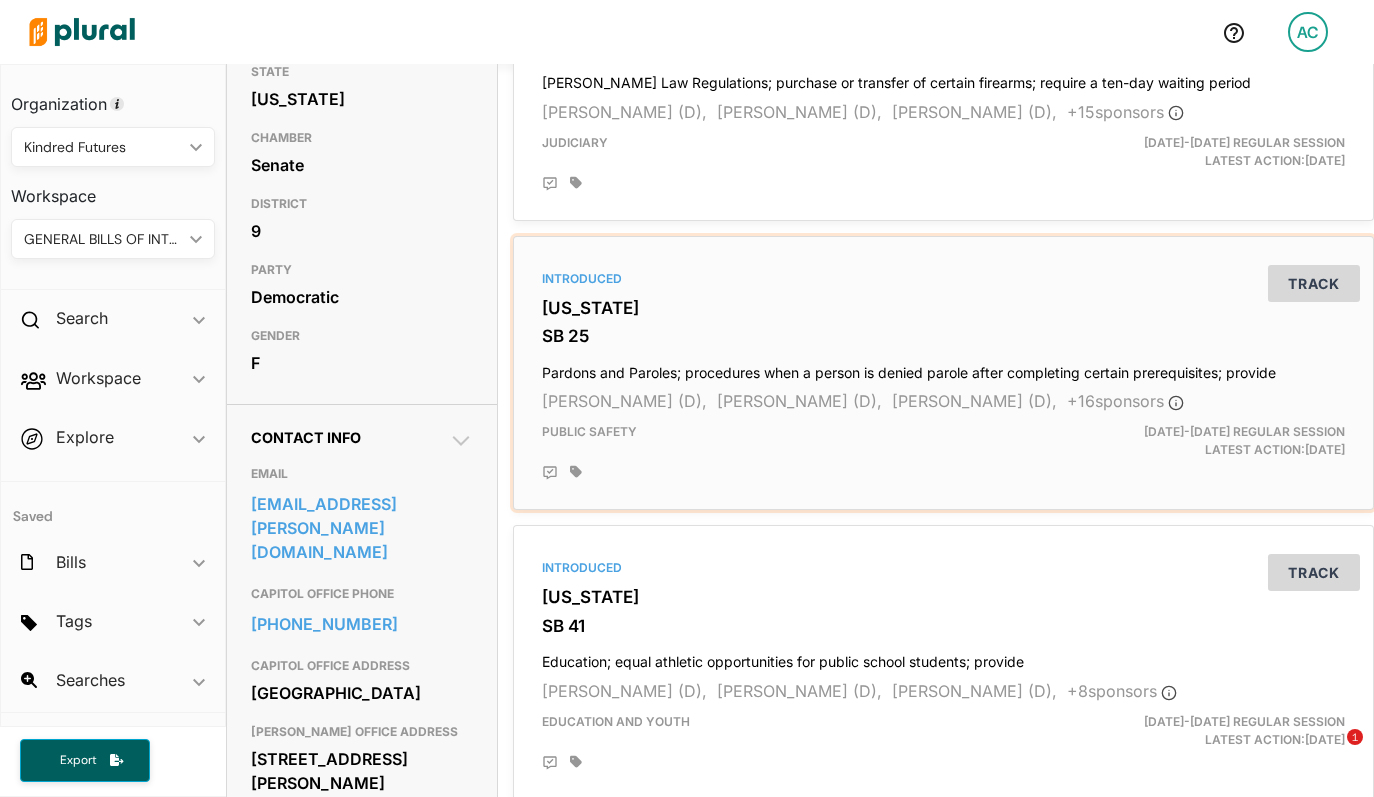 click on "Kim Jackson (D)," at bounding box center [974, 401] 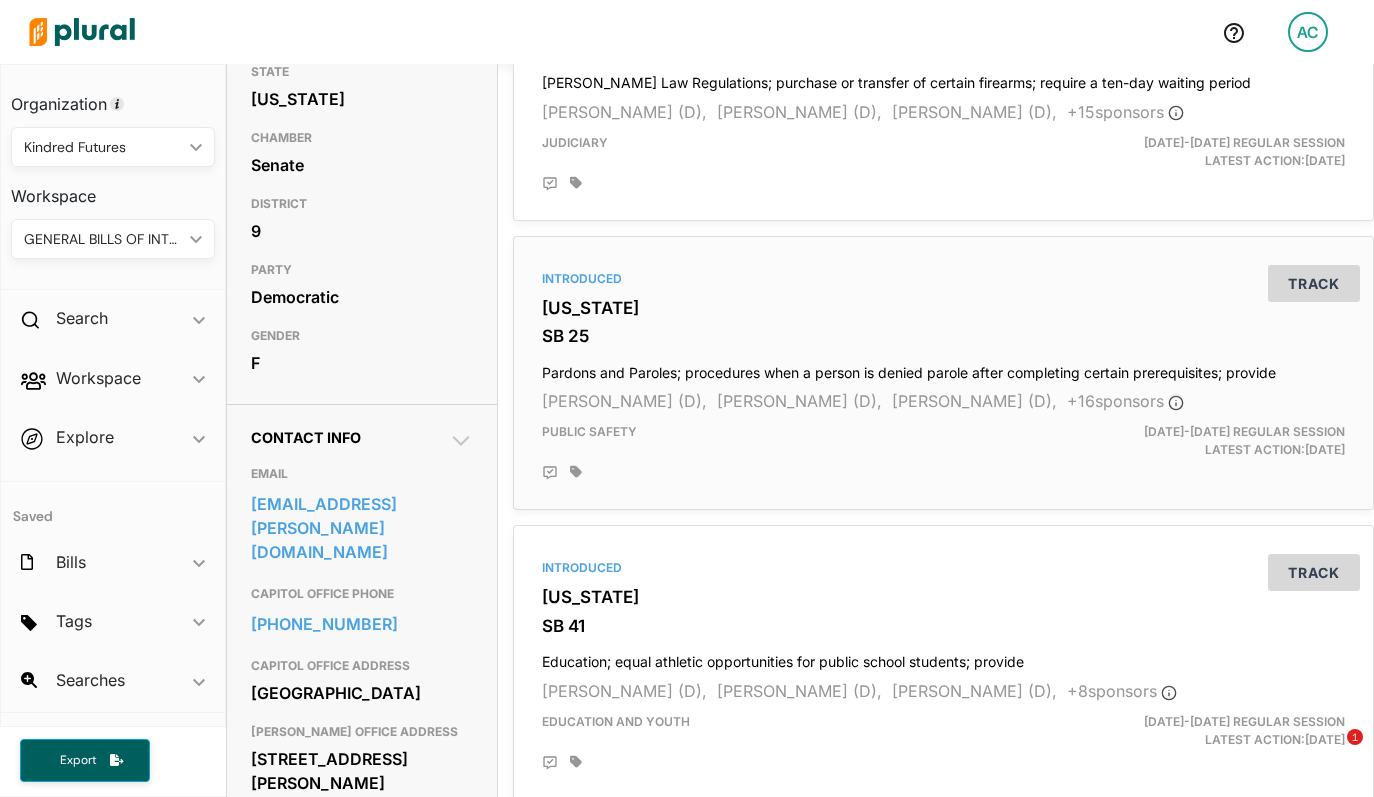 scroll, scrollTop: 0, scrollLeft: 0, axis: both 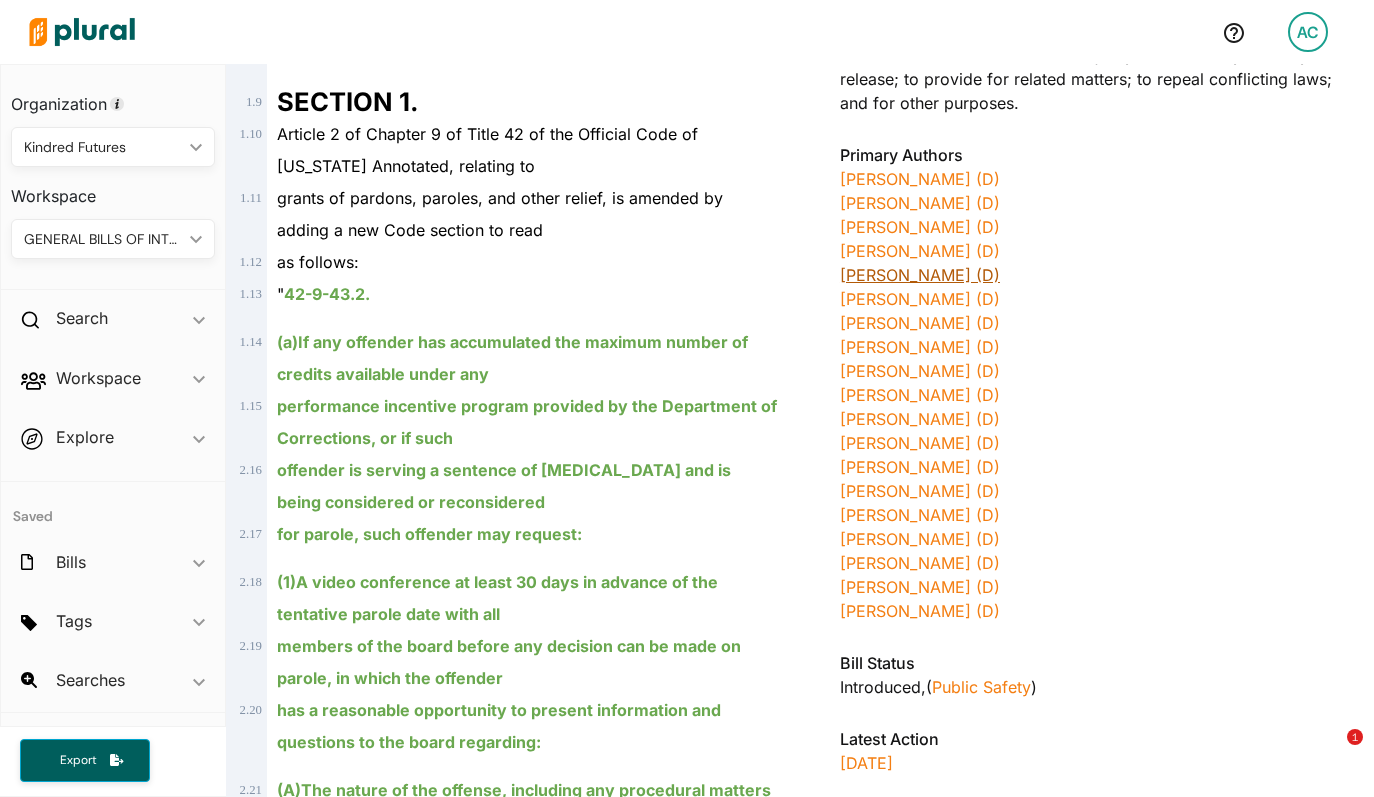 click on "Sonya Halpern (D)" at bounding box center [920, 275] 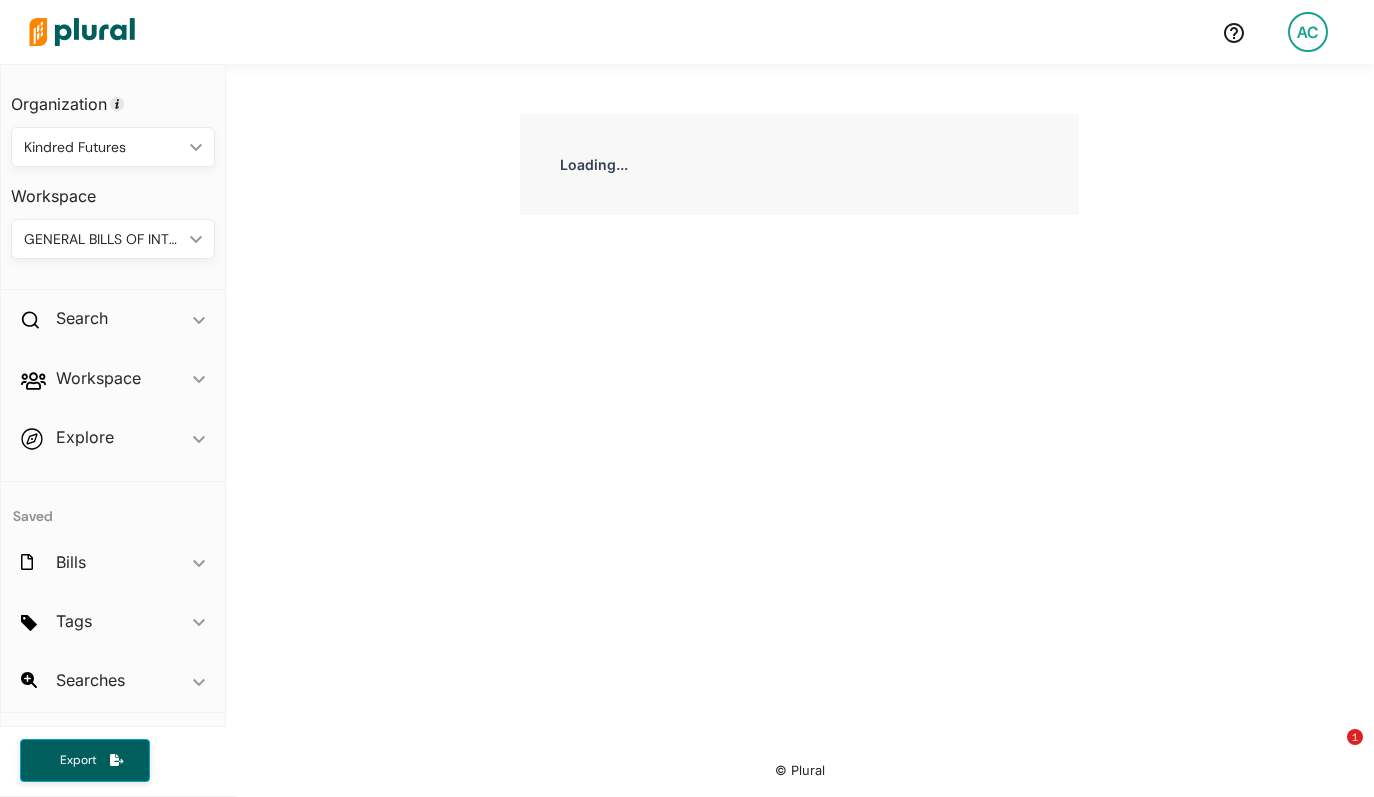 scroll, scrollTop: 0, scrollLeft: 0, axis: both 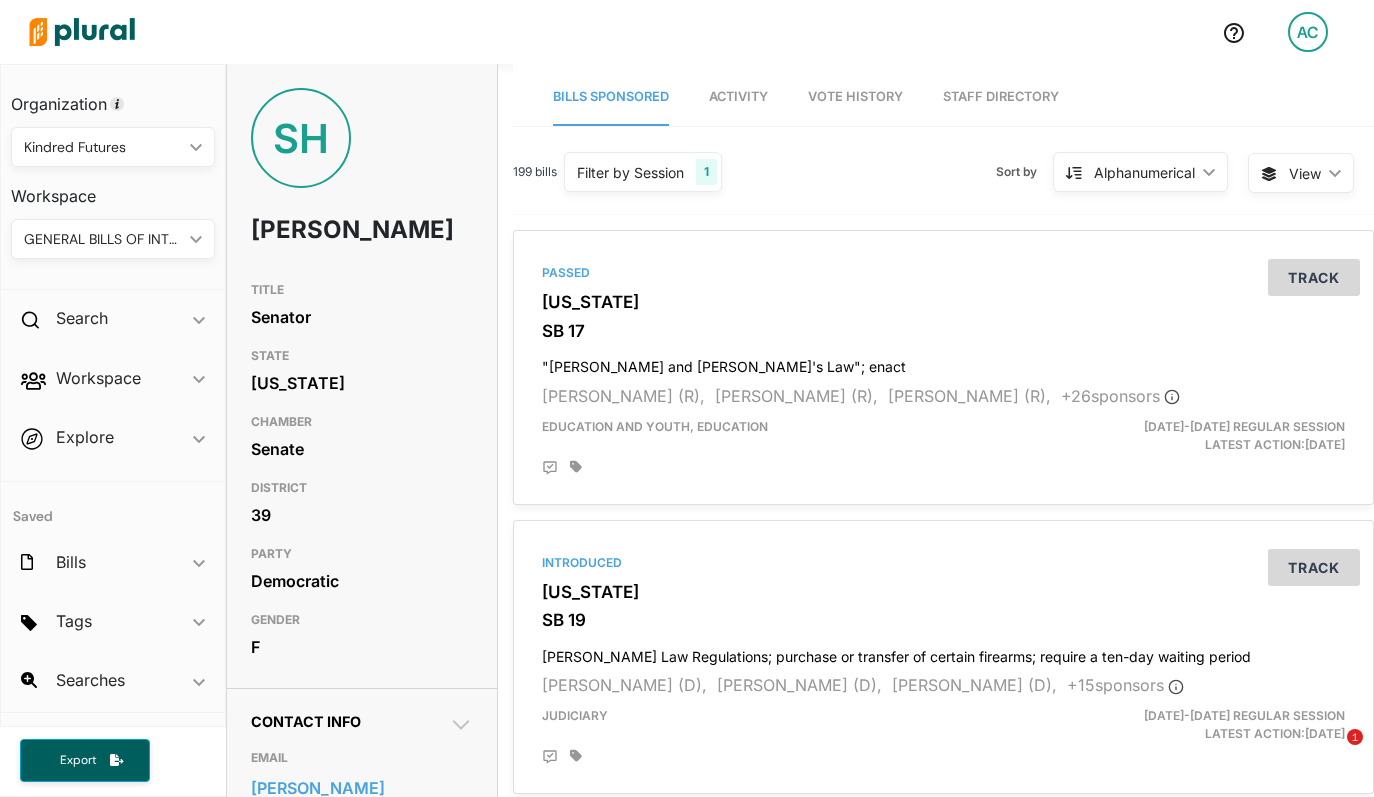 click on "Staff Directory" at bounding box center (1001, 97) 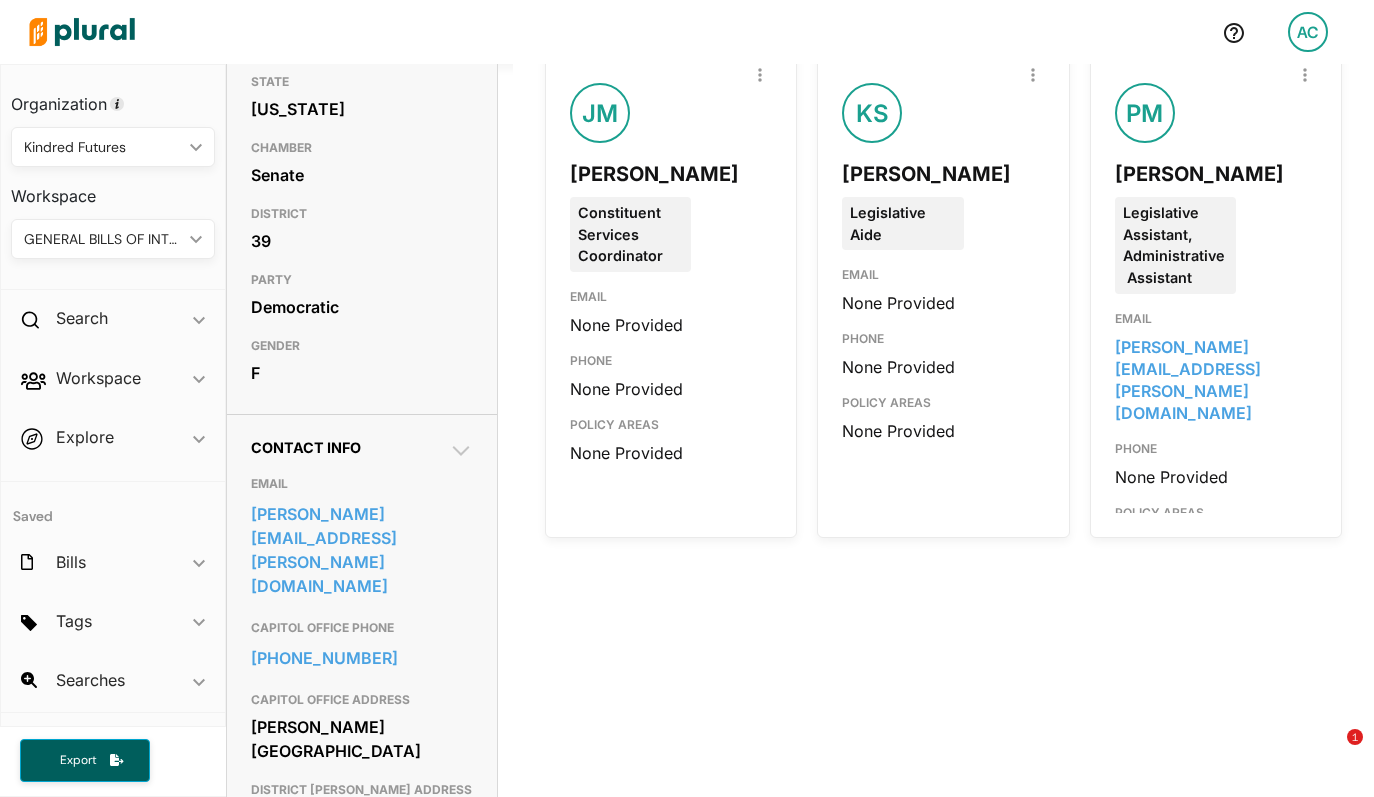 scroll, scrollTop: 341, scrollLeft: 0, axis: vertical 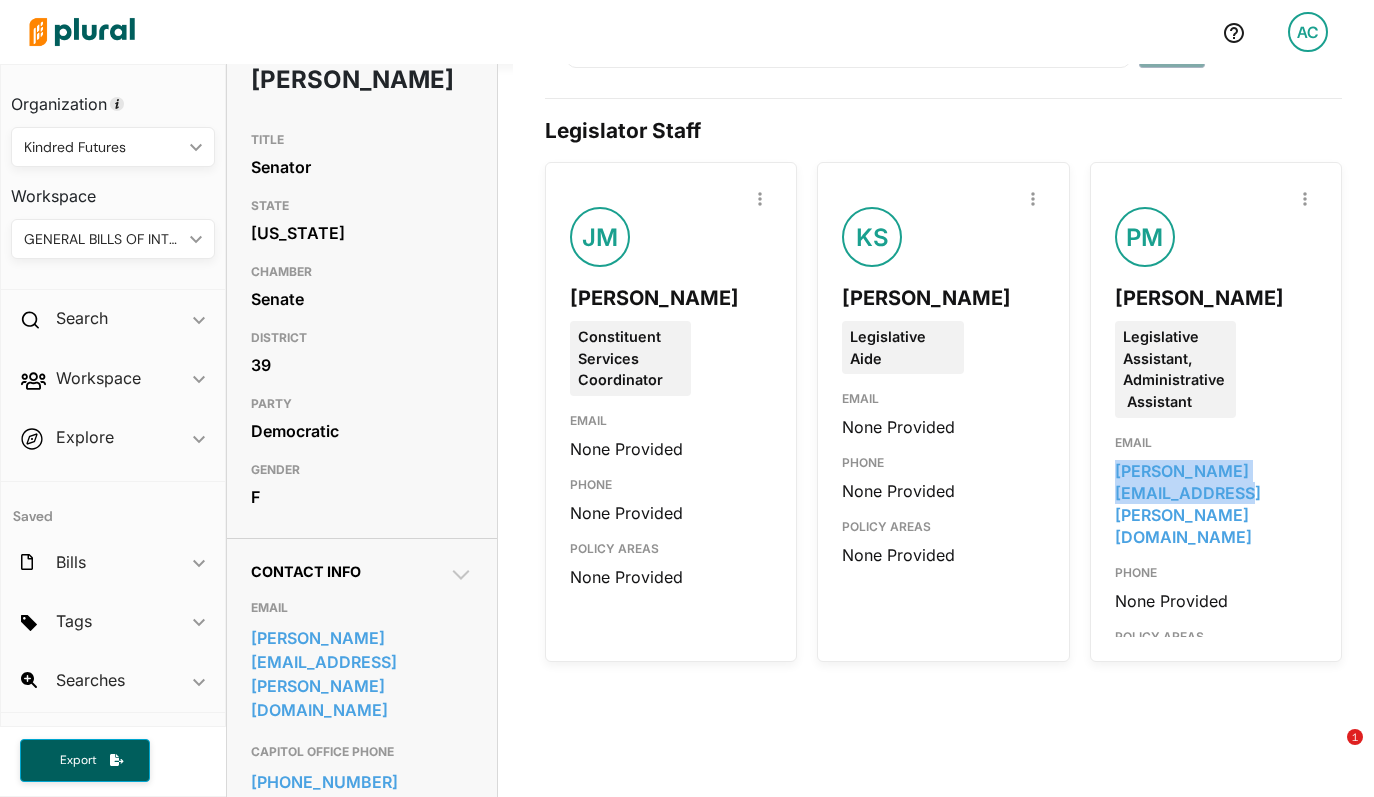 drag, startPoint x: 1168, startPoint y: 494, endPoint x: 1101, endPoint y: 471, distance: 70.837845 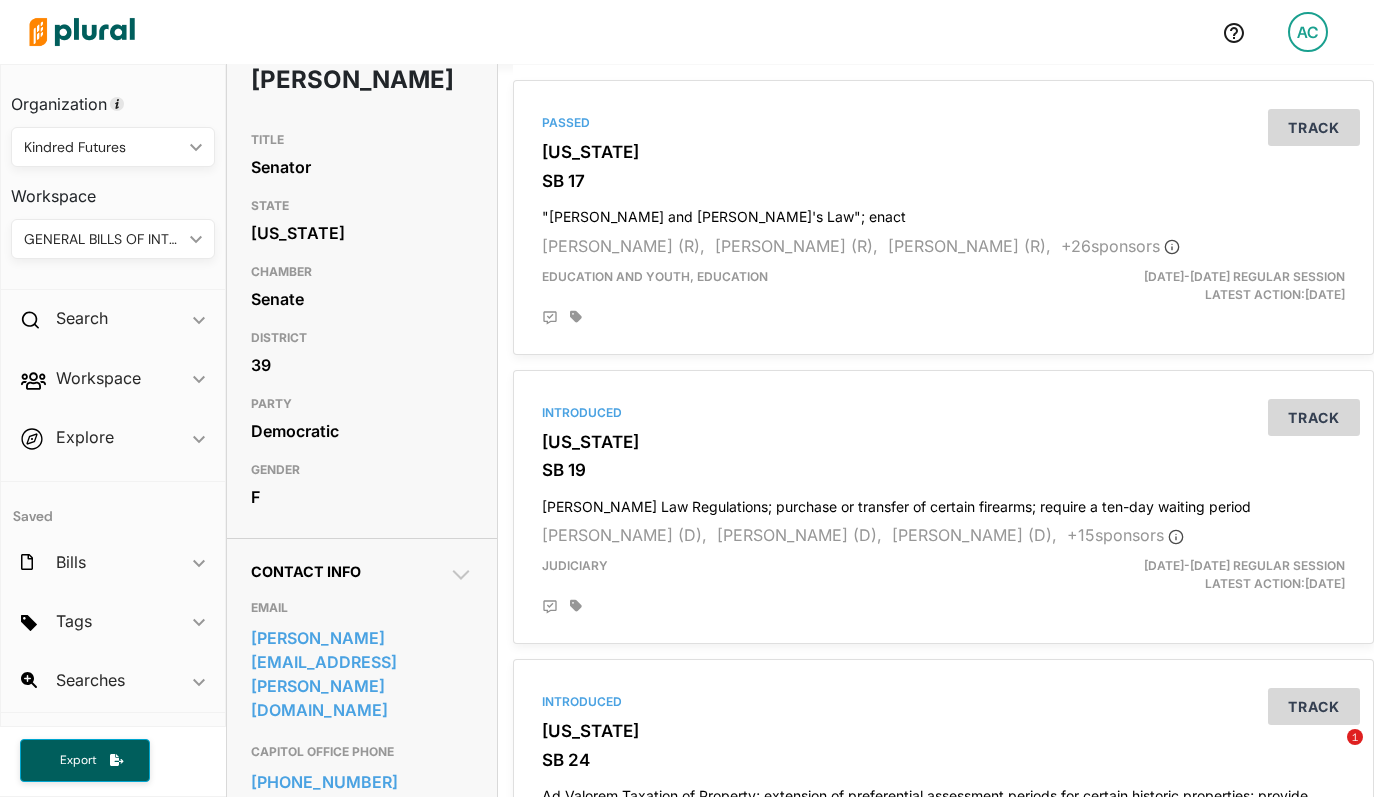 scroll, scrollTop: 0, scrollLeft: 0, axis: both 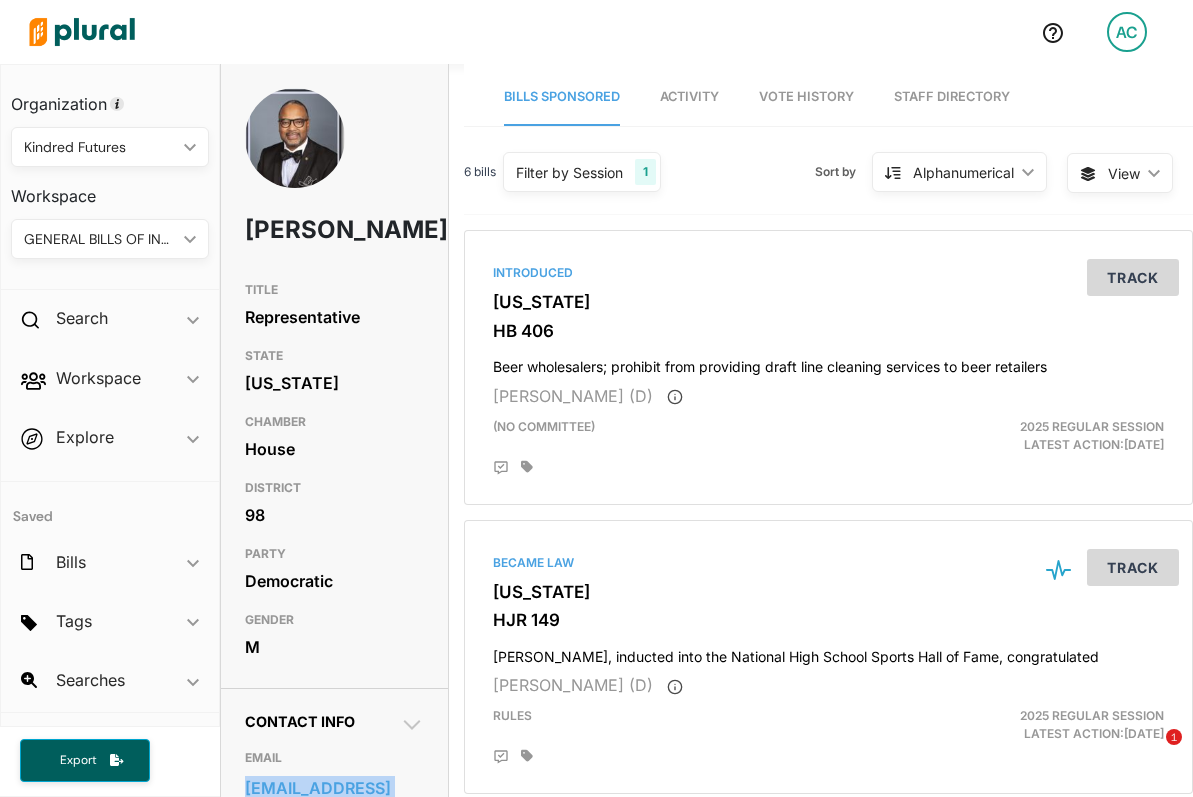 click on "Staff Directory" at bounding box center [952, 97] 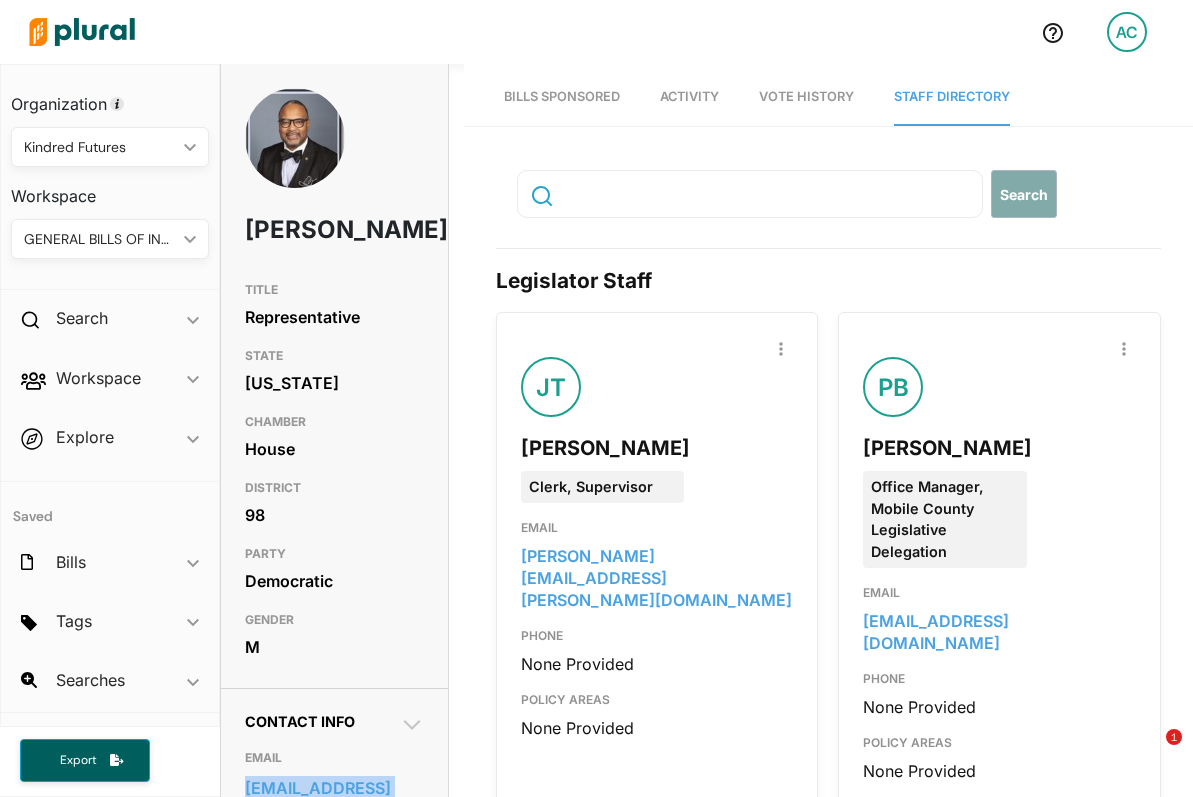 click on "Vote History" at bounding box center [806, 96] 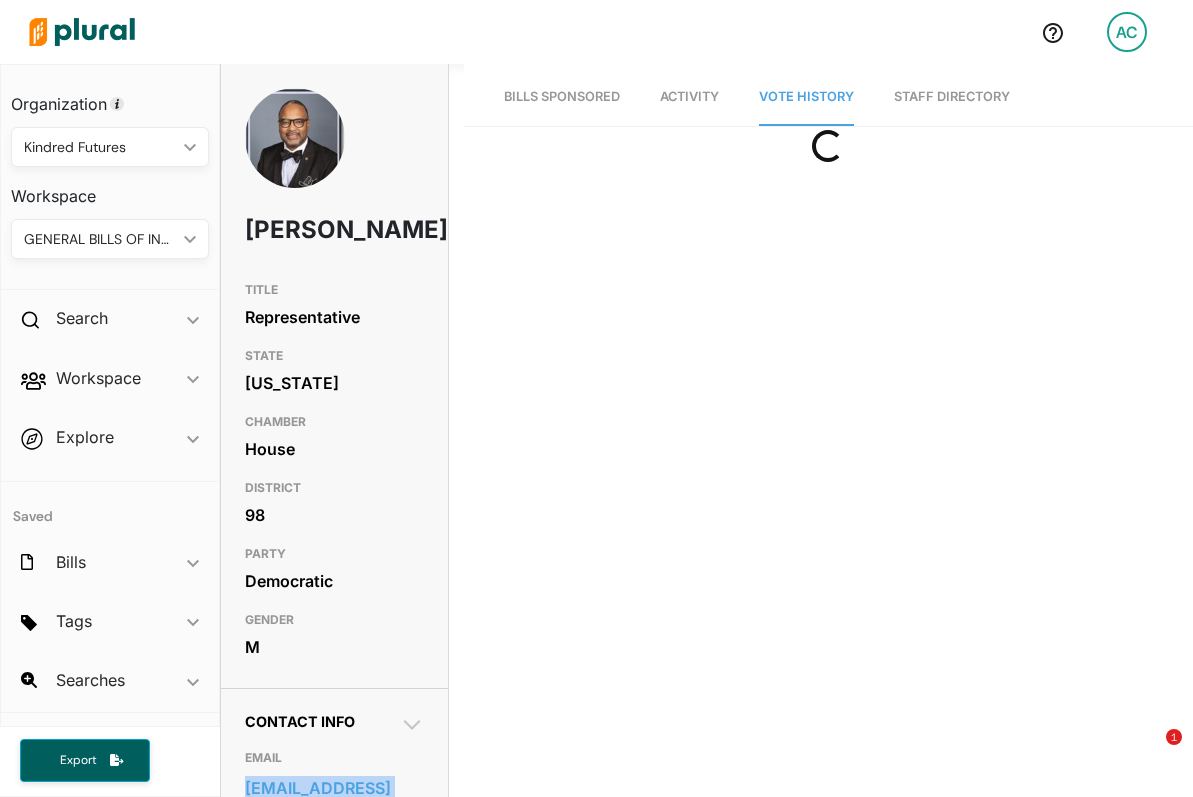 click on "Bills Sponsored" at bounding box center (562, 97) 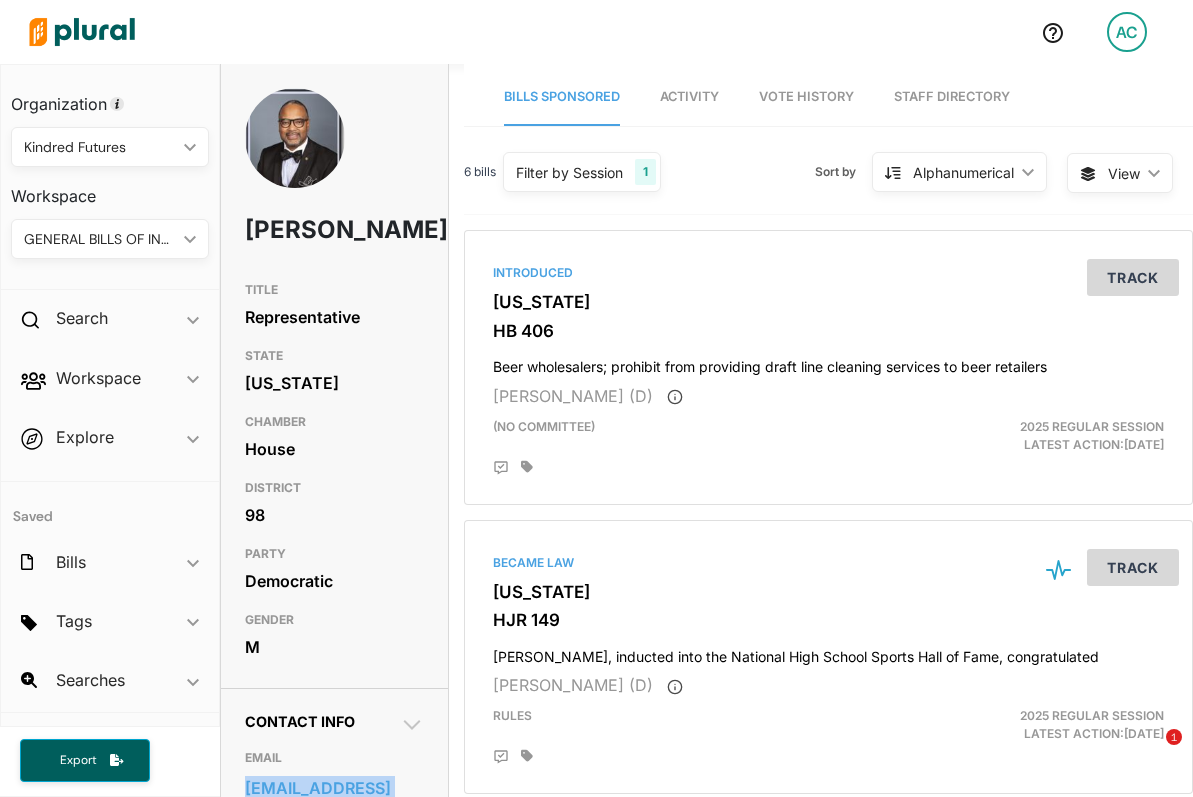 scroll, scrollTop: 16, scrollLeft: 0, axis: vertical 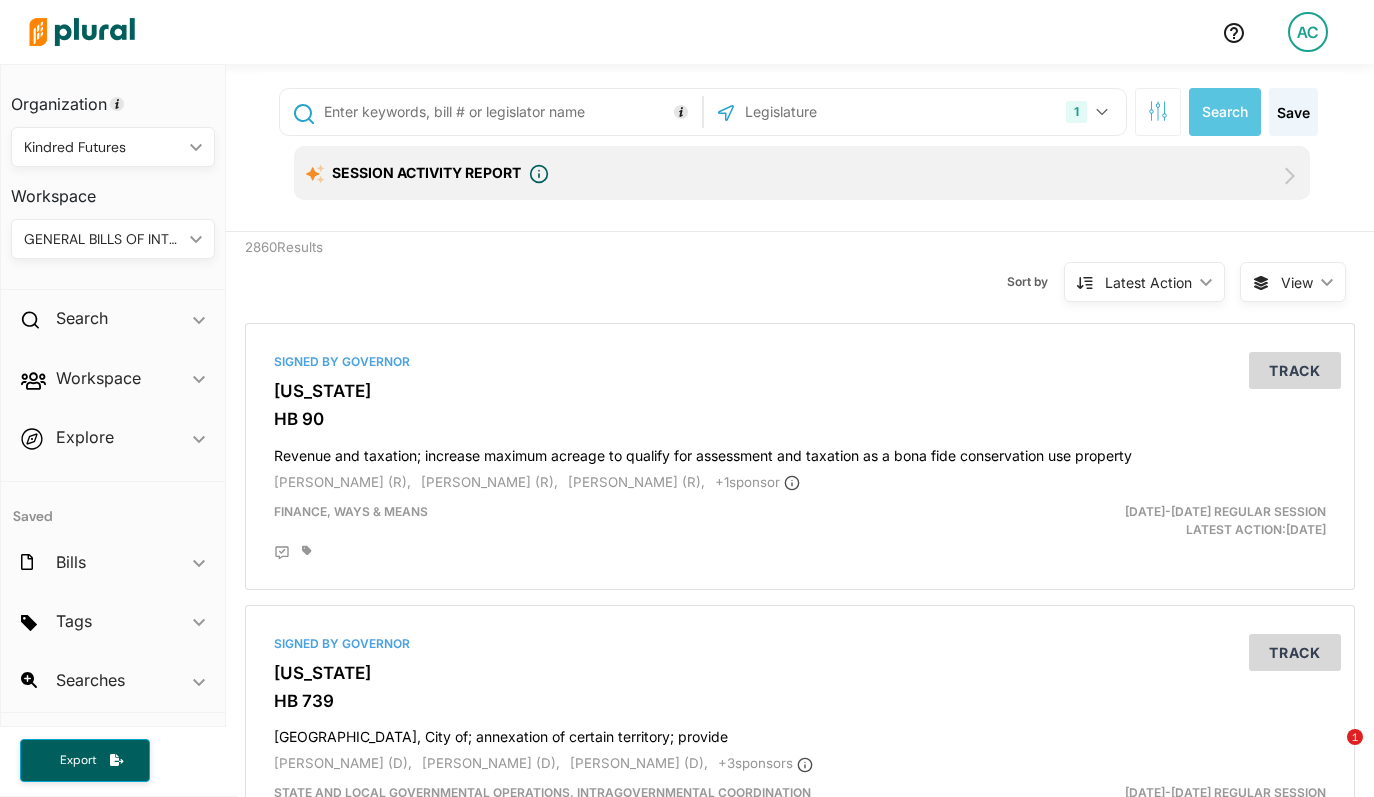 click at bounding box center [509, 112] 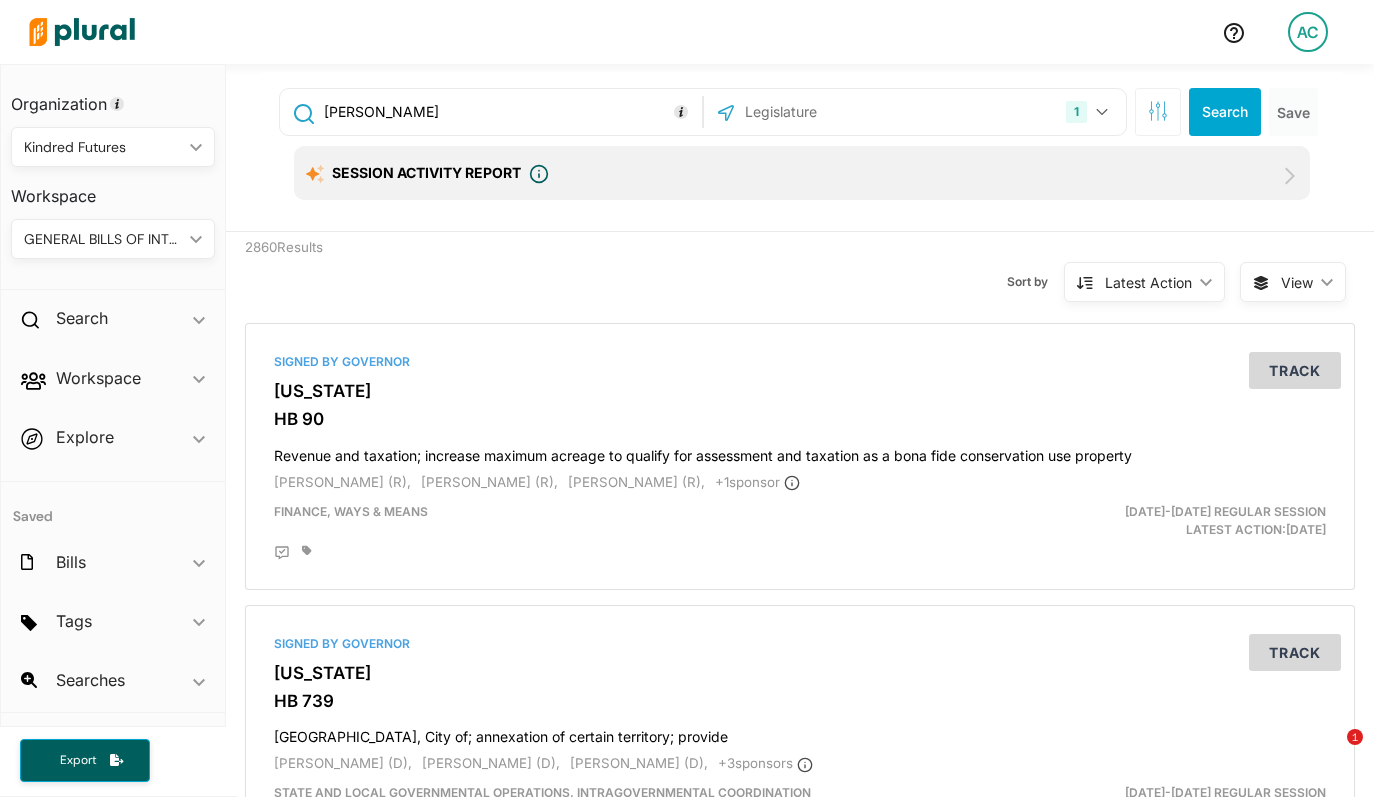 type on "[PERSON_NAME]" 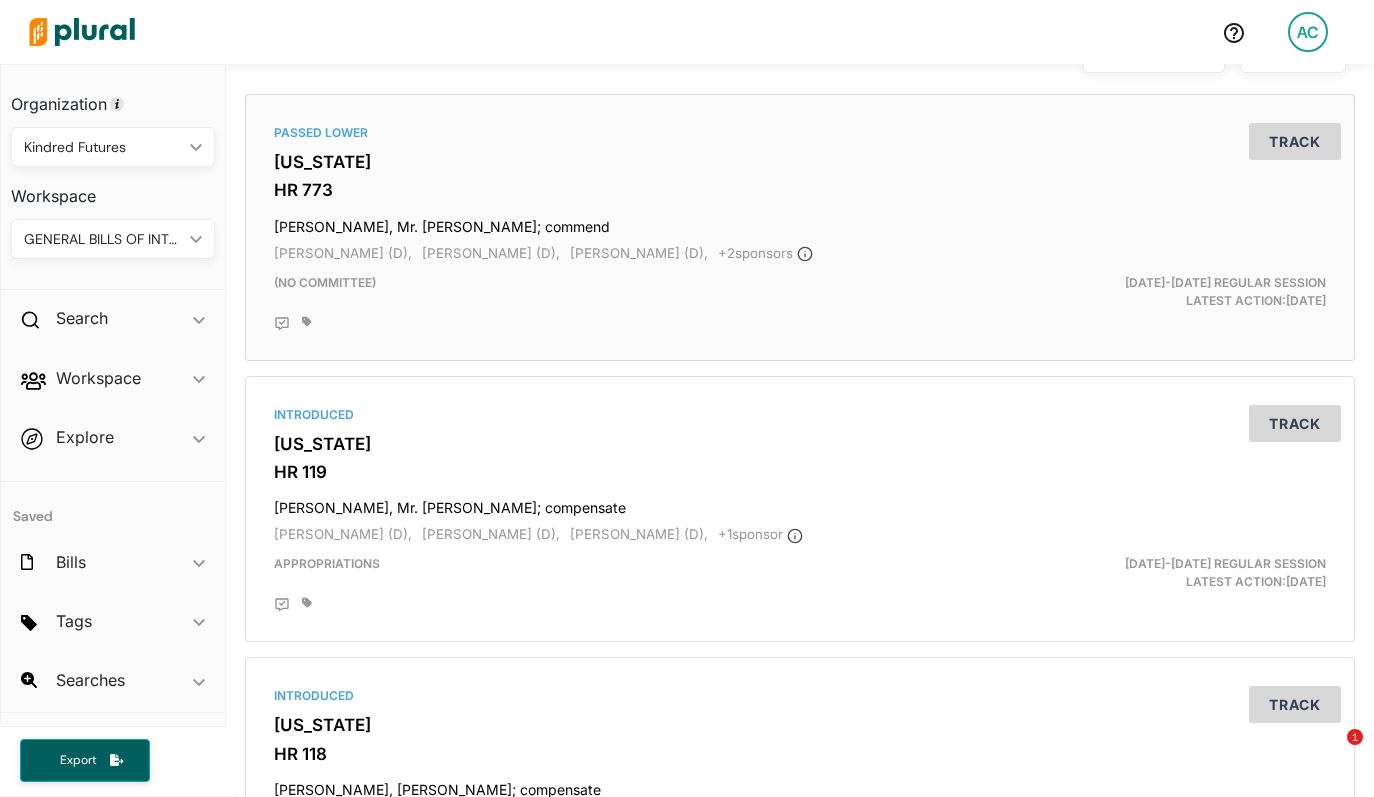 scroll, scrollTop: 250, scrollLeft: 0, axis: vertical 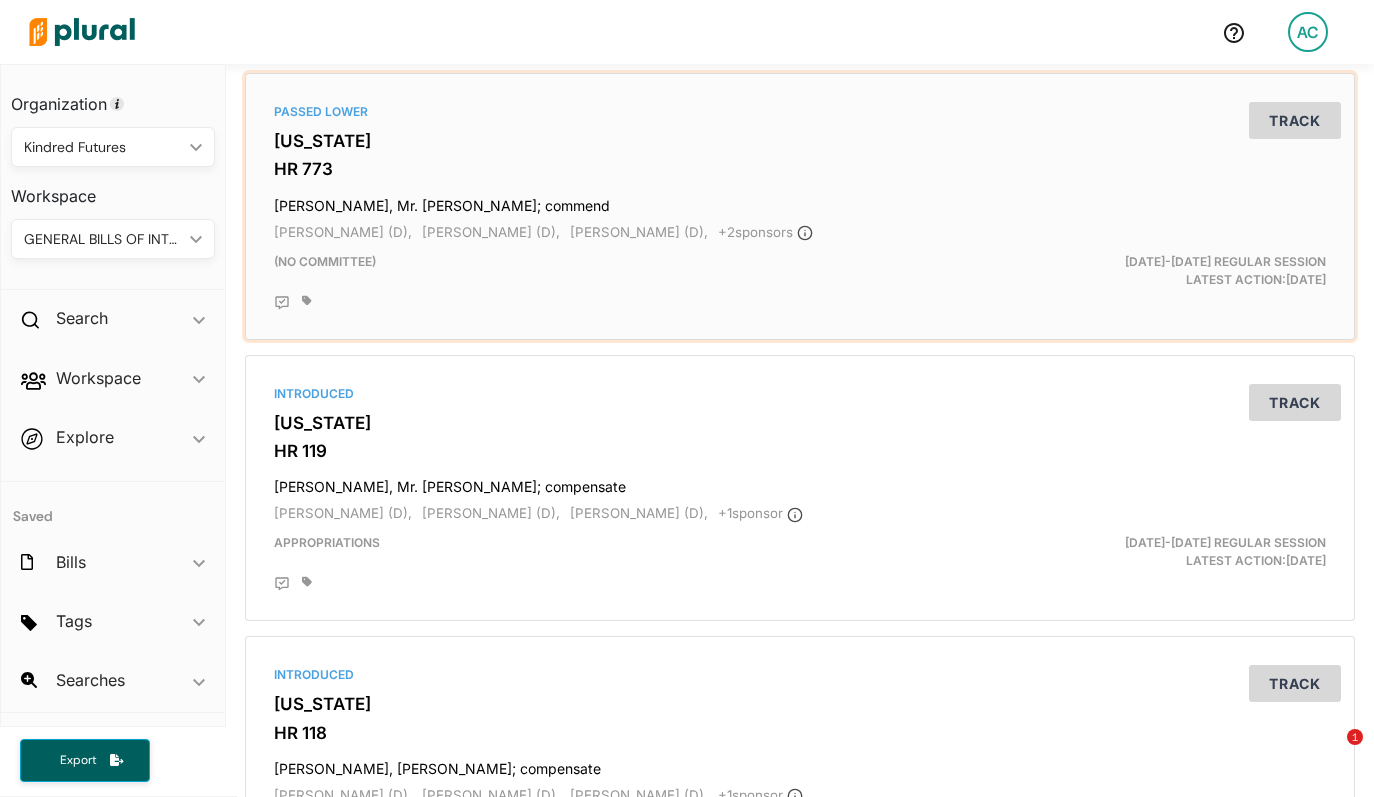click on "[PERSON_NAME] (D), [PERSON_NAME] (D), [PERSON_NAME] (D), + 2  sponsor s" at bounding box center (800, 233) 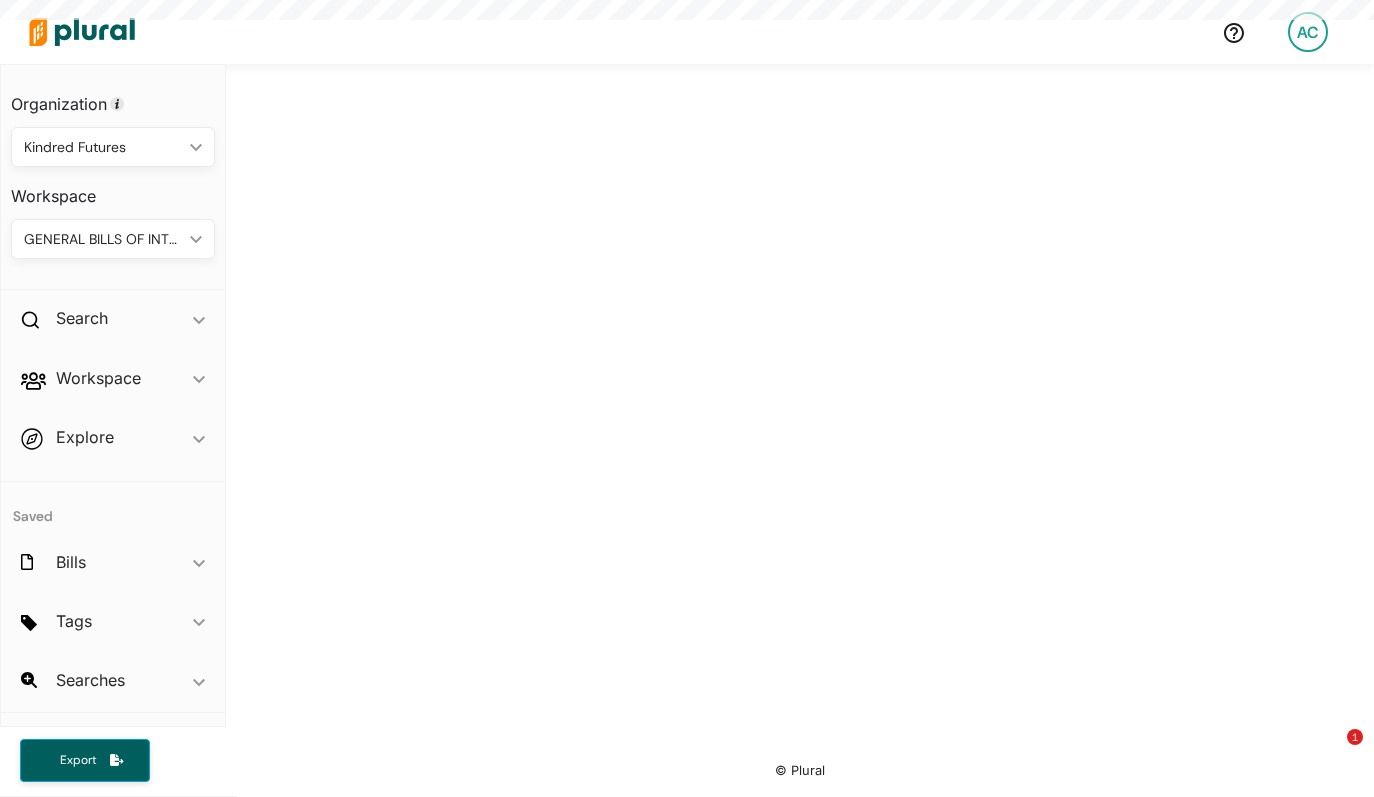 scroll, scrollTop: 0, scrollLeft: 0, axis: both 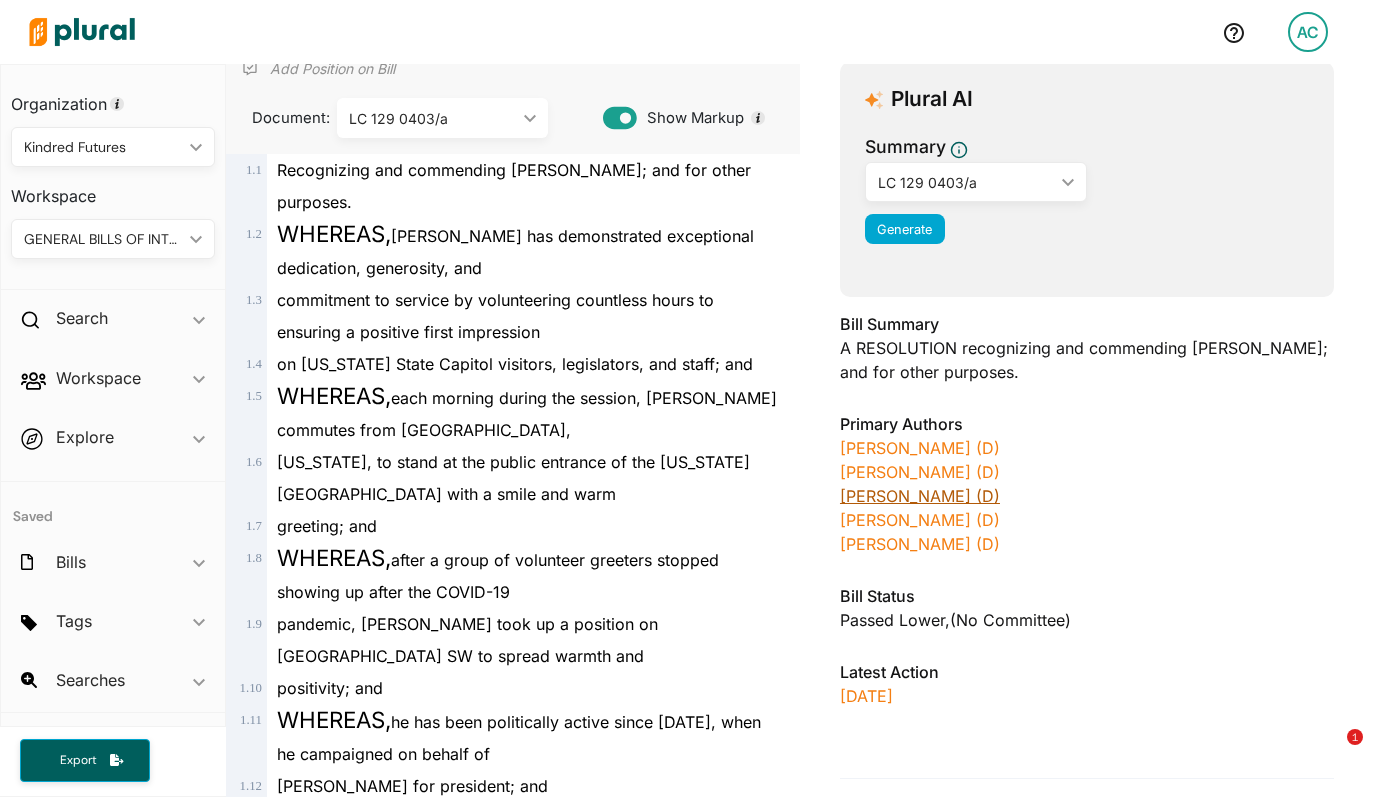 click on "[PERSON_NAME] (D)" at bounding box center (920, 496) 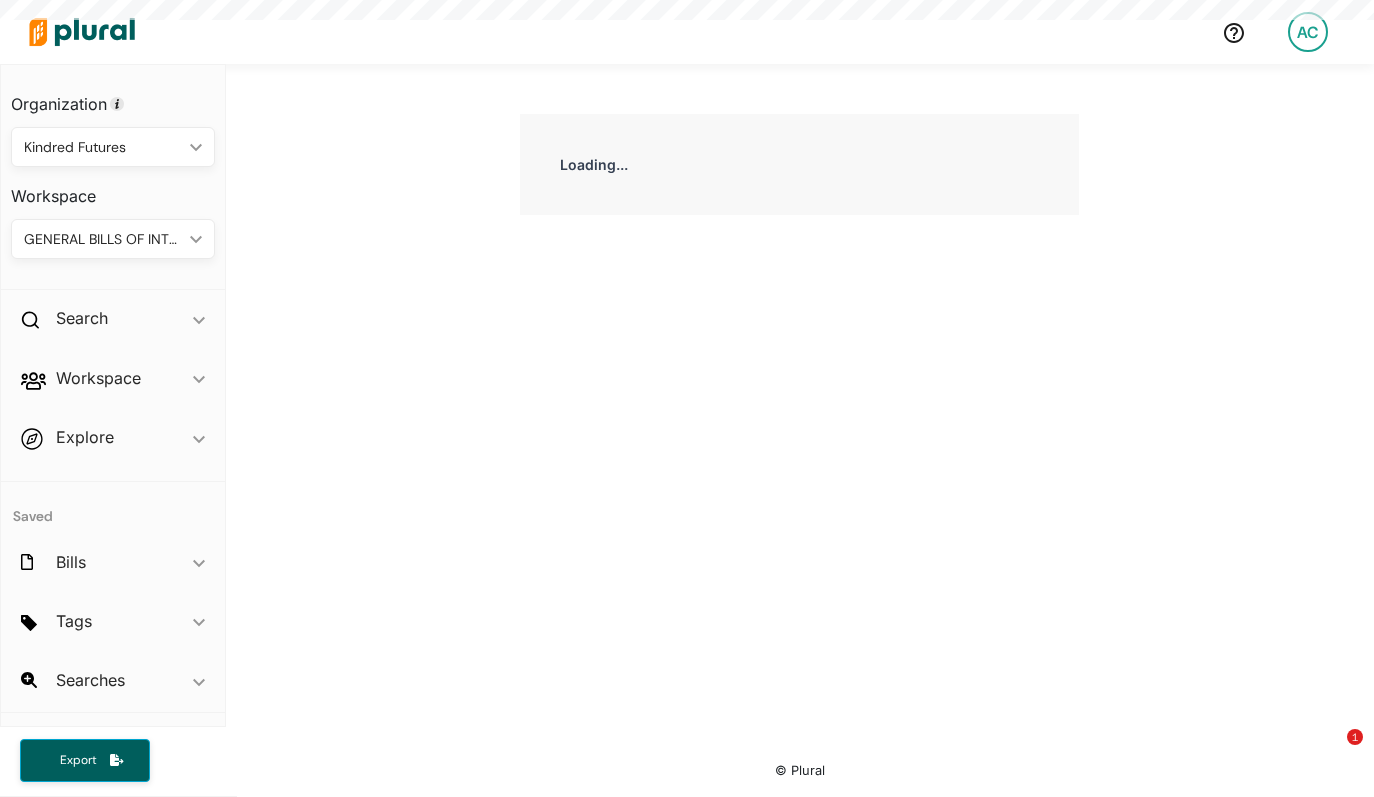 scroll, scrollTop: 0, scrollLeft: 0, axis: both 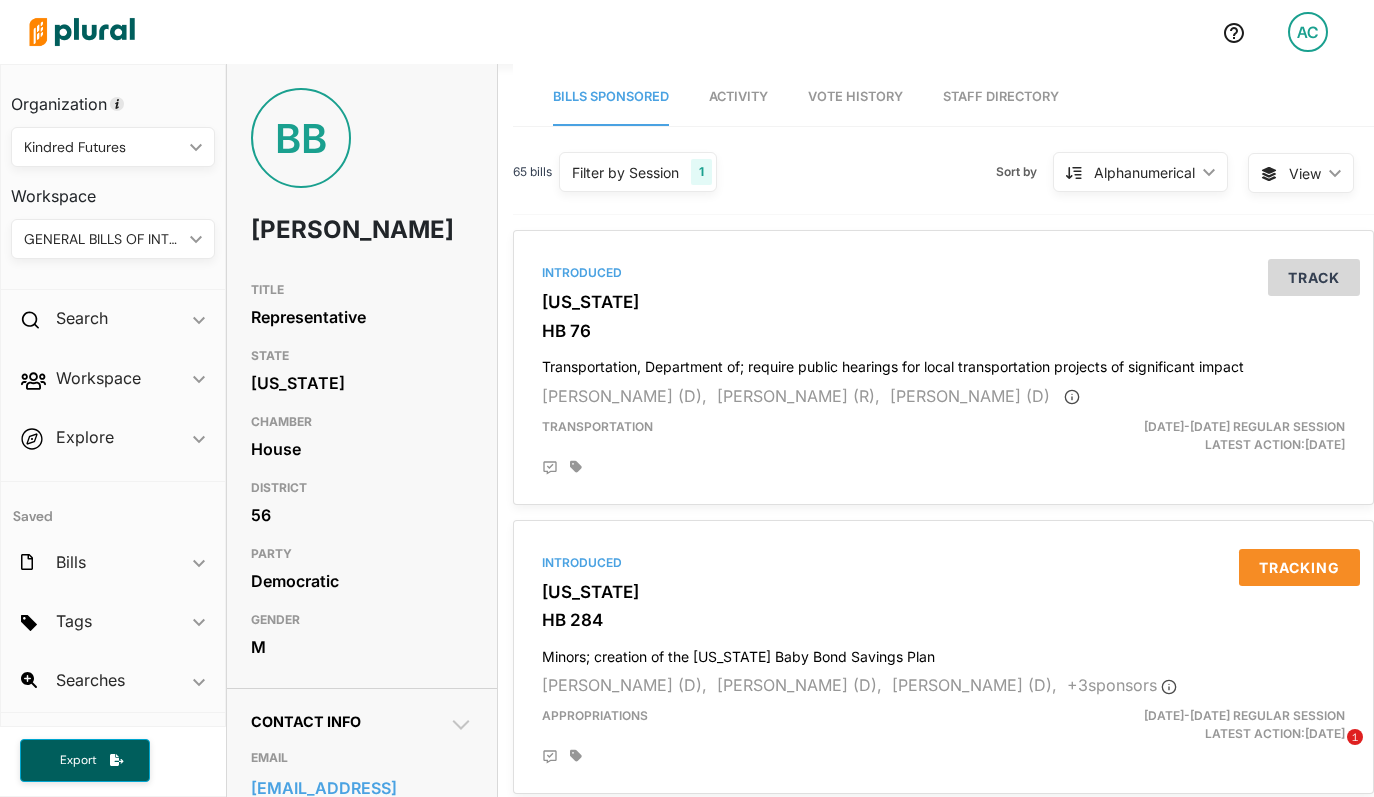 click on "Staff Directory" at bounding box center [1001, 97] 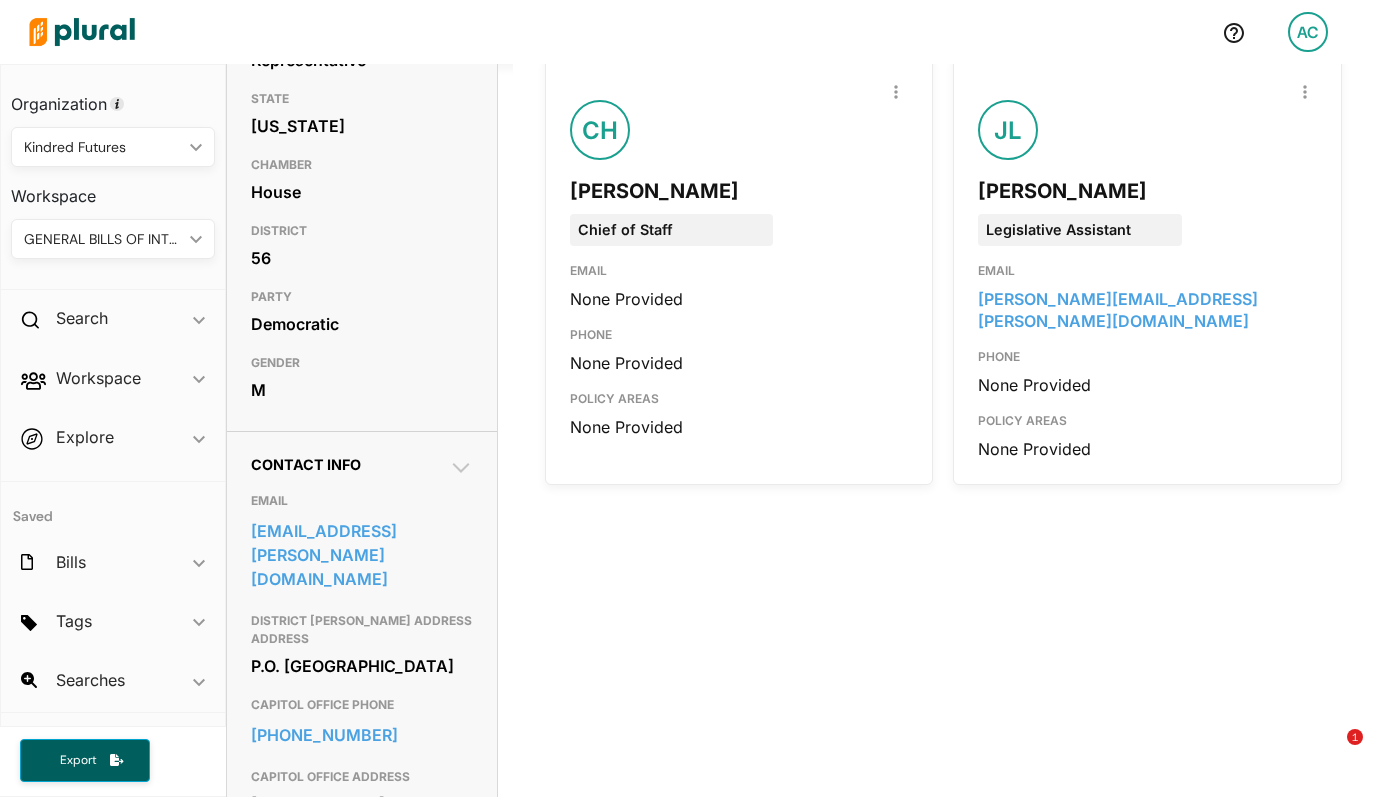 scroll, scrollTop: 414, scrollLeft: 0, axis: vertical 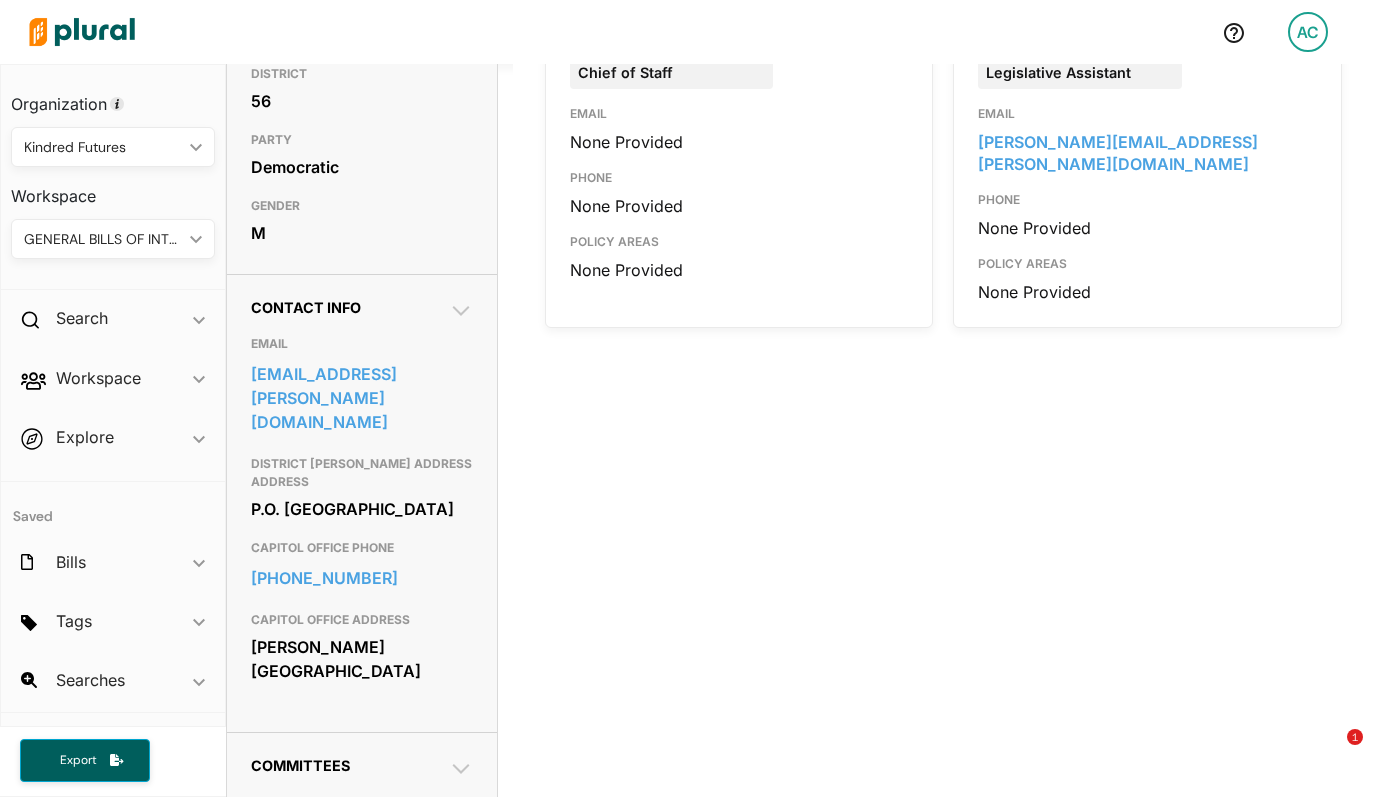 click on "Contact Info EMAIL [EMAIL_ADDRESS][PERSON_NAME][DOMAIN_NAME] DISTRICT MAILING ADDRESS  ADDRESS P.O. [GEOGRAPHIC_DATA] CAPITOL OFFICE  PHONE [PHONE_NUMBER] CAPITOL OFFICE  ADDRESS [PERSON_NAME][GEOGRAPHIC_DATA]" at bounding box center [362, 503] 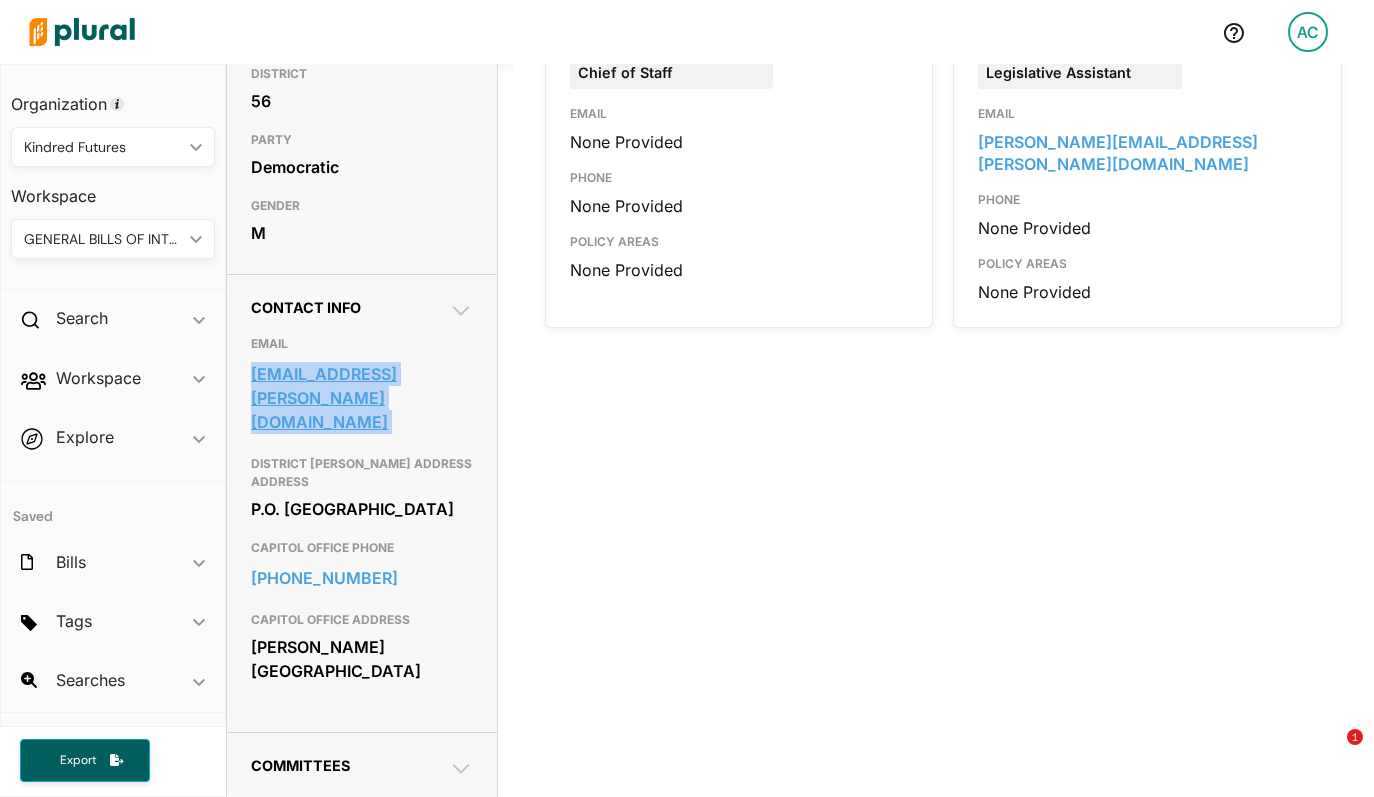 drag, startPoint x: 474, startPoint y: 413, endPoint x: 250, endPoint y: 419, distance: 224.08034 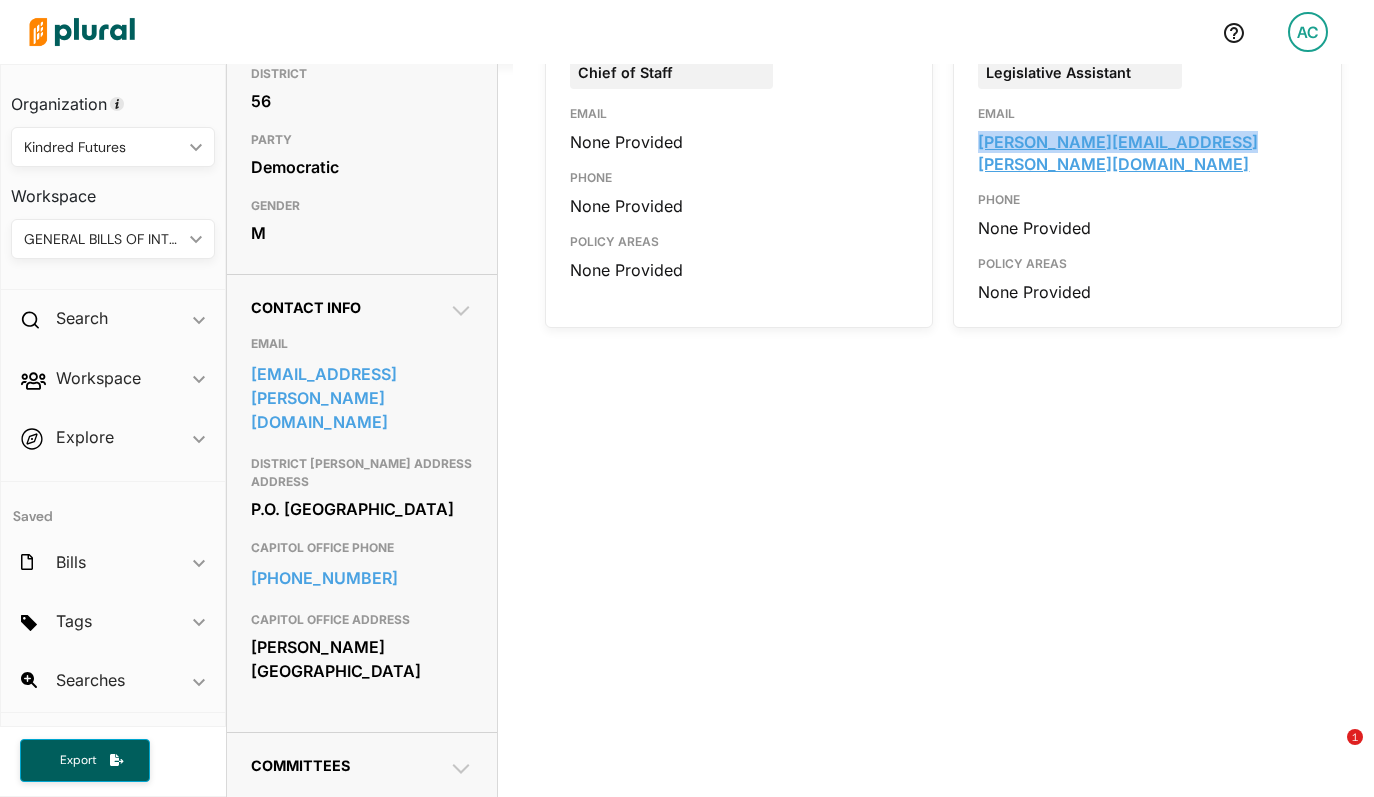 drag, startPoint x: 1242, startPoint y: 138, endPoint x: 978, endPoint y: 138, distance: 264 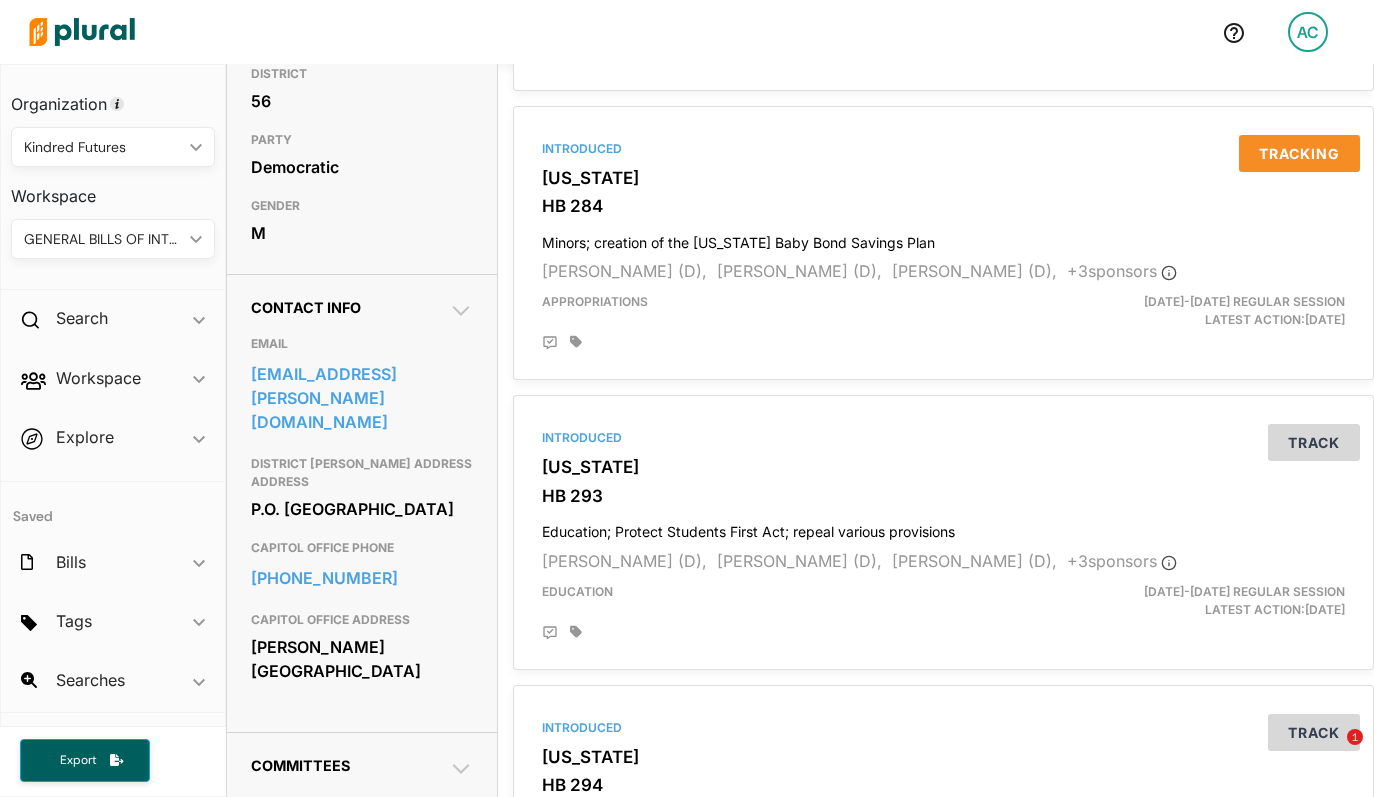scroll, scrollTop: 0, scrollLeft: 0, axis: both 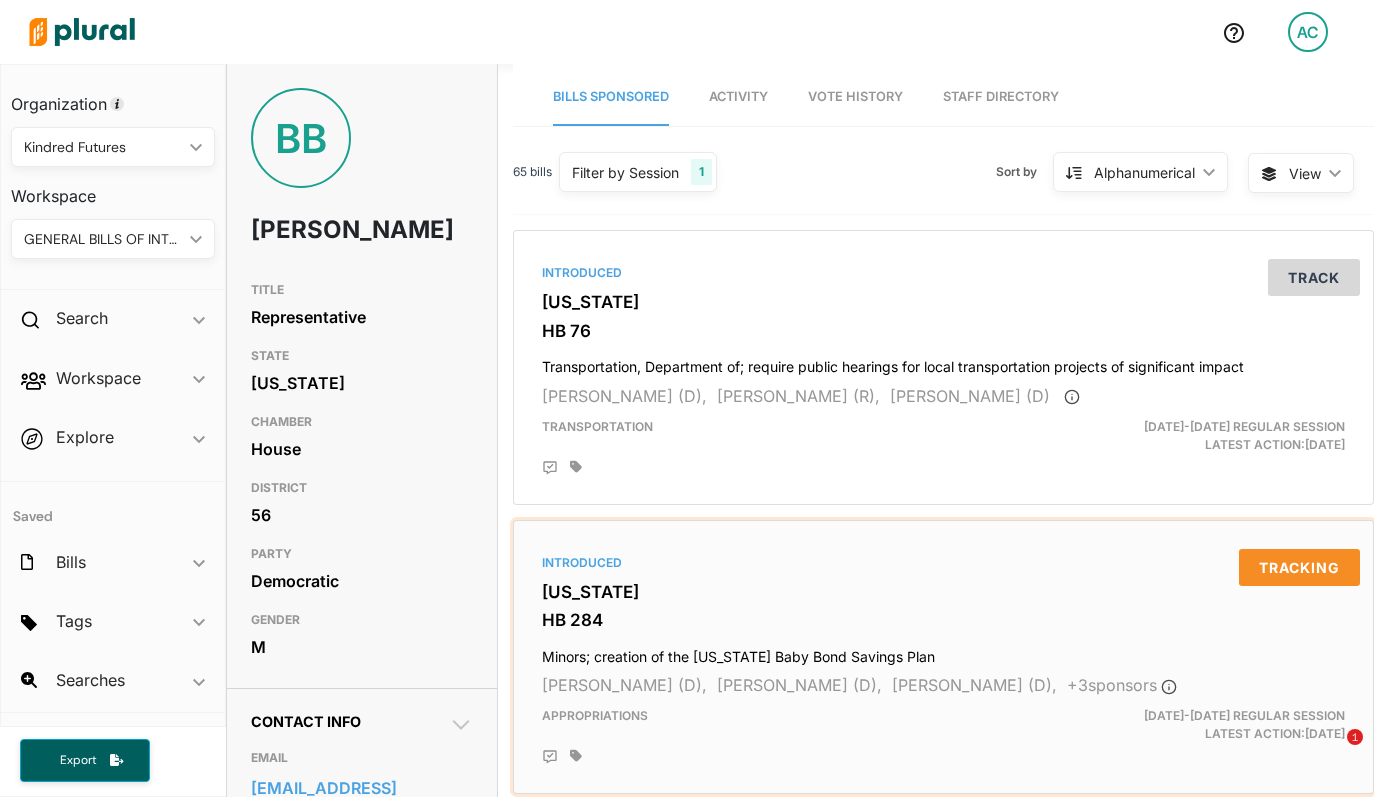 click on "[PERSON_NAME] (D)," at bounding box center (624, 685) 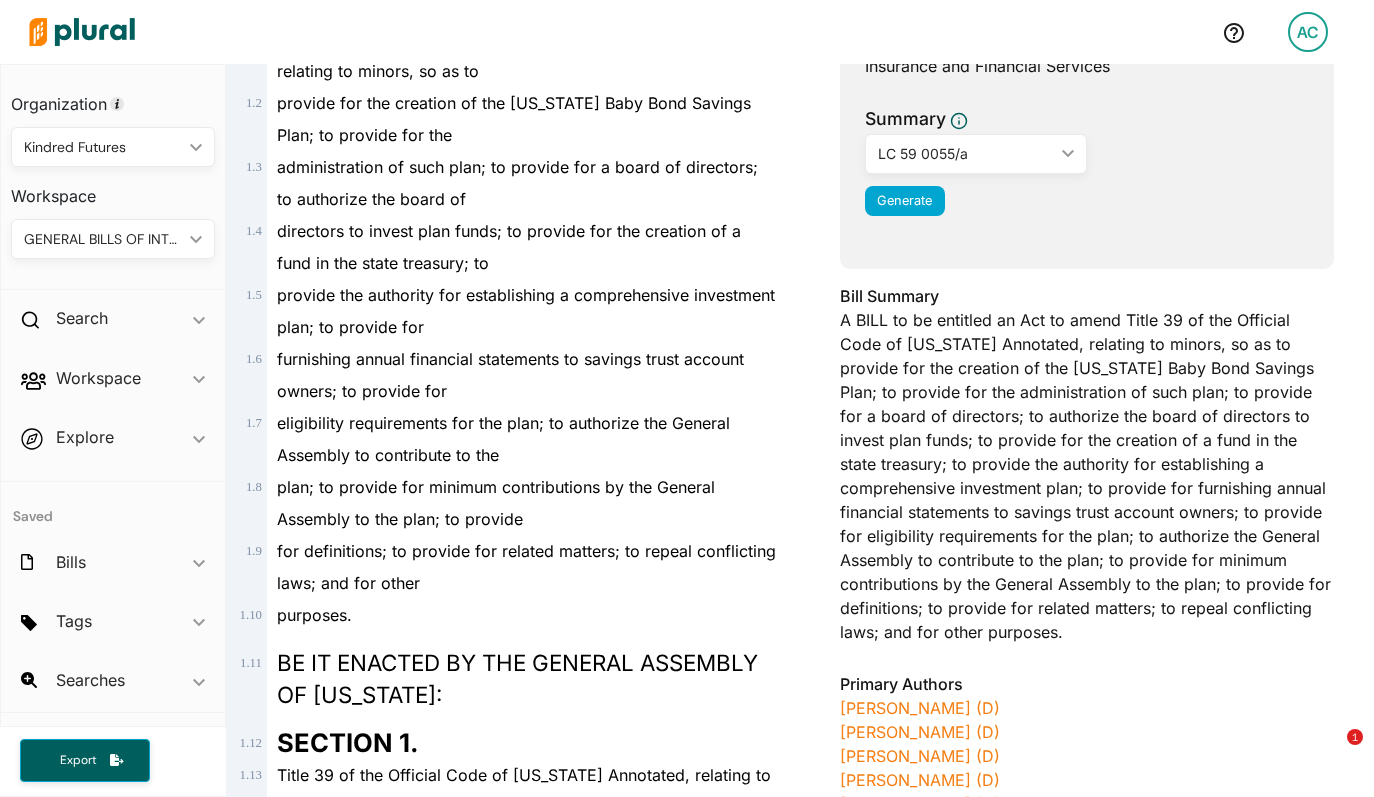 scroll, scrollTop: 0, scrollLeft: 0, axis: both 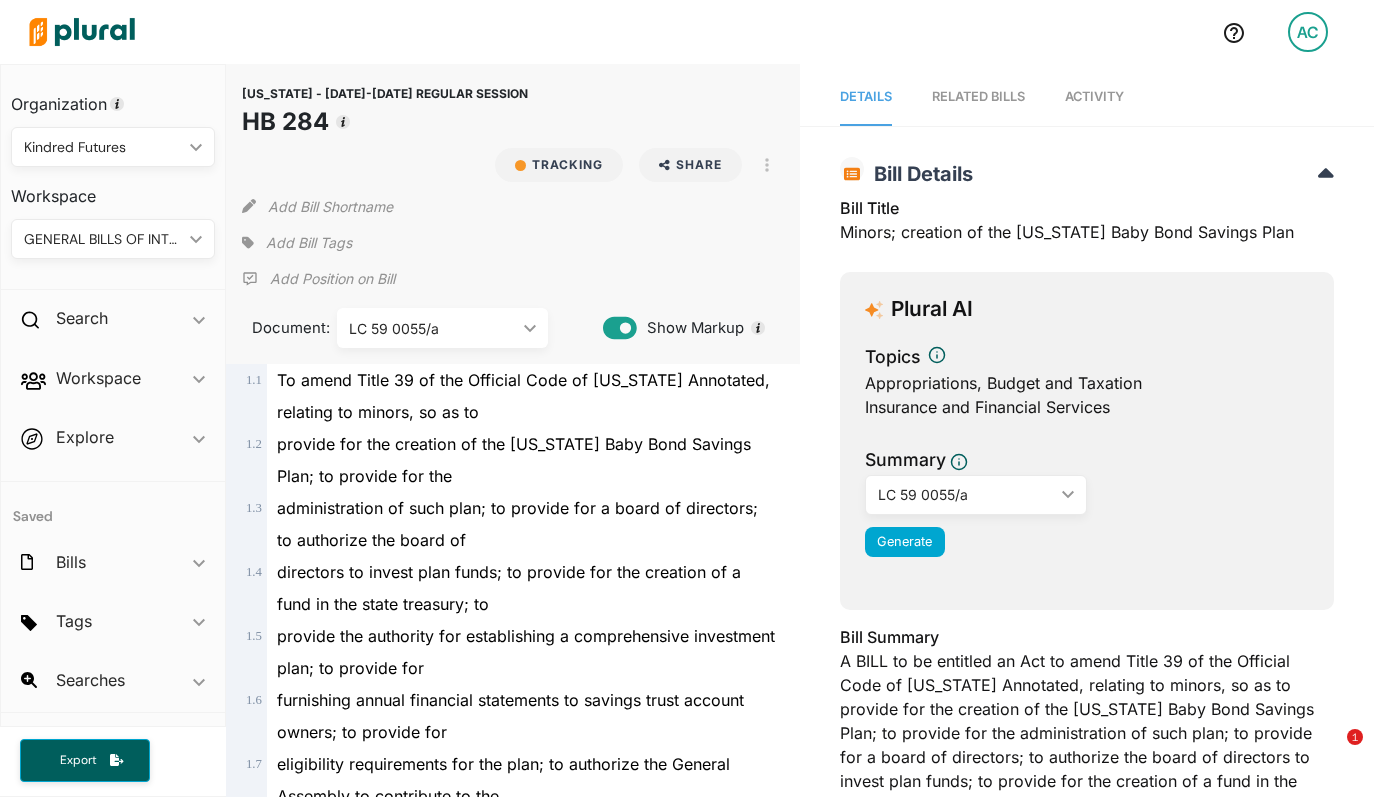 click at bounding box center [82, 32] 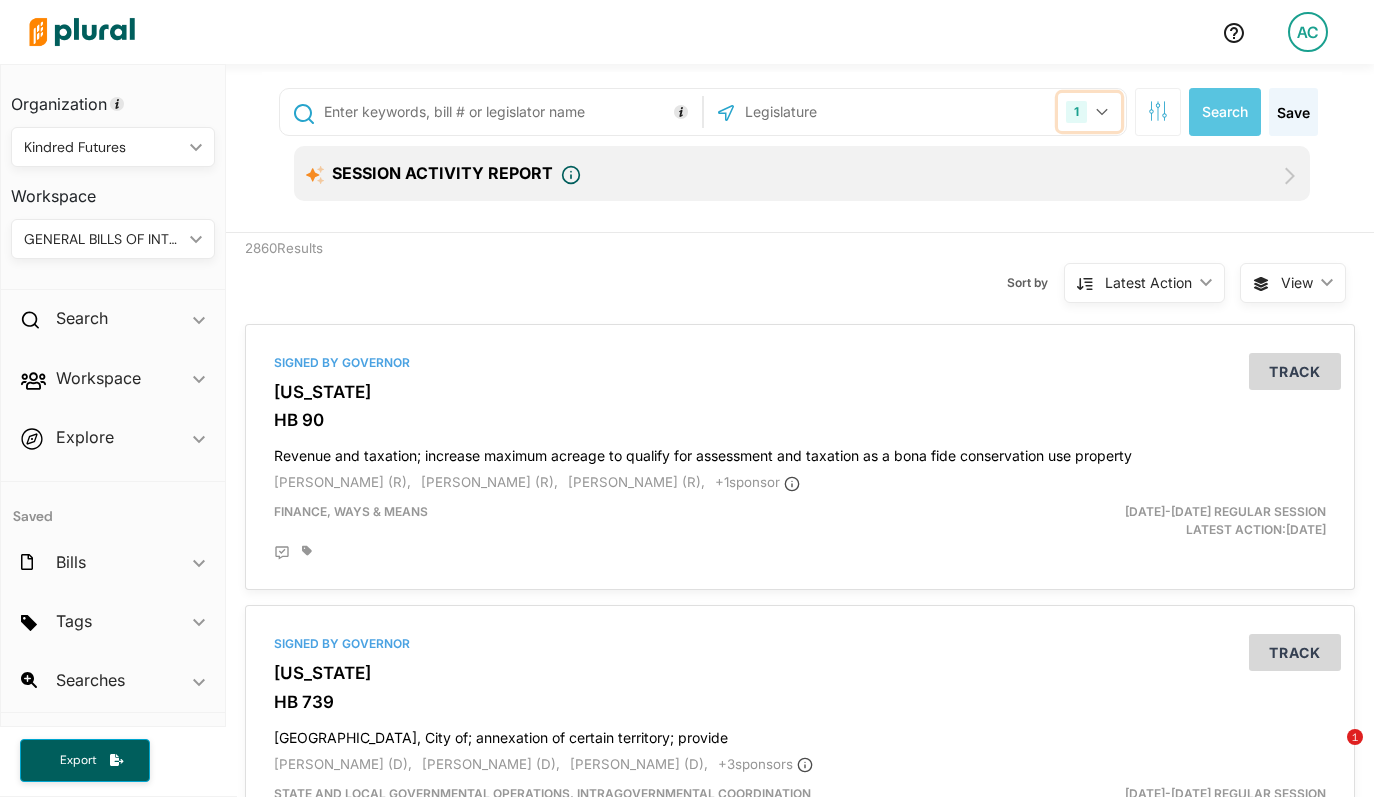 click on "1" at bounding box center [1076, 112] 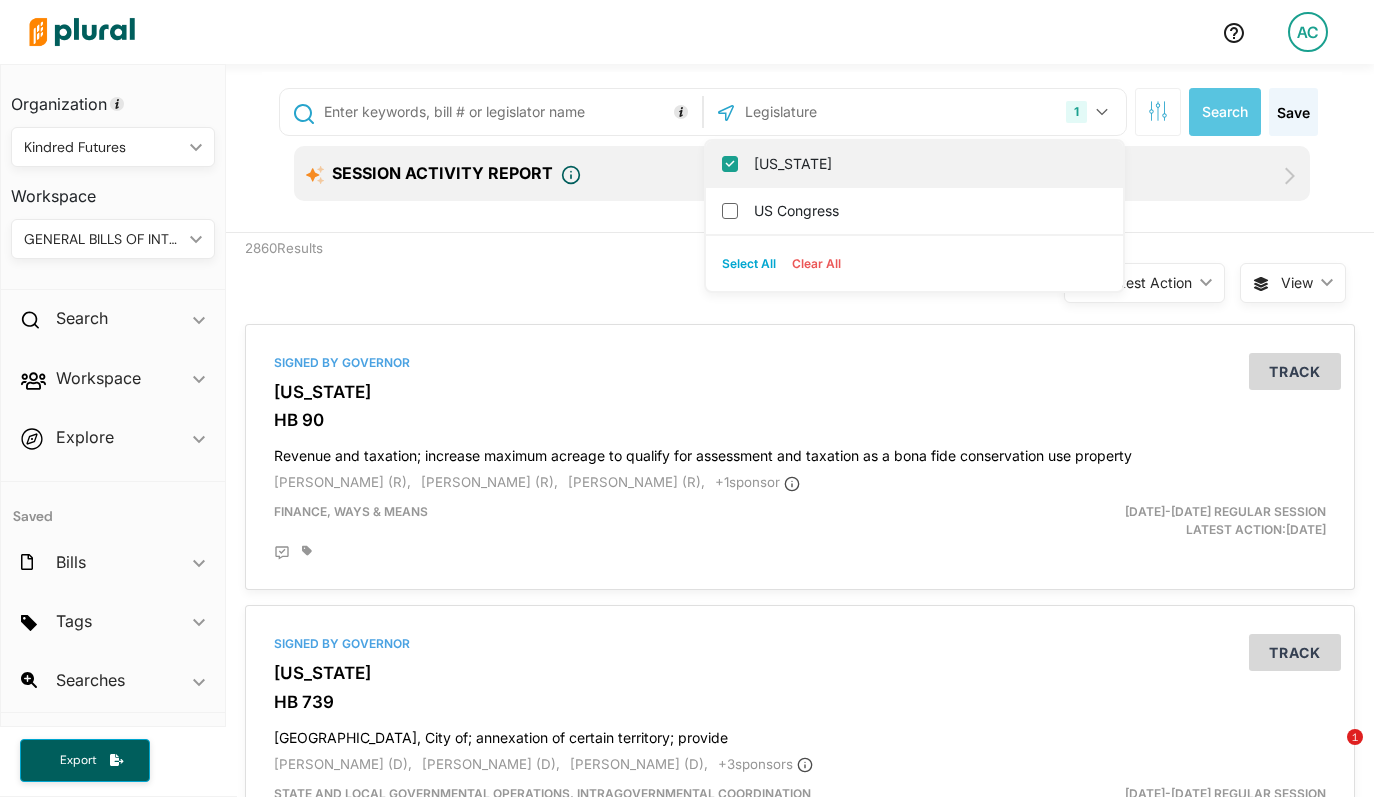 click on "[US_STATE]" at bounding box center [730, 164] 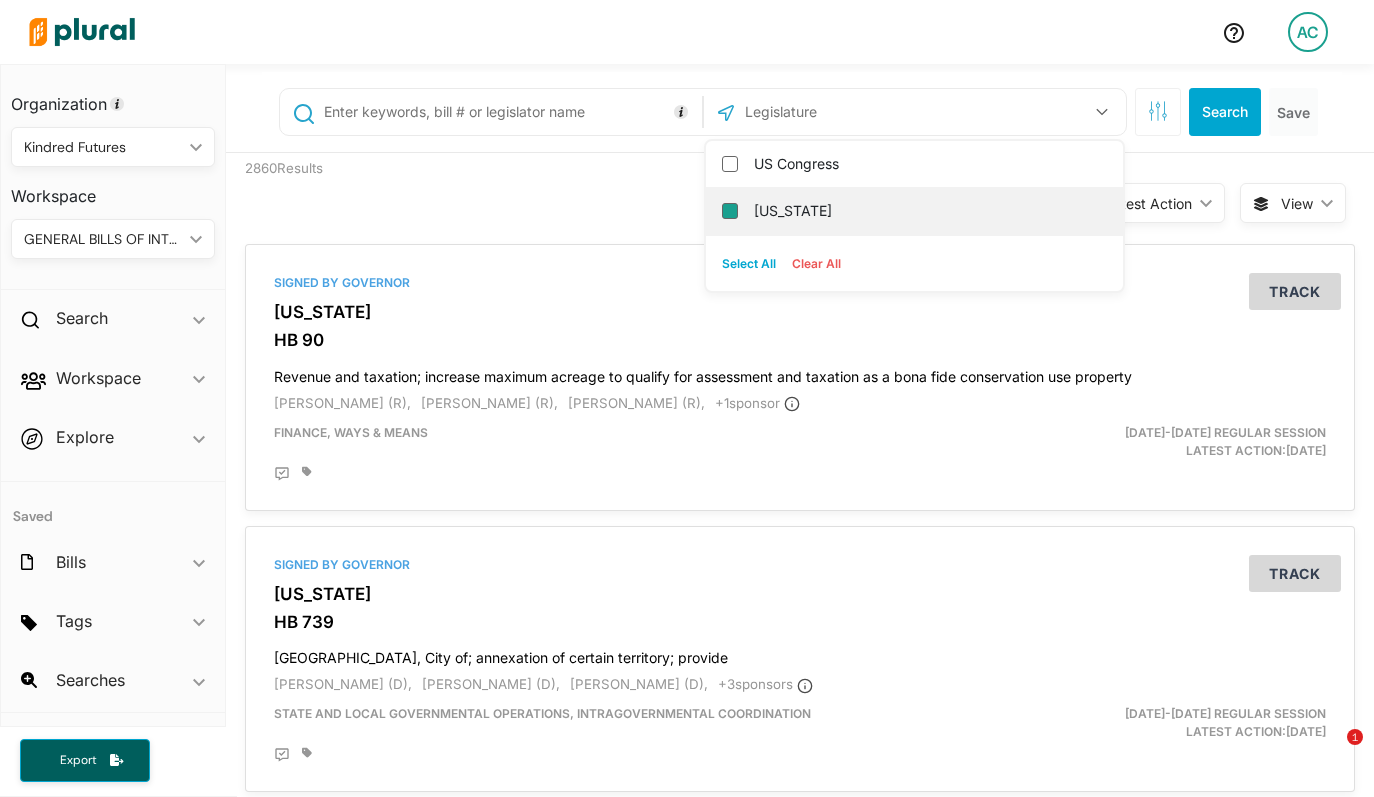 click on "[US_STATE]" at bounding box center [730, 211] 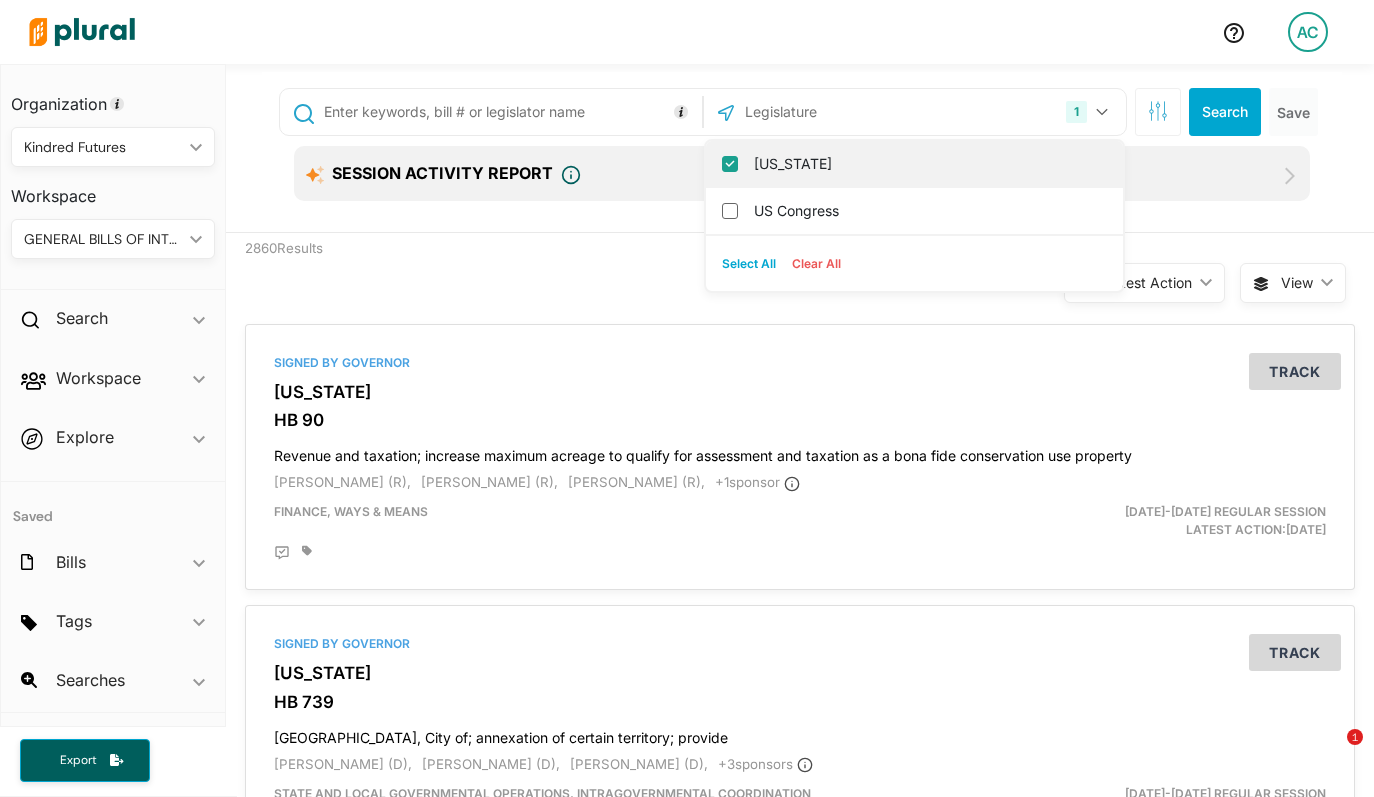 click on "[US_STATE]" at bounding box center (914, 164) 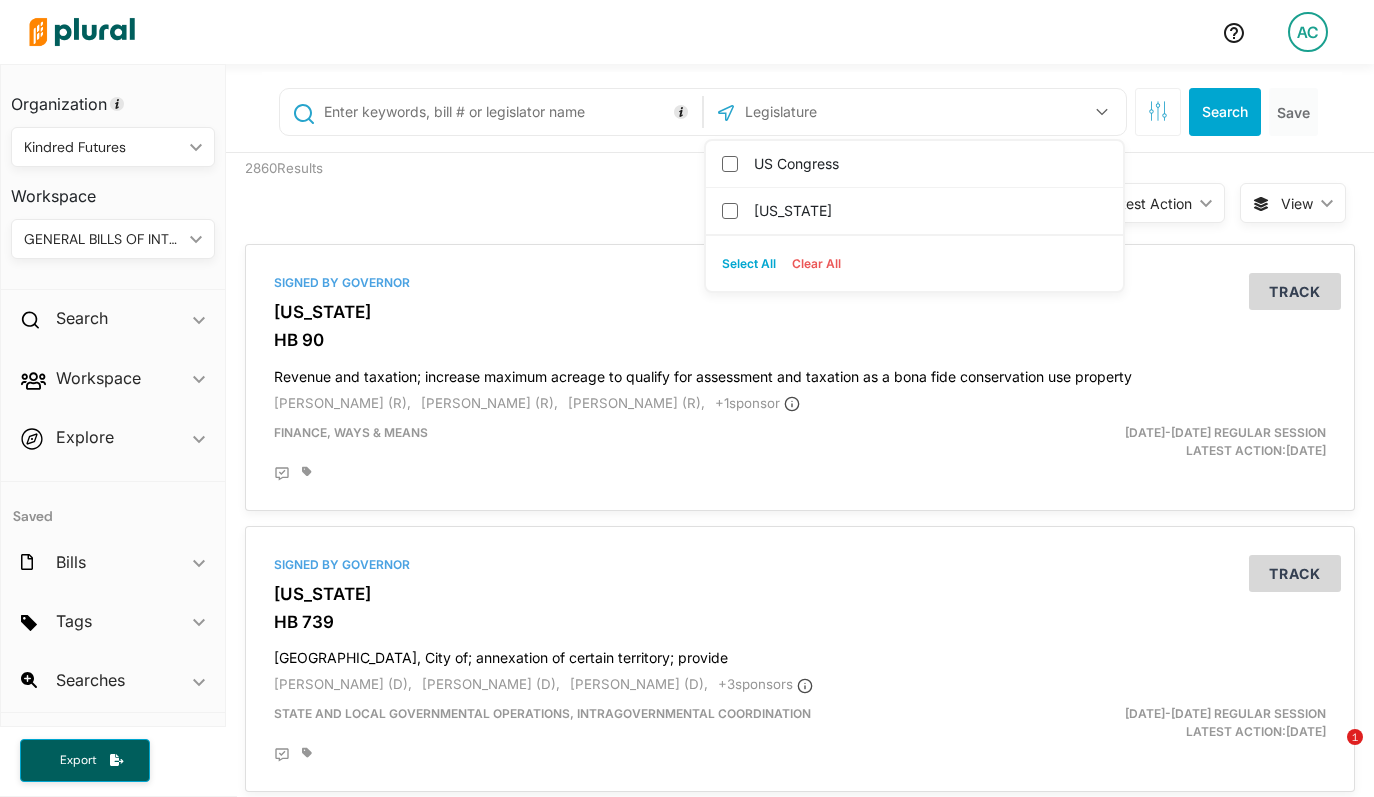 click on "US Congress" at bounding box center (730, 164) 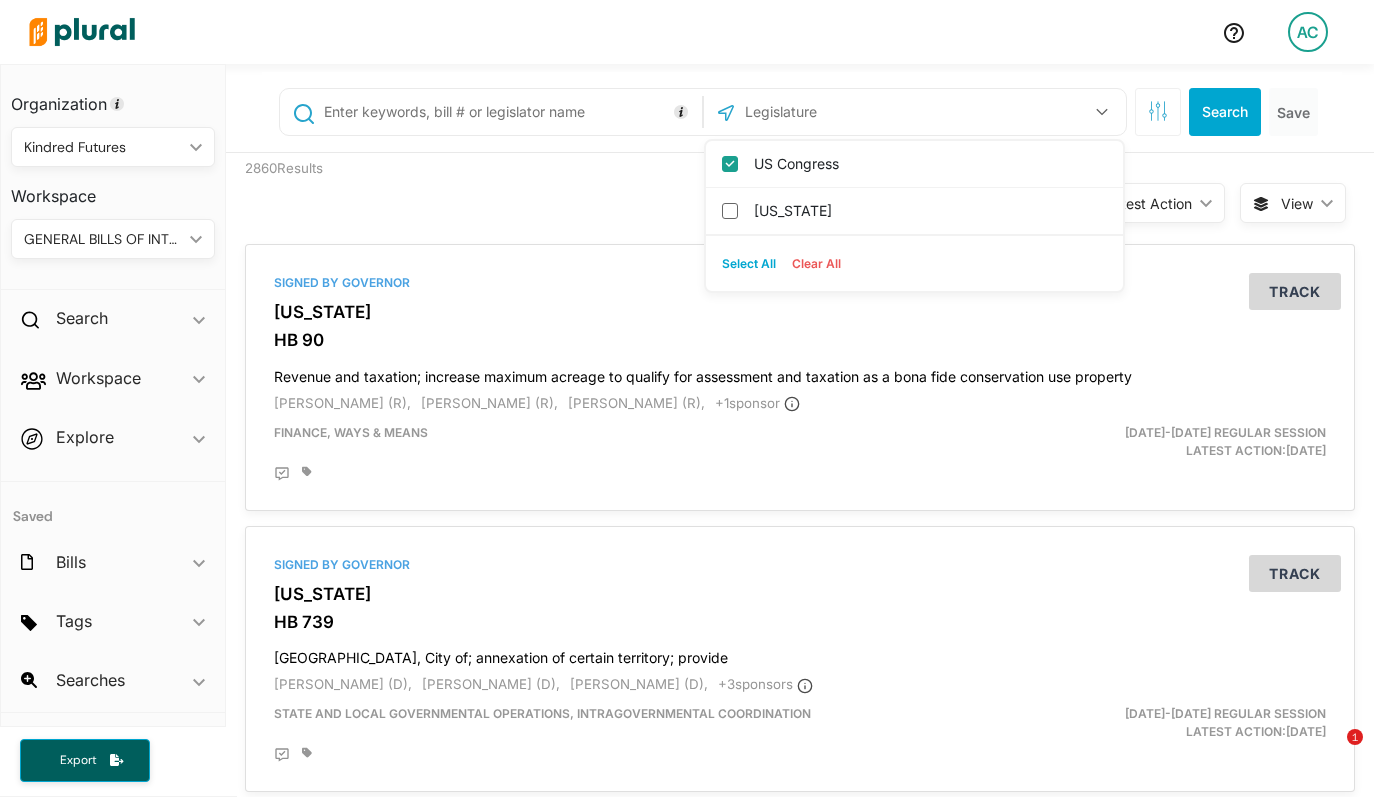 checkbox on "true" 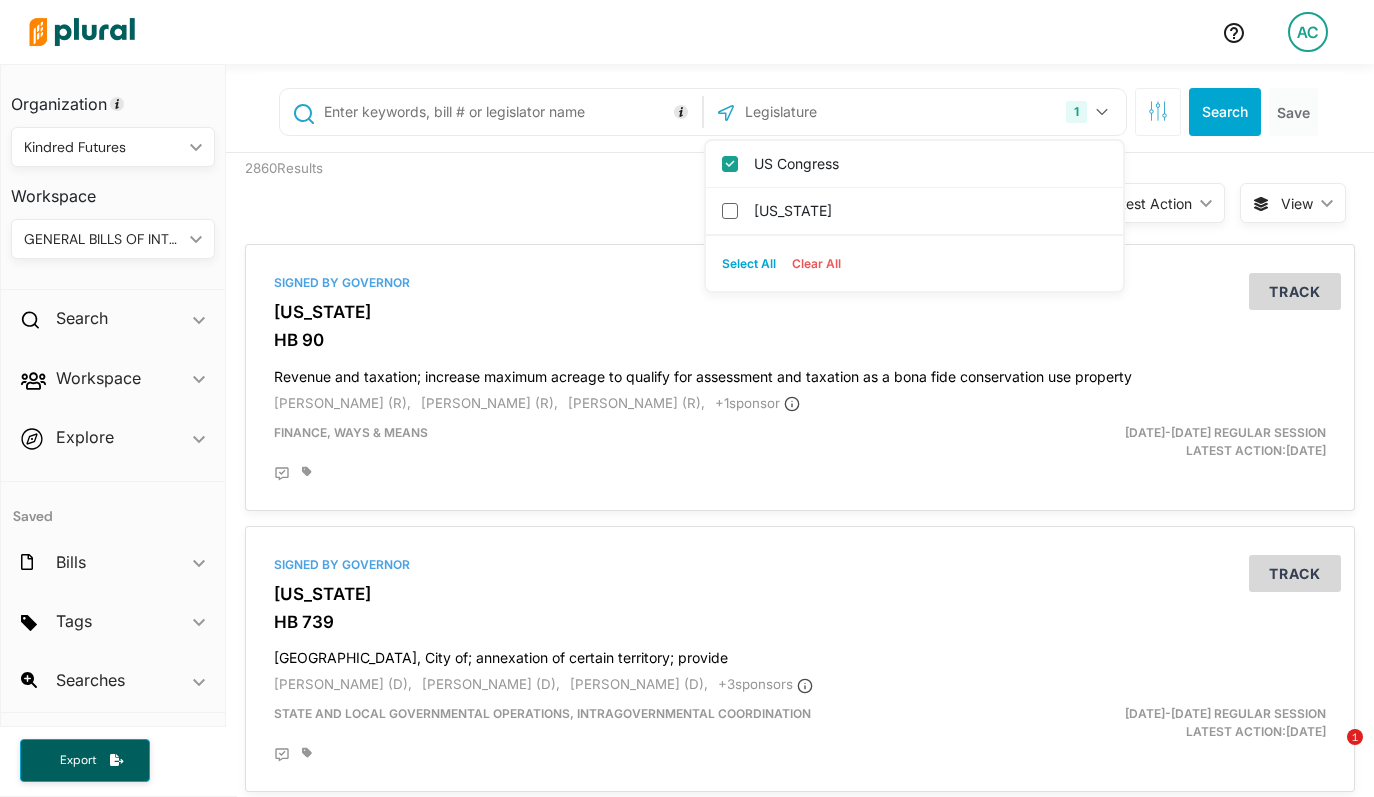 click at bounding box center [509, 112] 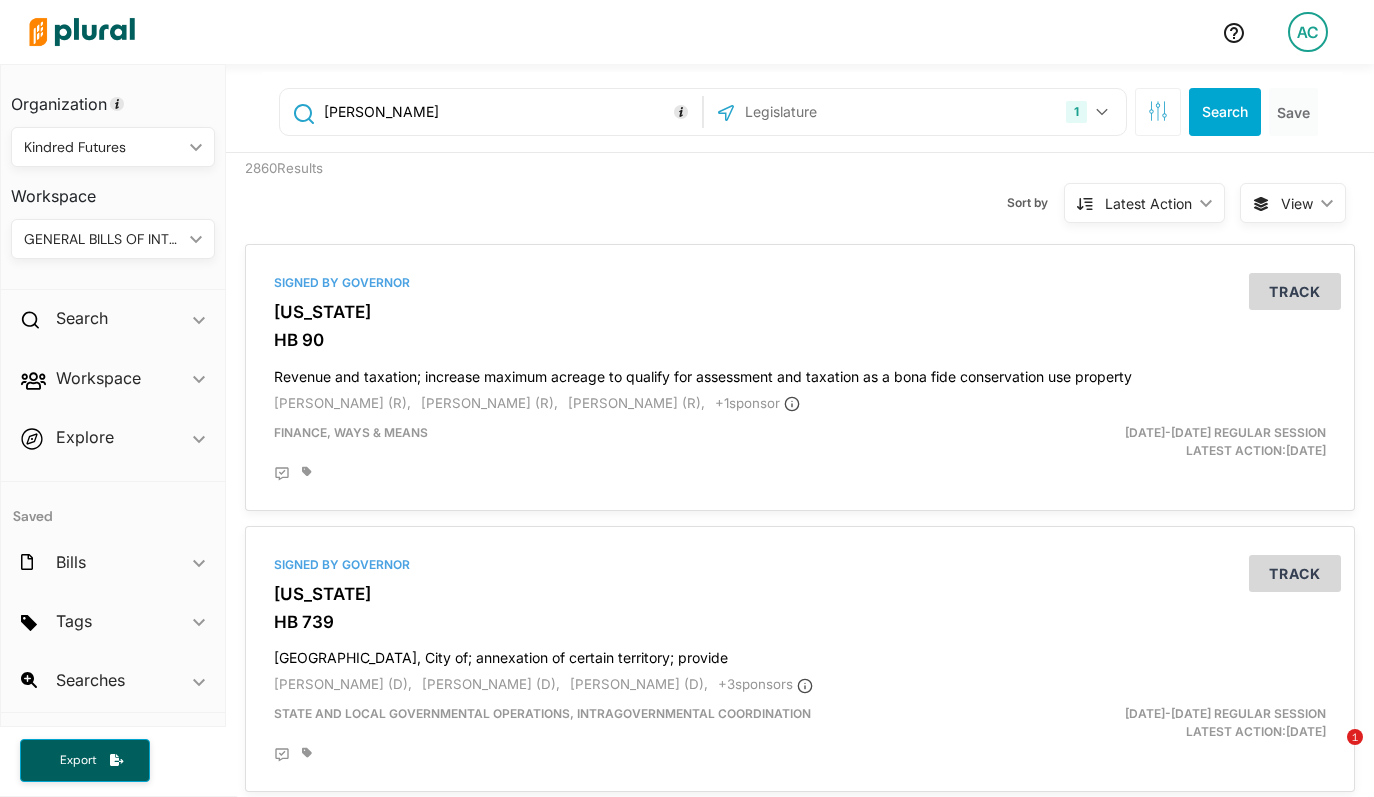 type on "[PERSON_NAME]" 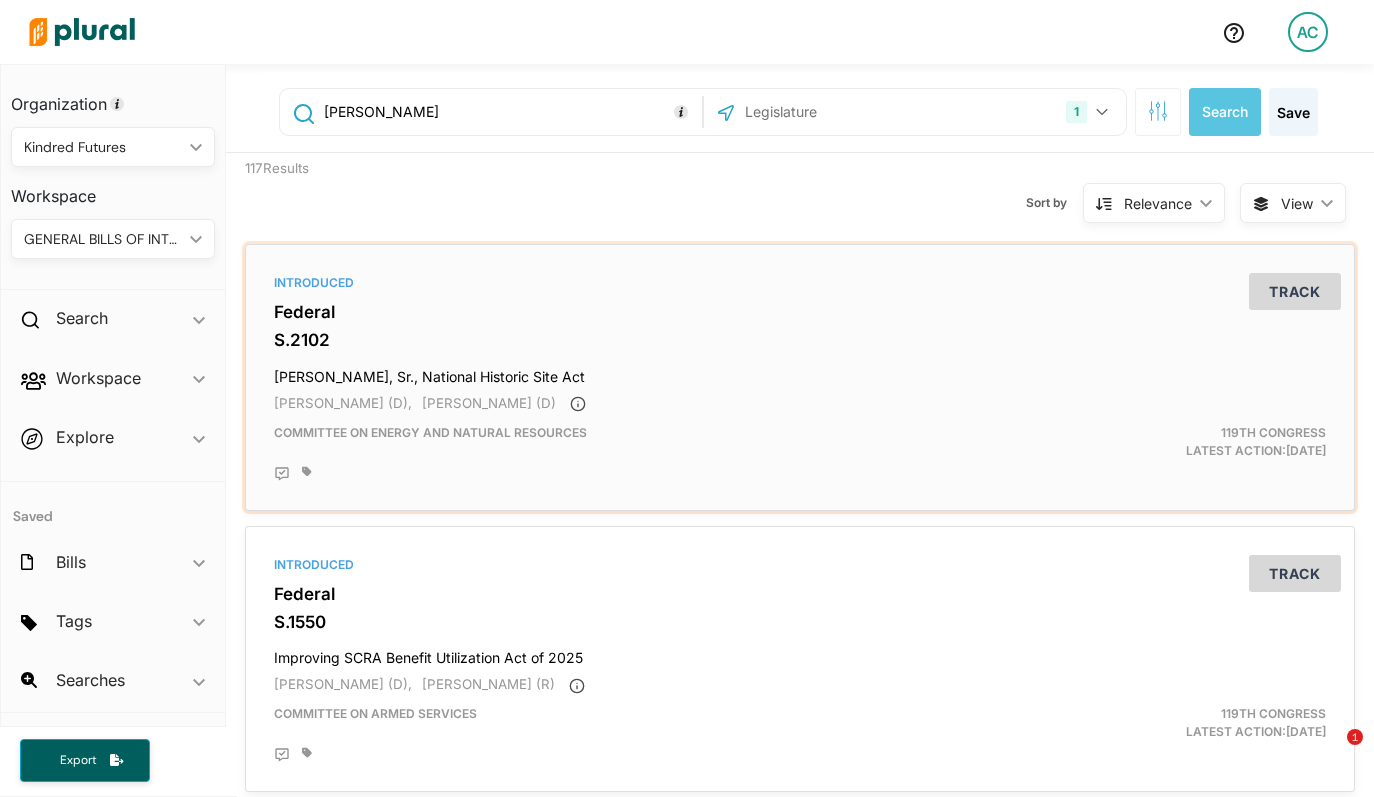 click on "Introduced Federal S.2102 [PERSON_NAME], National Historic Site Act [PERSON_NAME] (D), [PERSON_NAME] (D) Committee on Energy and Natural Resources 119th Congress    Latest Action:  [DATE]   Track" at bounding box center (800, 377) 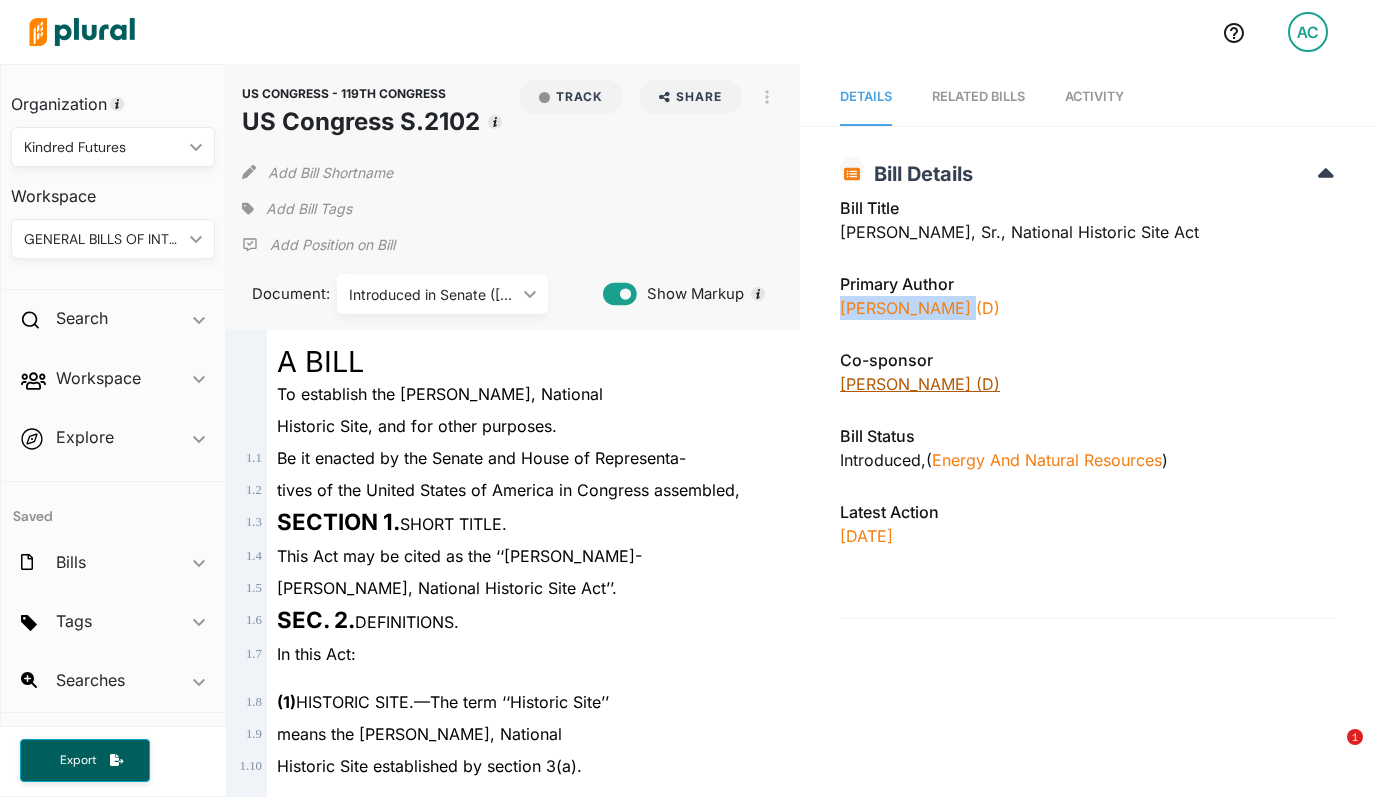click on "[PERSON_NAME] (D)" at bounding box center [920, 384] 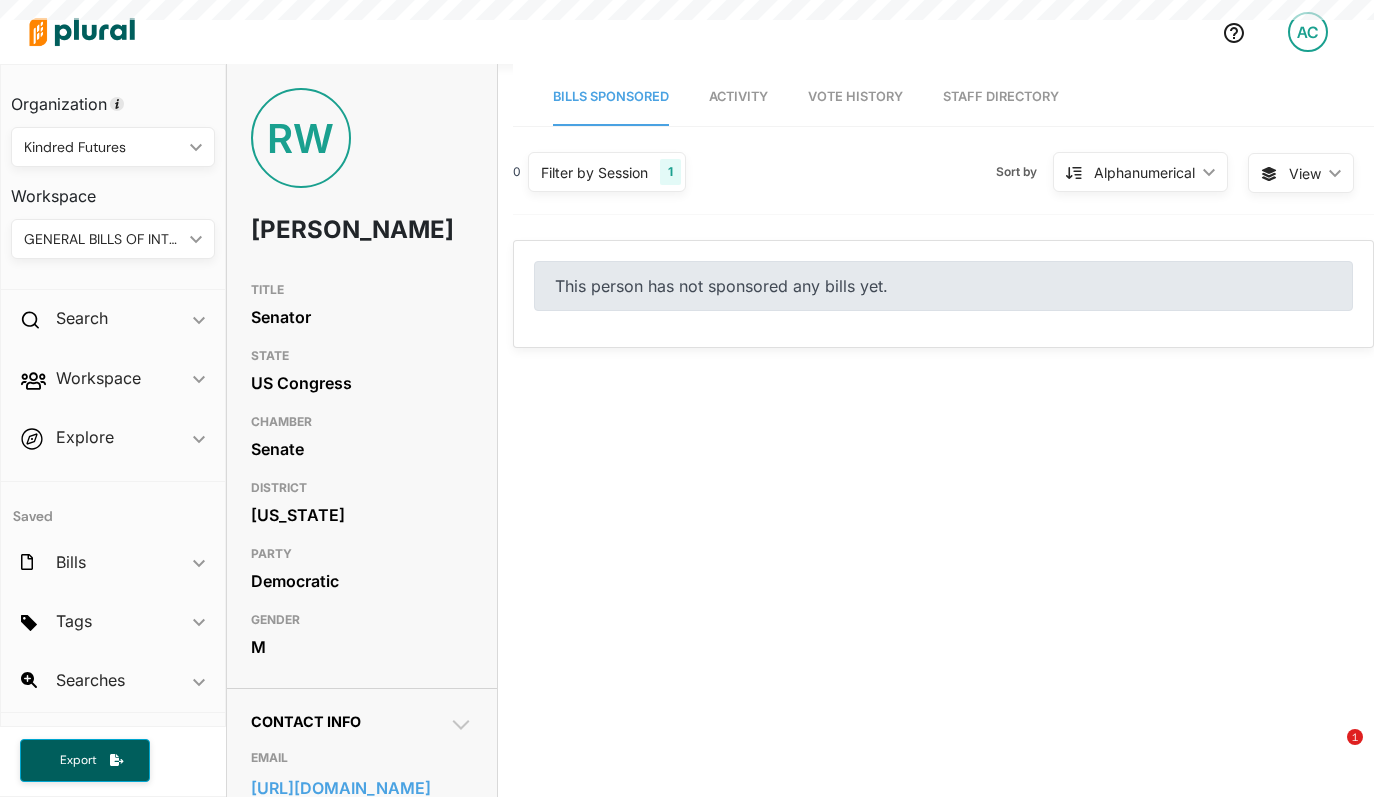 click on "Staff Directory" at bounding box center (1001, 97) 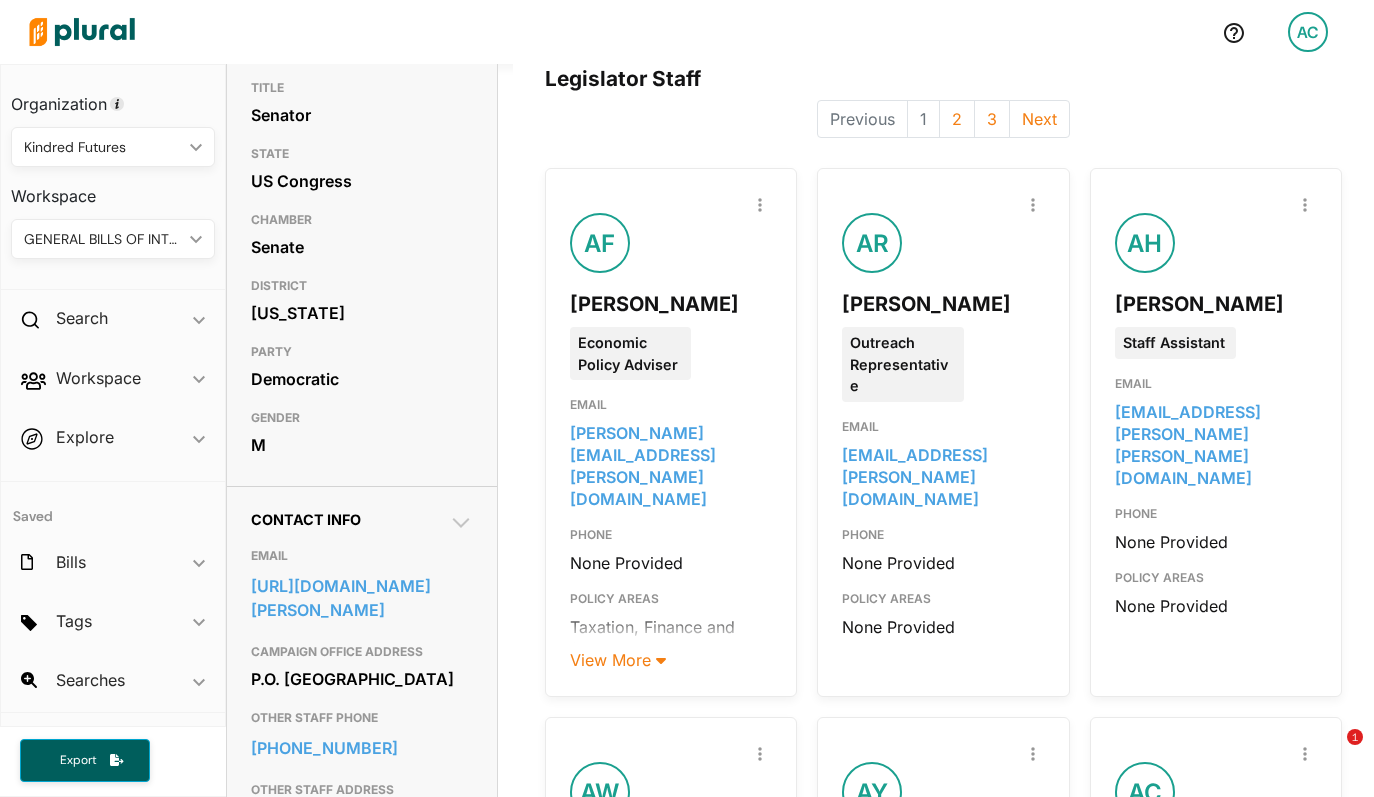 scroll, scrollTop: 186, scrollLeft: 0, axis: vertical 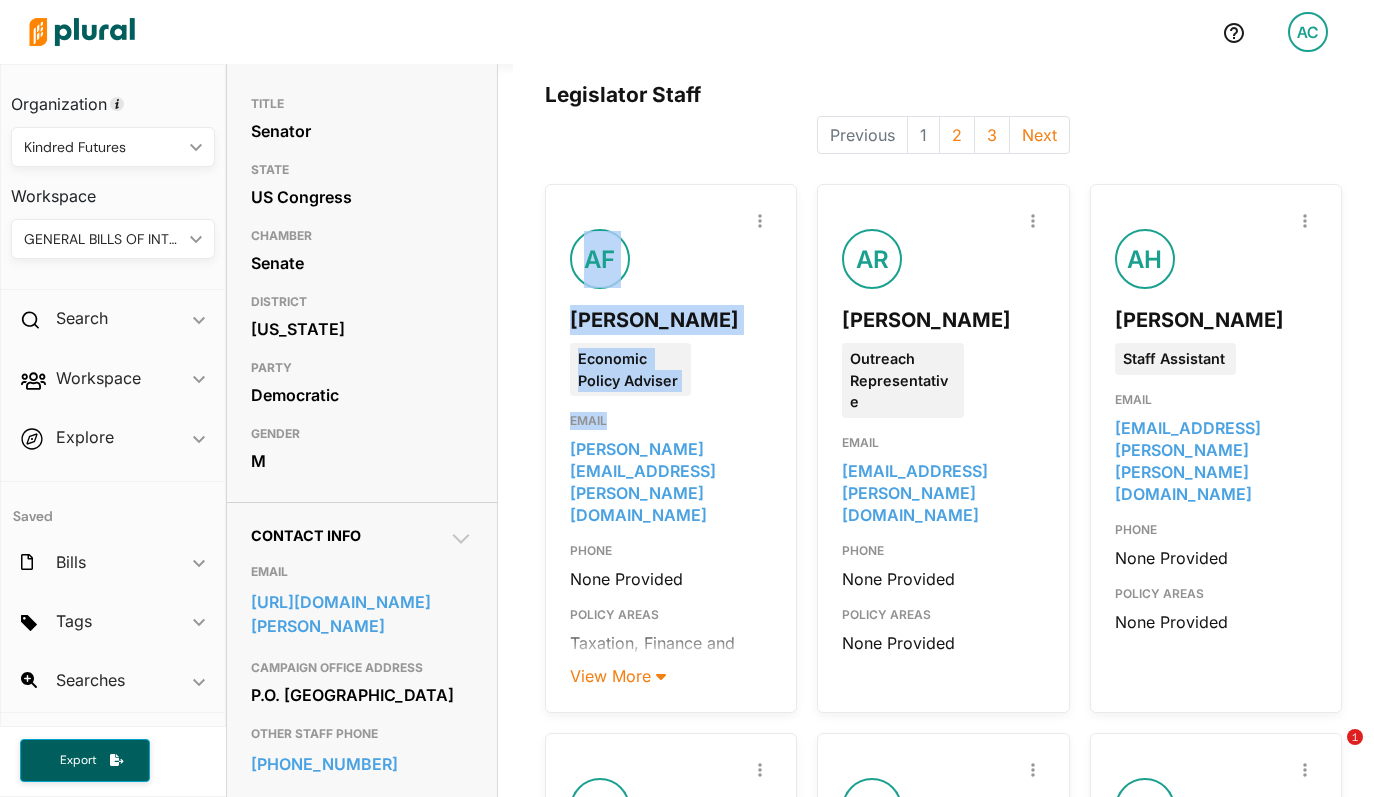 drag, startPoint x: 693, startPoint y: 476, endPoint x: 569, endPoint y: 449, distance: 126.90548 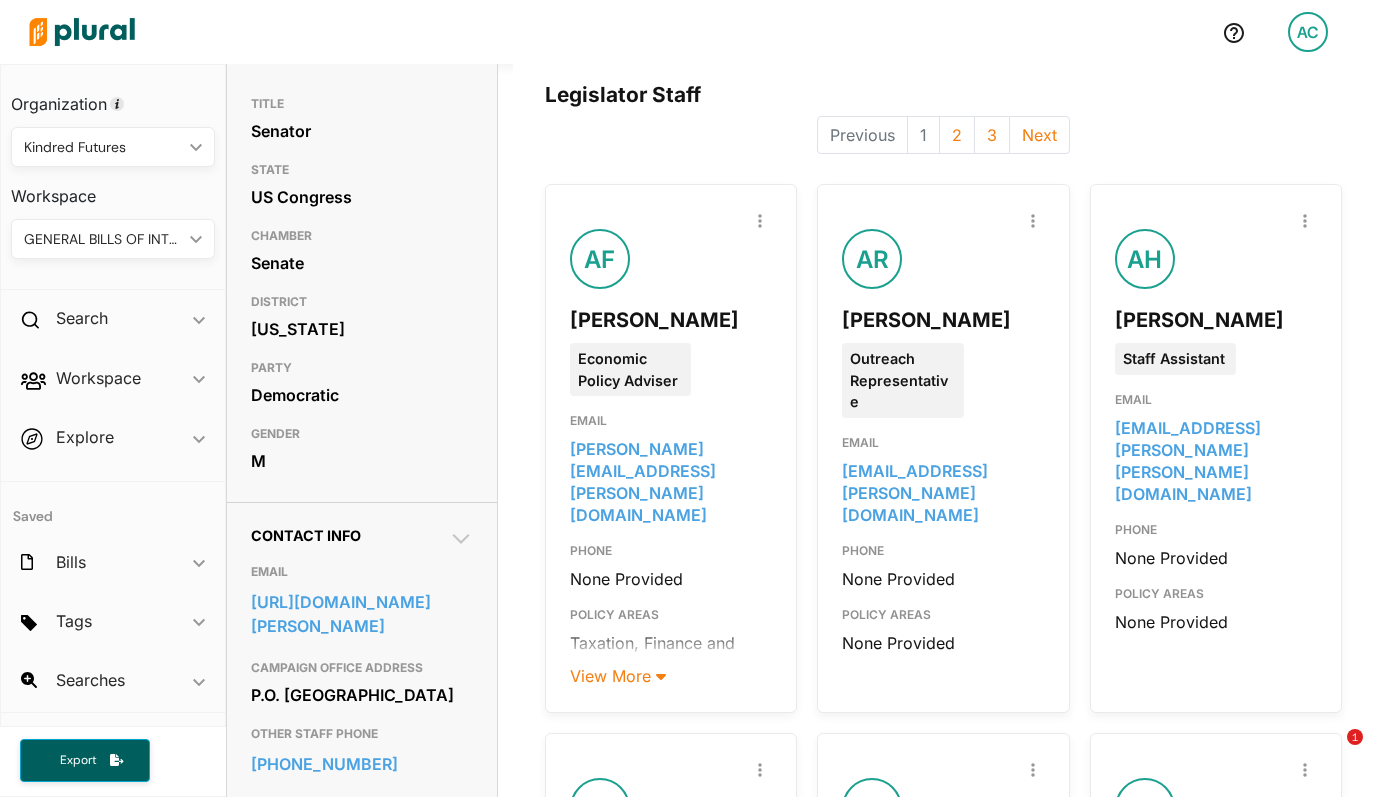 click at bounding box center (671, 434) 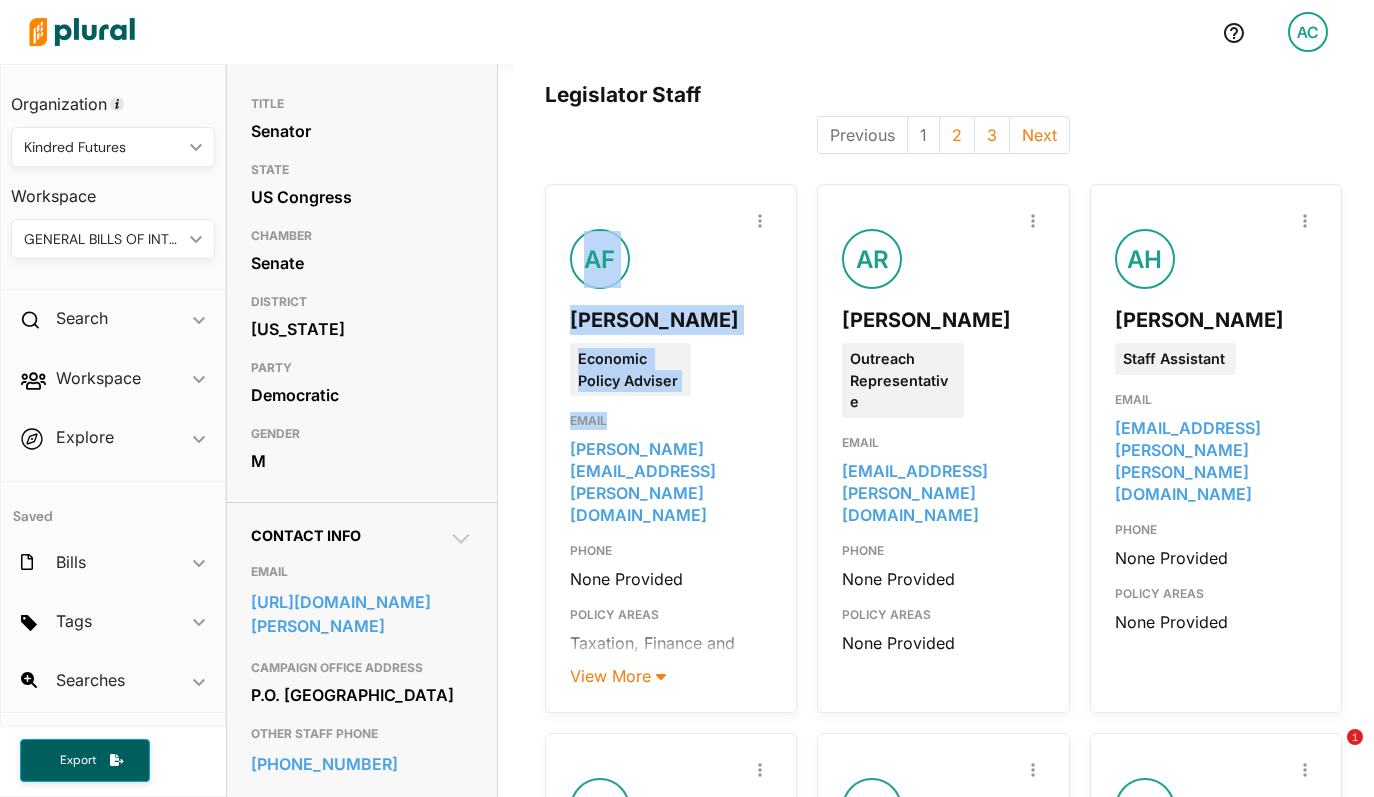 drag, startPoint x: 568, startPoint y: 446, endPoint x: 689, endPoint y: 490, distance: 128.7517 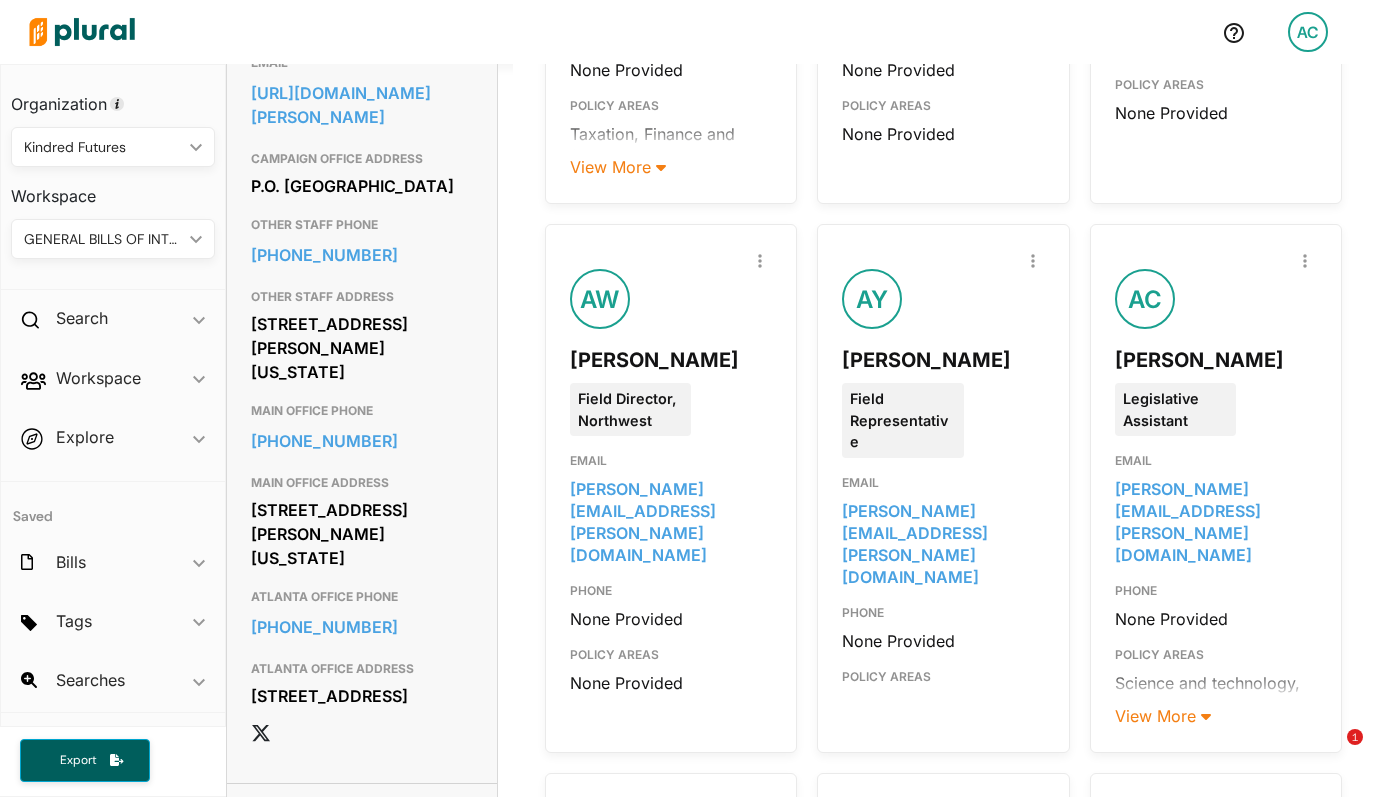 scroll, scrollTop: 812, scrollLeft: 0, axis: vertical 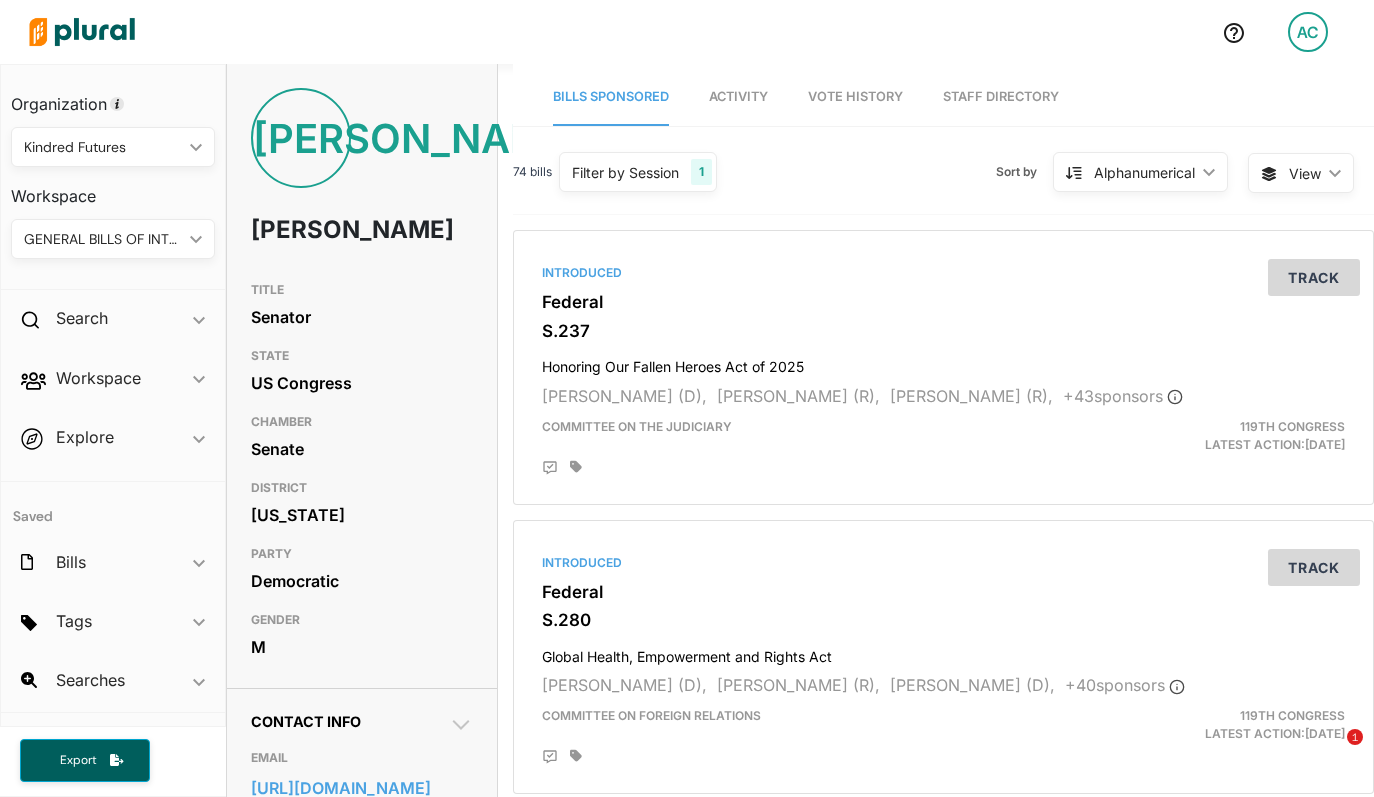 click on "Staff Directory" at bounding box center [1001, 97] 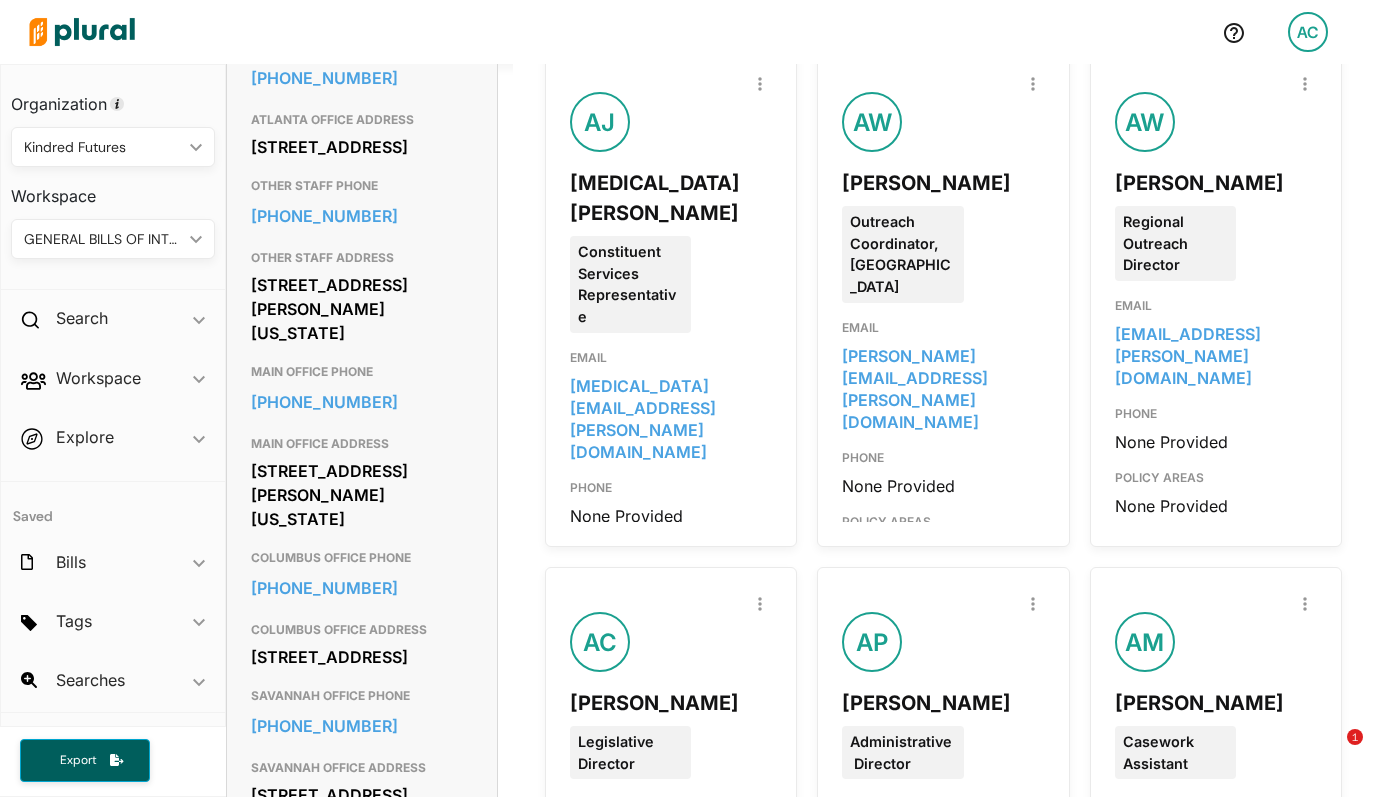 scroll, scrollTop: 875, scrollLeft: 0, axis: vertical 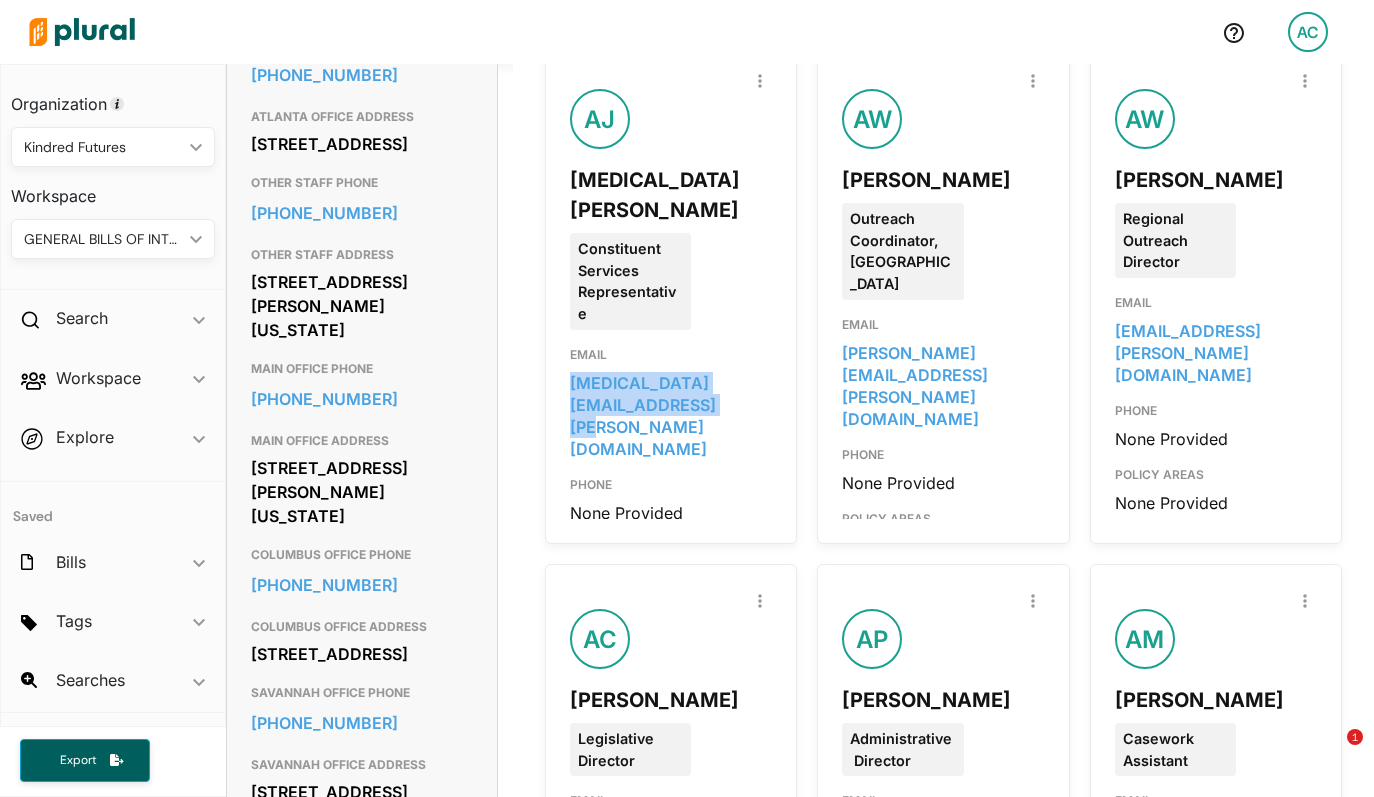 drag, startPoint x: 664, startPoint y: 356, endPoint x: 568, endPoint y: 340, distance: 97.3242 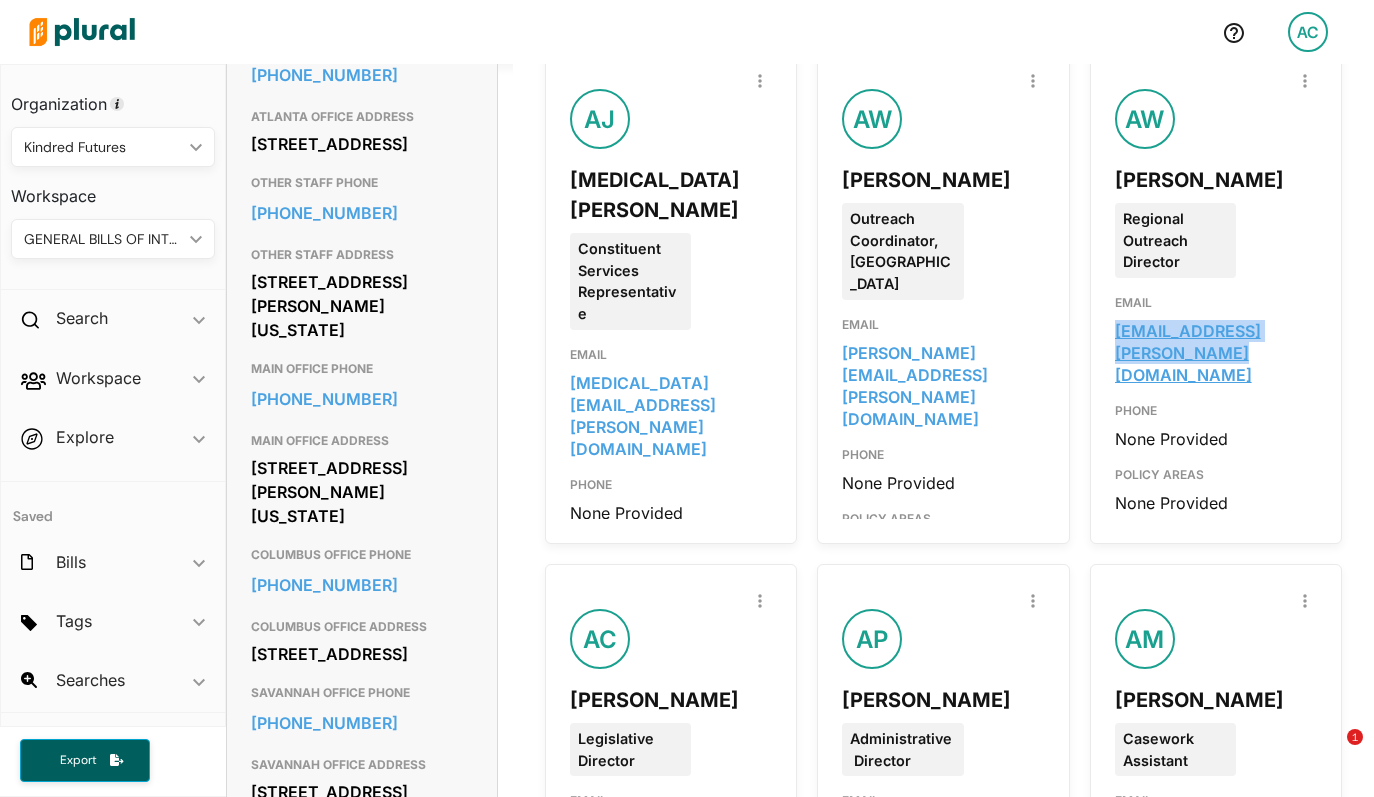 drag, startPoint x: 1212, startPoint y: 354, endPoint x: 1117, endPoint y: 330, distance: 97.984695 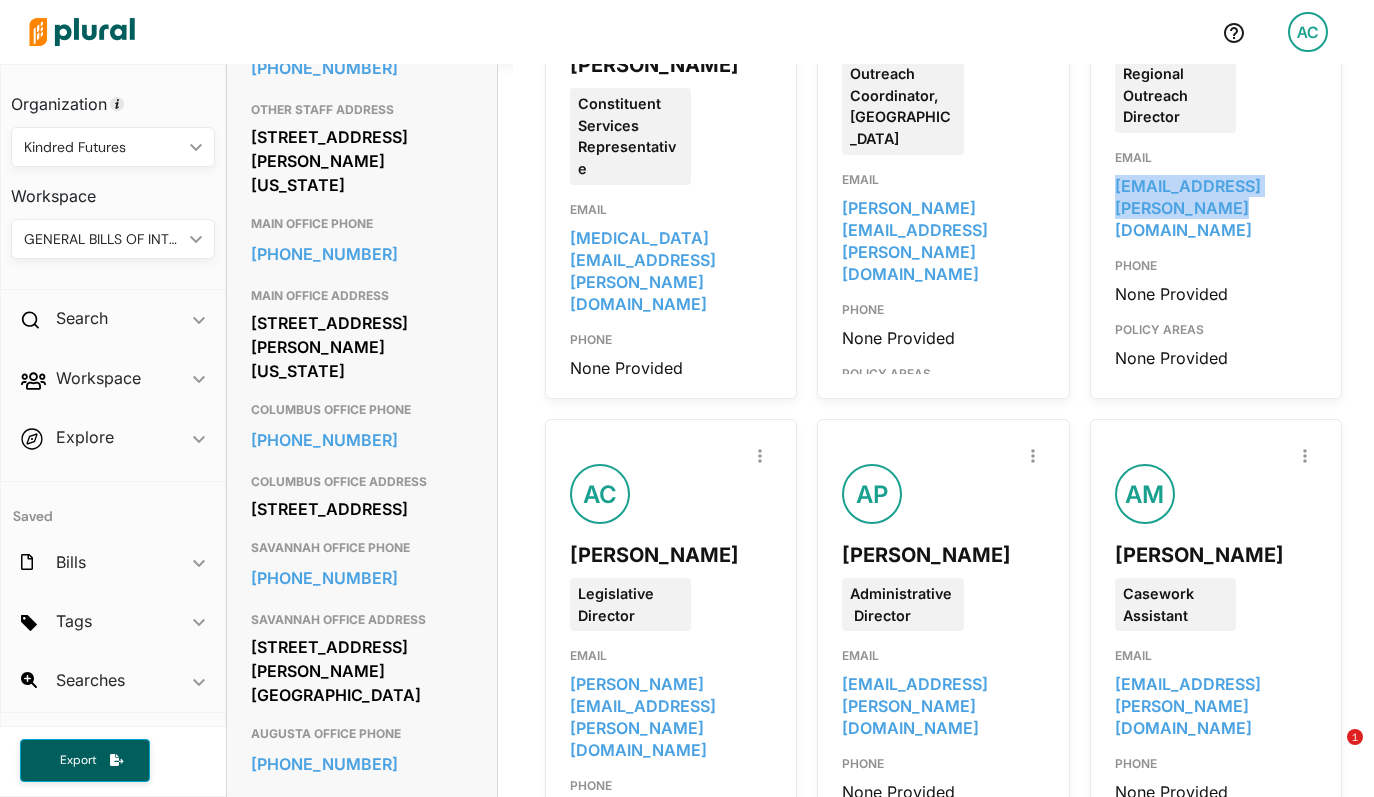 scroll, scrollTop: 1193, scrollLeft: 0, axis: vertical 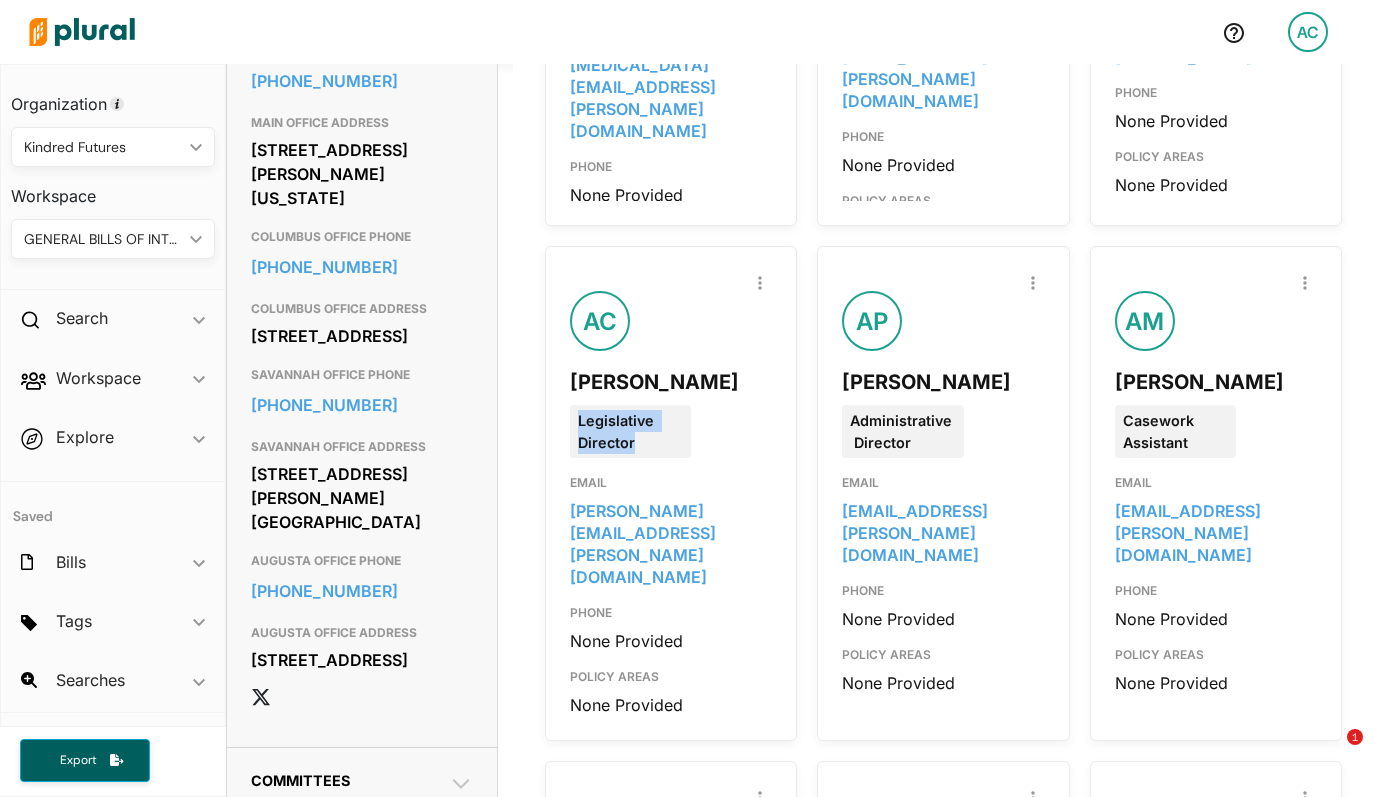 drag, startPoint x: 646, startPoint y: 418, endPoint x: 564, endPoint y: 394, distance: 85.44004 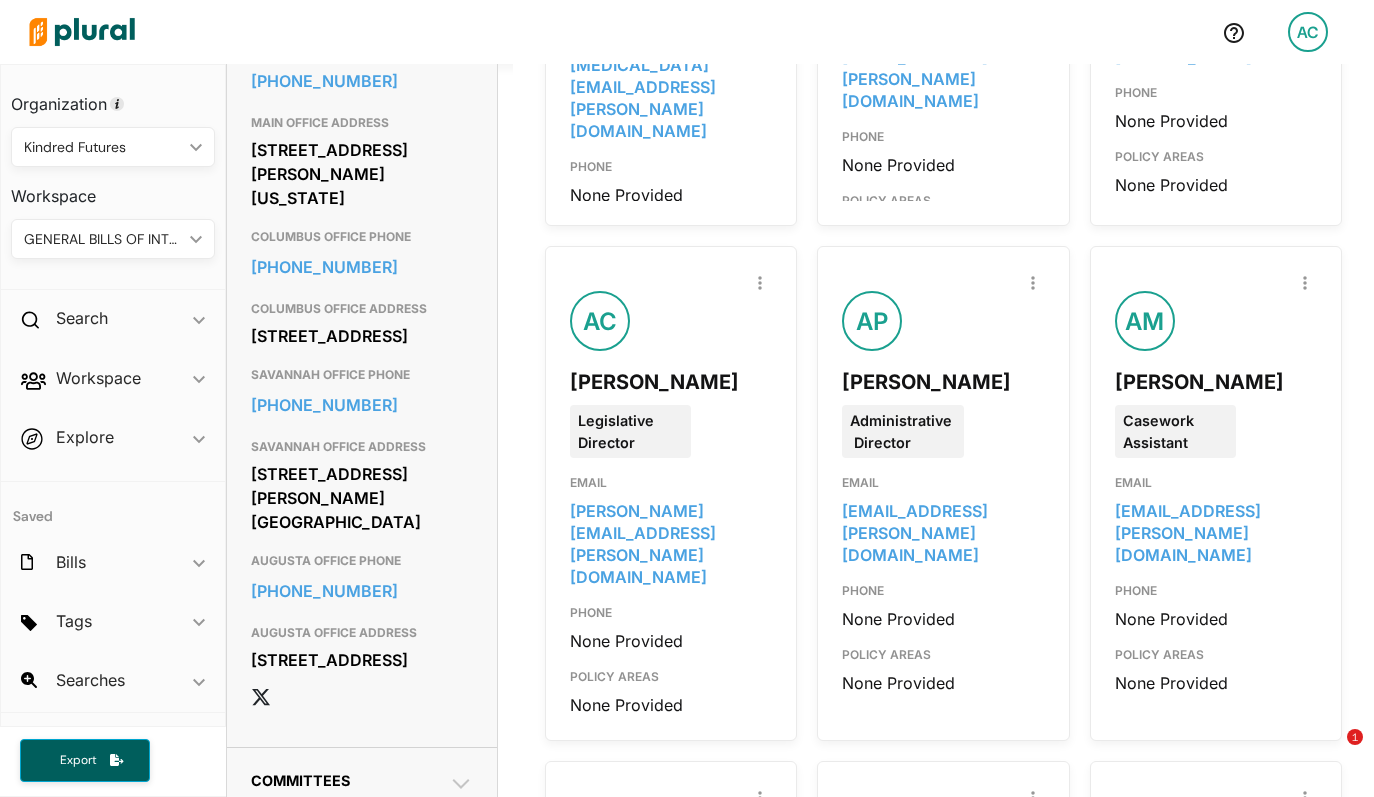 click on "Legislative Director" at bounding box center [630, 431] 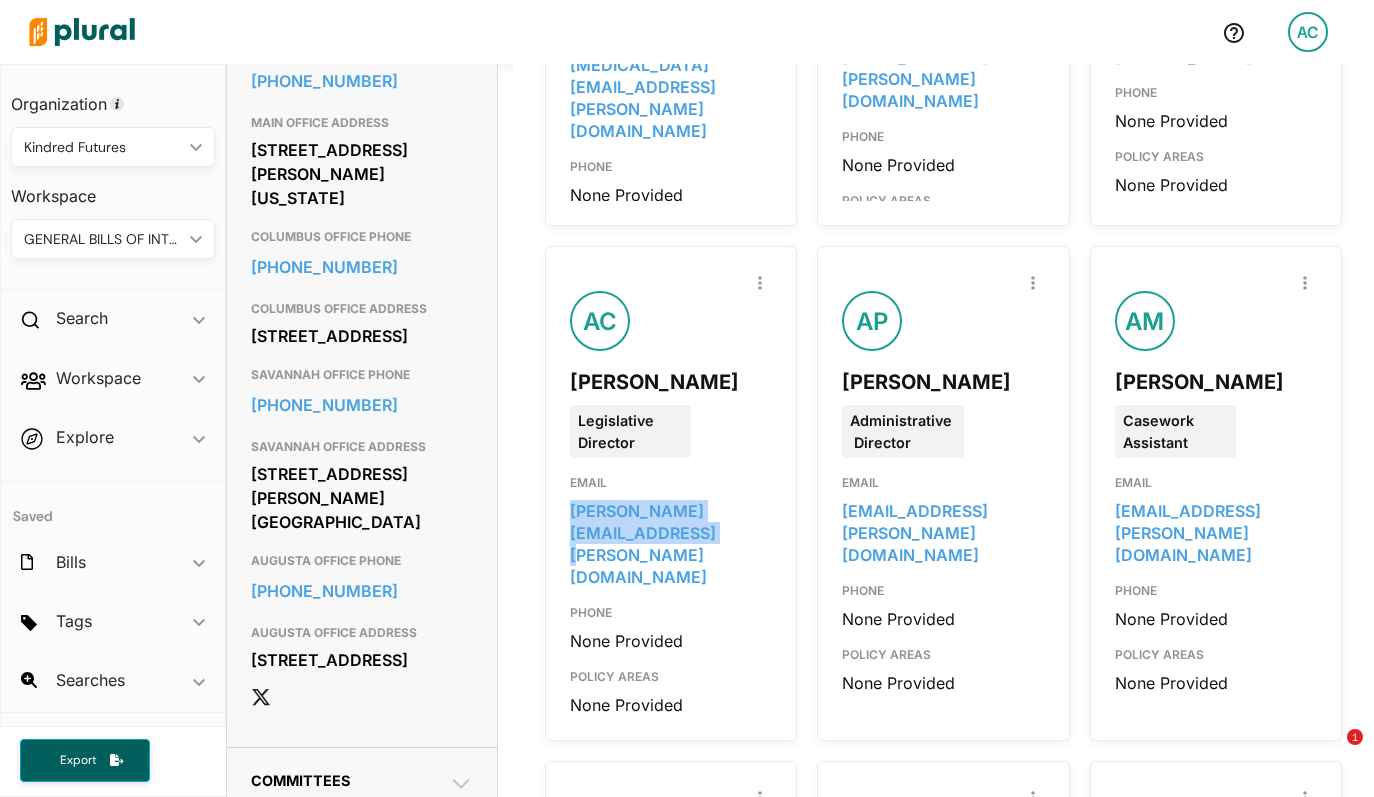 drag, startPoint x: 643, startPoint y: 510, endPoint x: 551, endPoint y: 483, distance: 95.880135 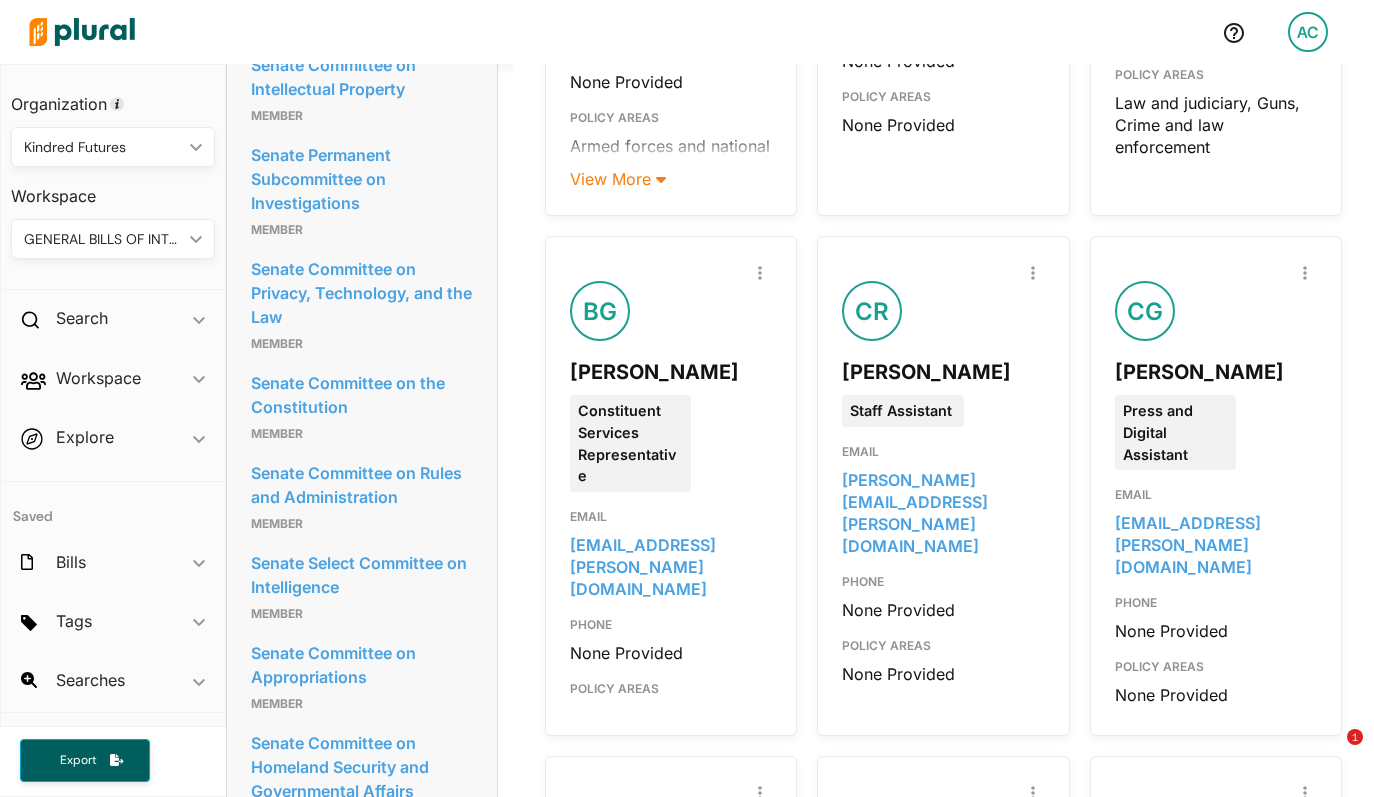 scroll, scrollTop: 2308, scrollLeft: 0, axis: vertical 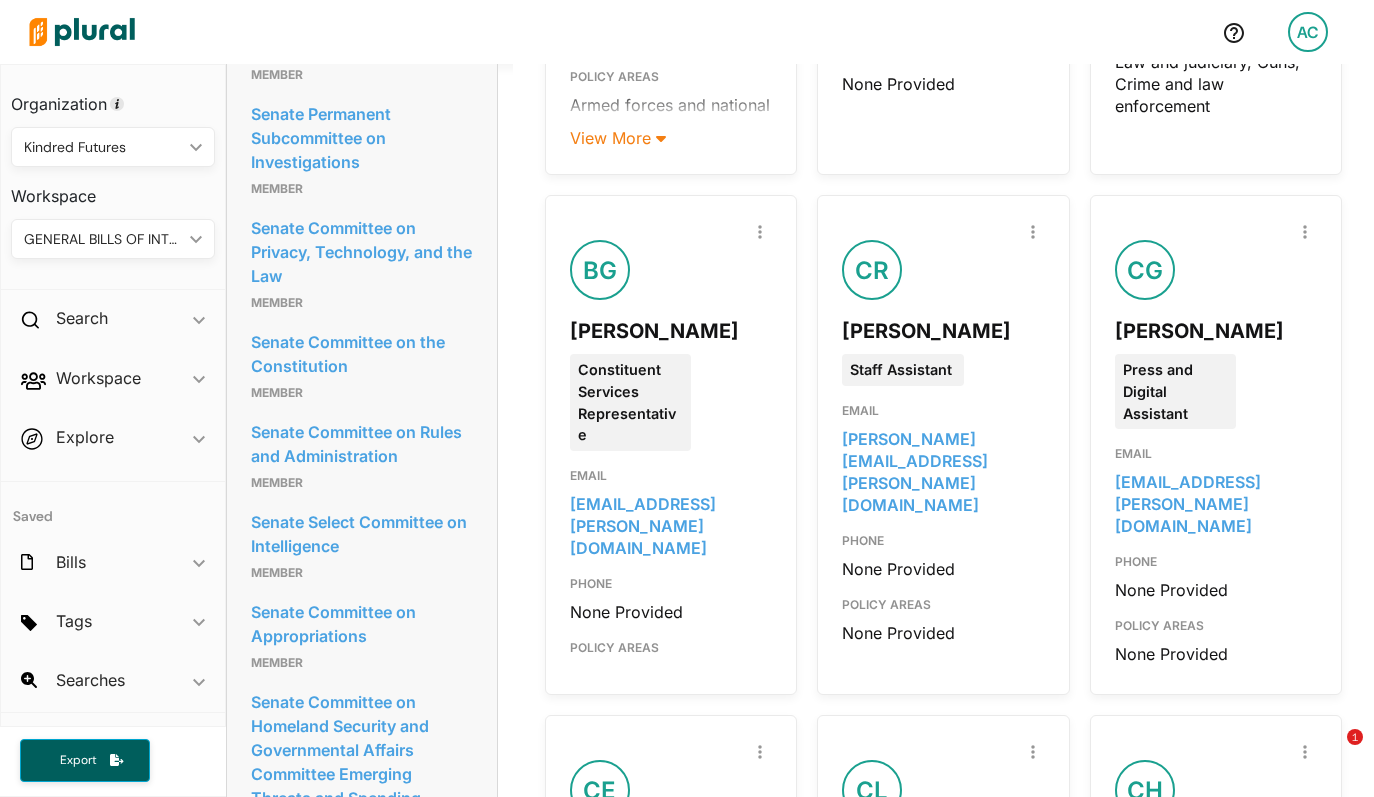 click on "PHONE" at bounding box center (671, 580) 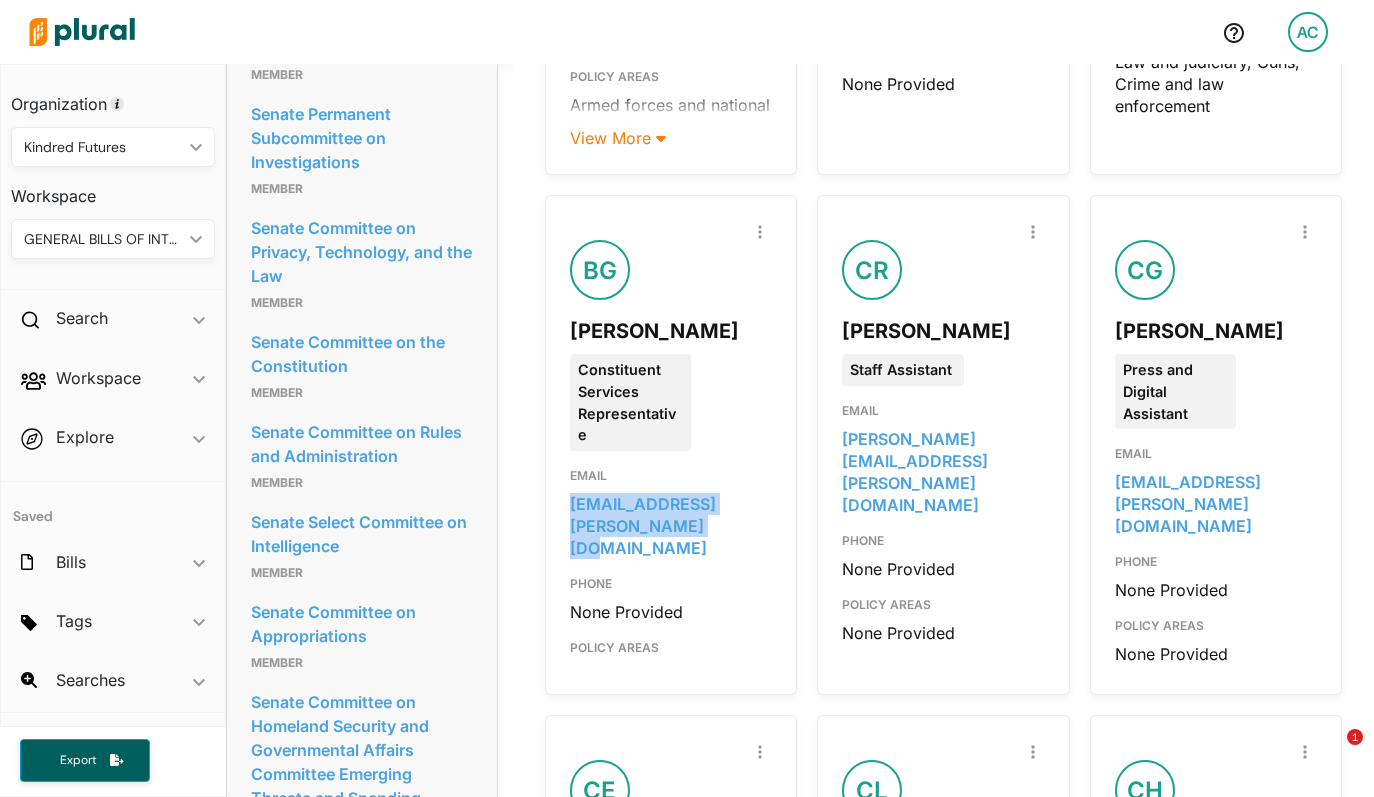 drag, startPoint x: 661, startPoint y: 429, endPoint x: 557, endPoint y: 415, distance: 104.93808 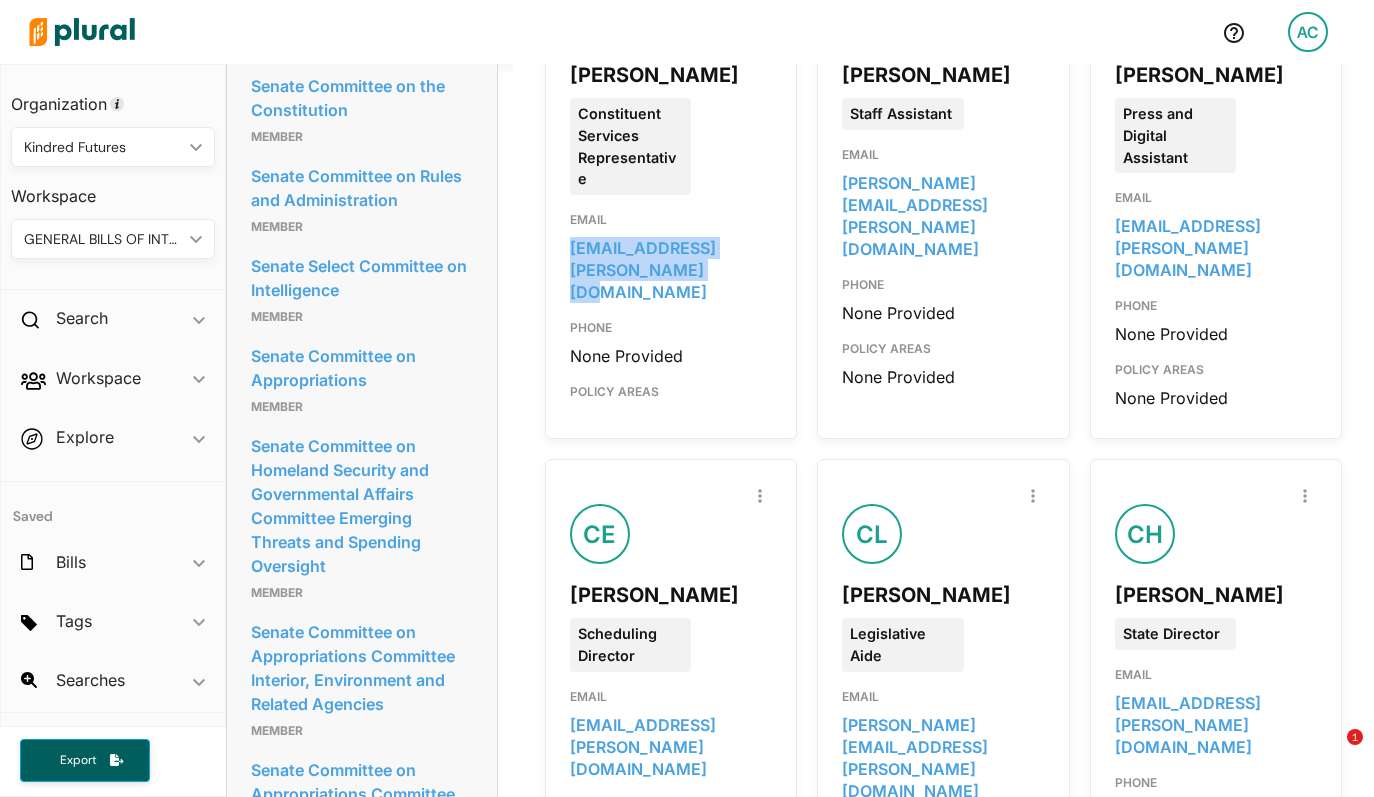 scroll, scrollTop: 2655, scrollLeft: 0, axis: vertical 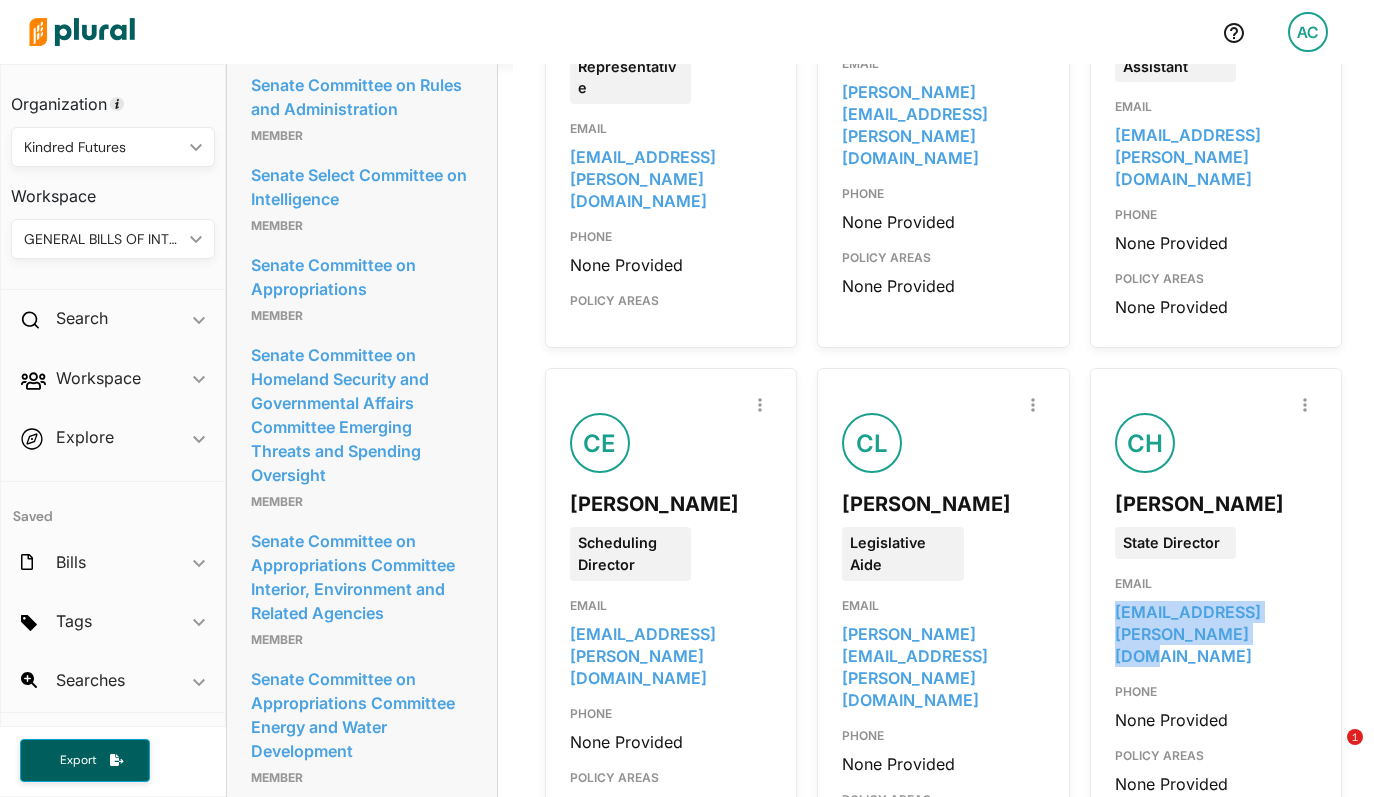 drag, startPoint x: 1218, startPoint y: 538, endPoint x: 1113, endPoint y: 518, distance: 106.887794 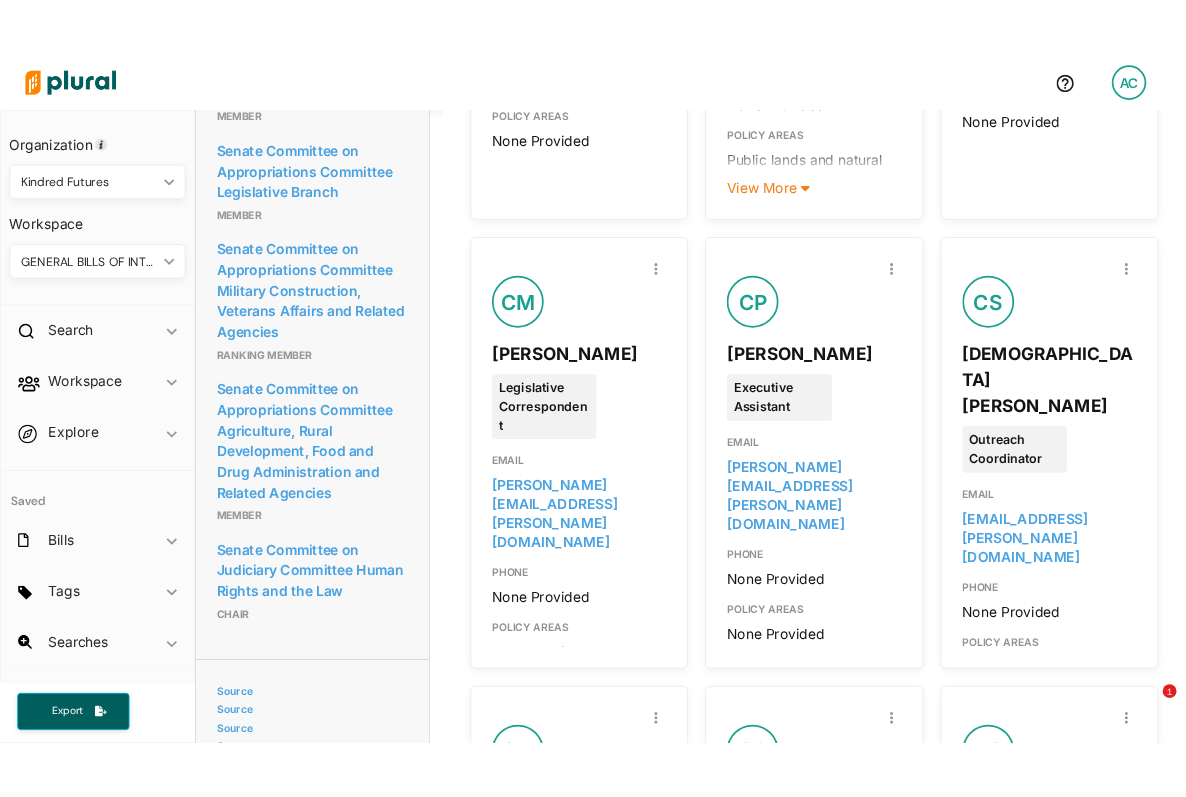 scroll, scrollTop: 3296, scrollLeft: 0, axis: vertical 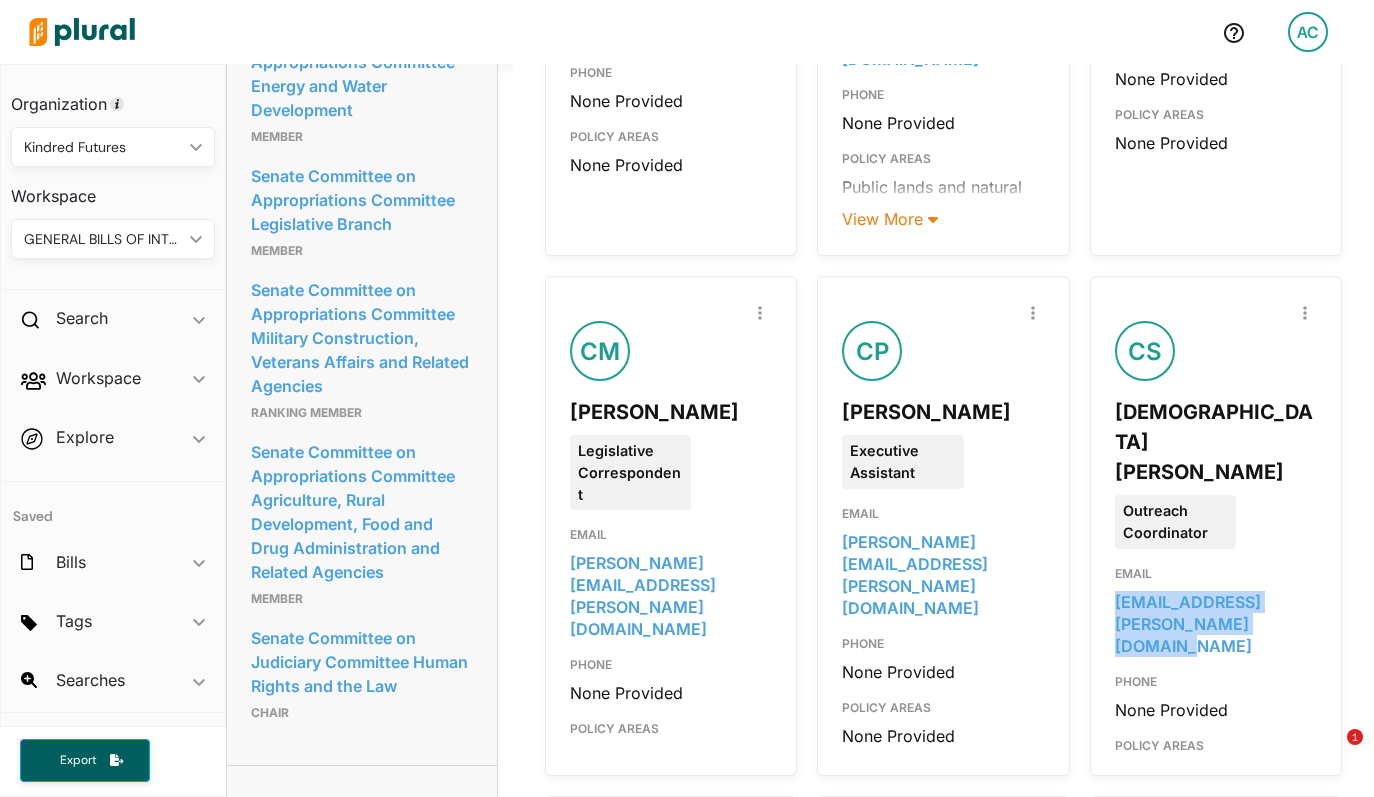 drag, startPoint x: 1255, startPoint y: 475, endPoint x: 1092, endPoint y: 444, distance: 165.92166 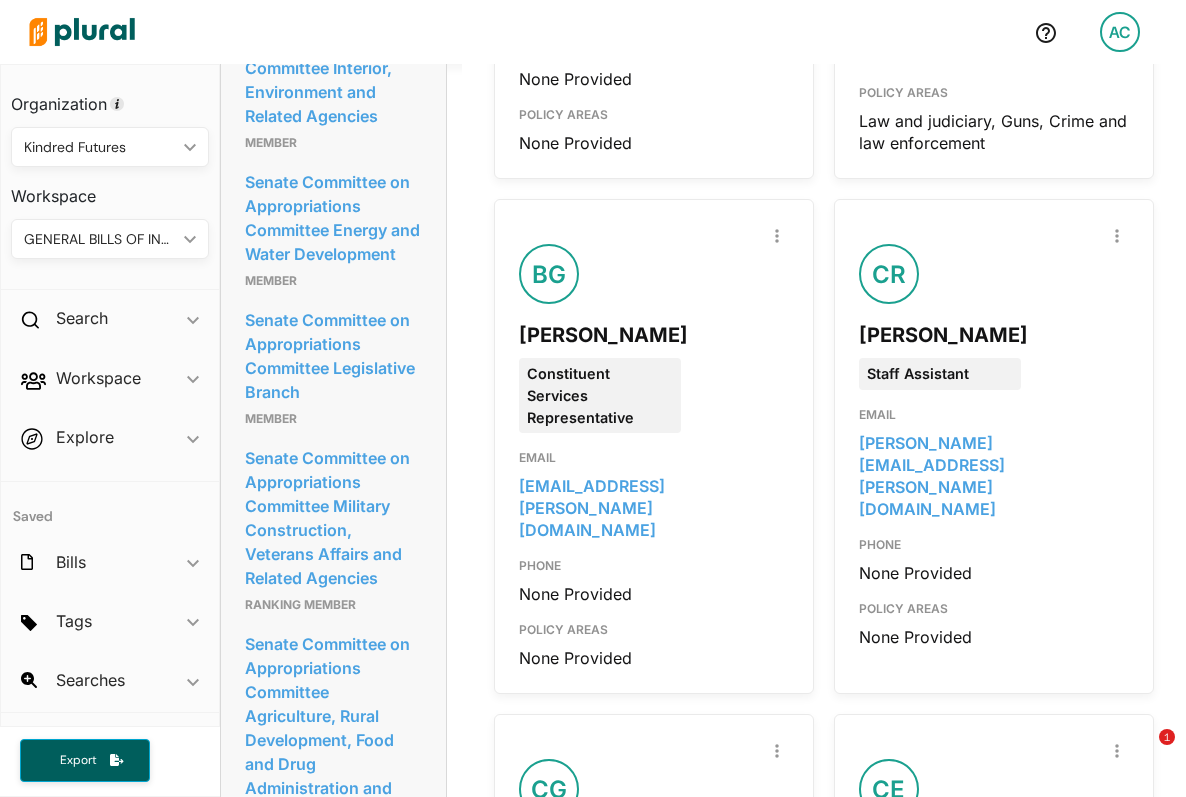 scroll, scrollTop: 3428, scrollLeft: 0, axis: vertical 